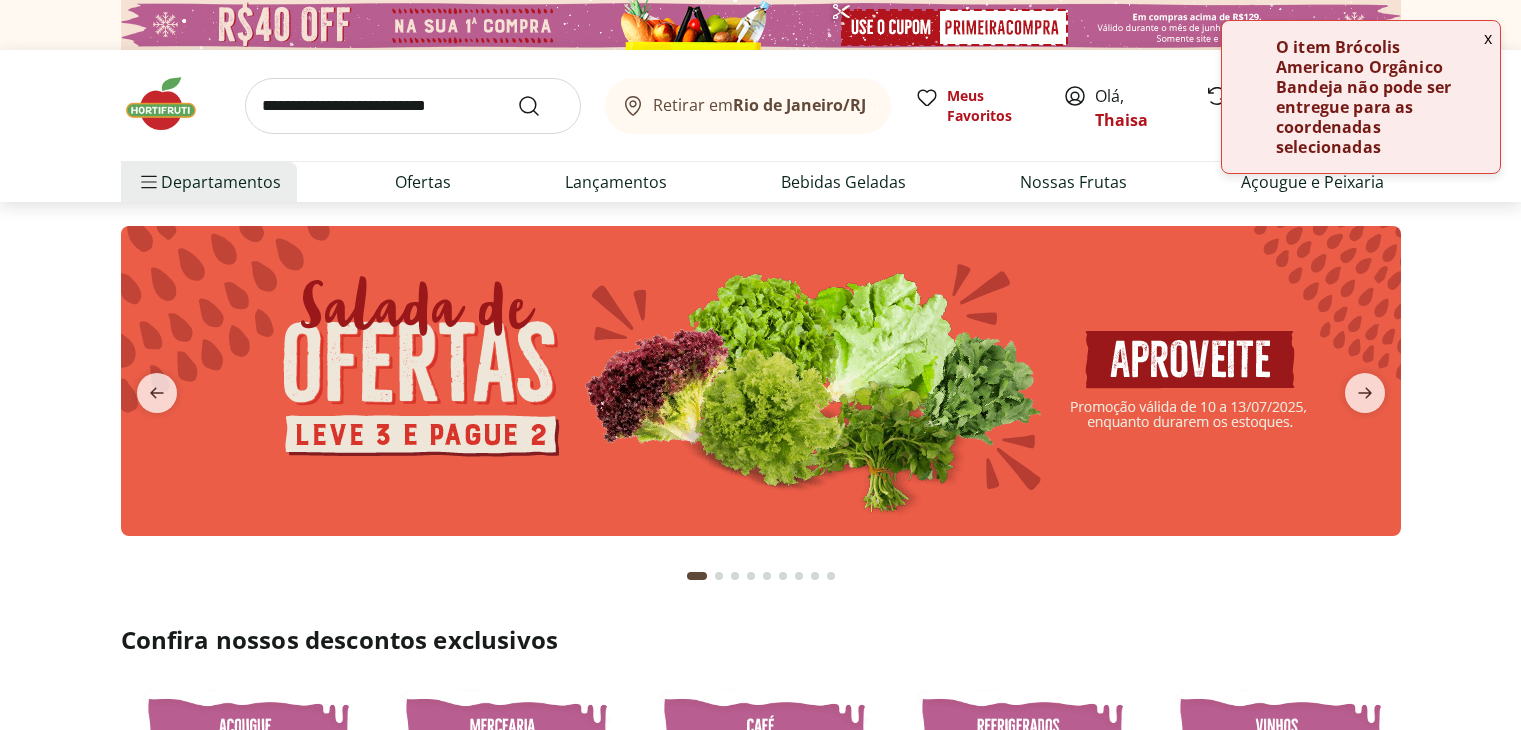 scroll, scrollTop: 0, scrollLeft: 0, axis: both 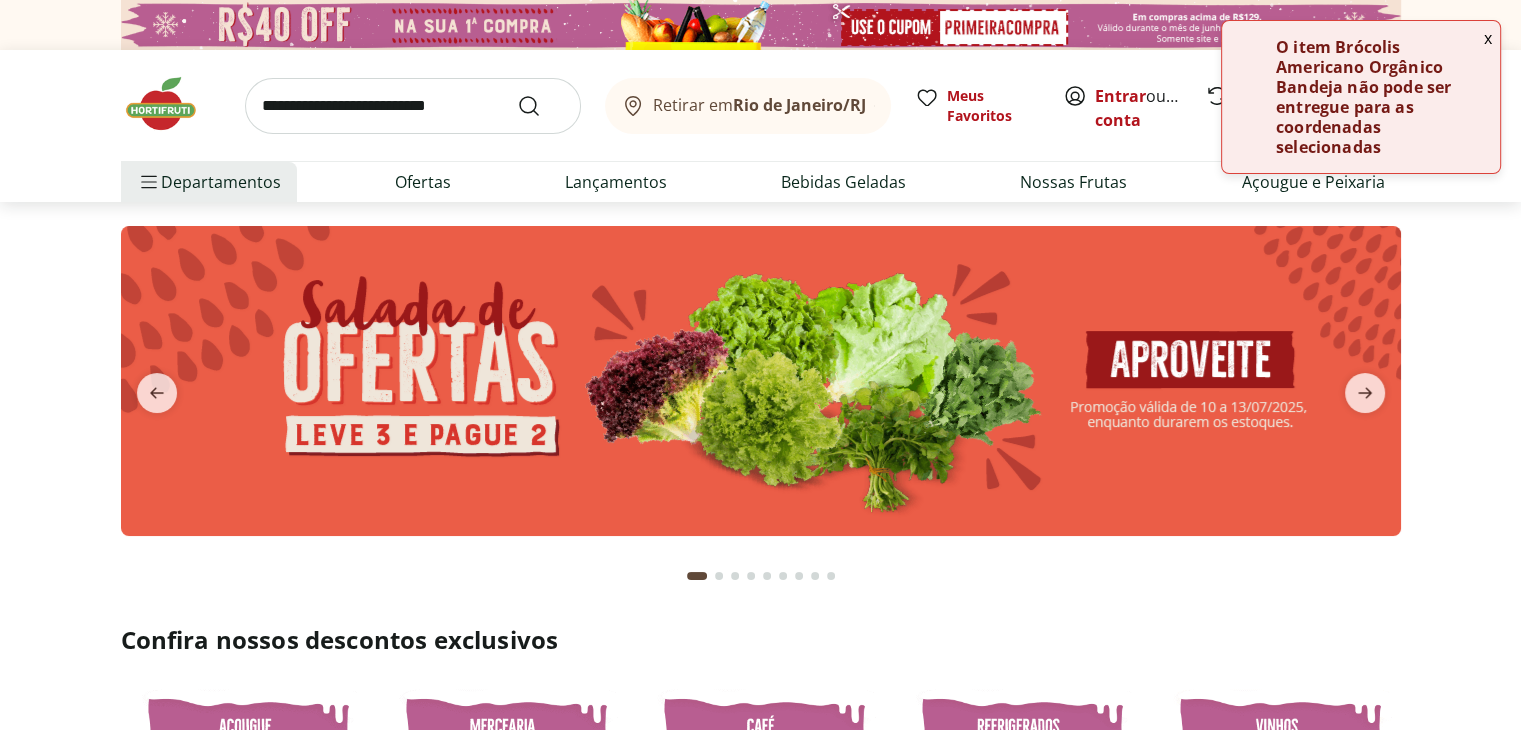 click on "x" at bounding box center [1488, 38] 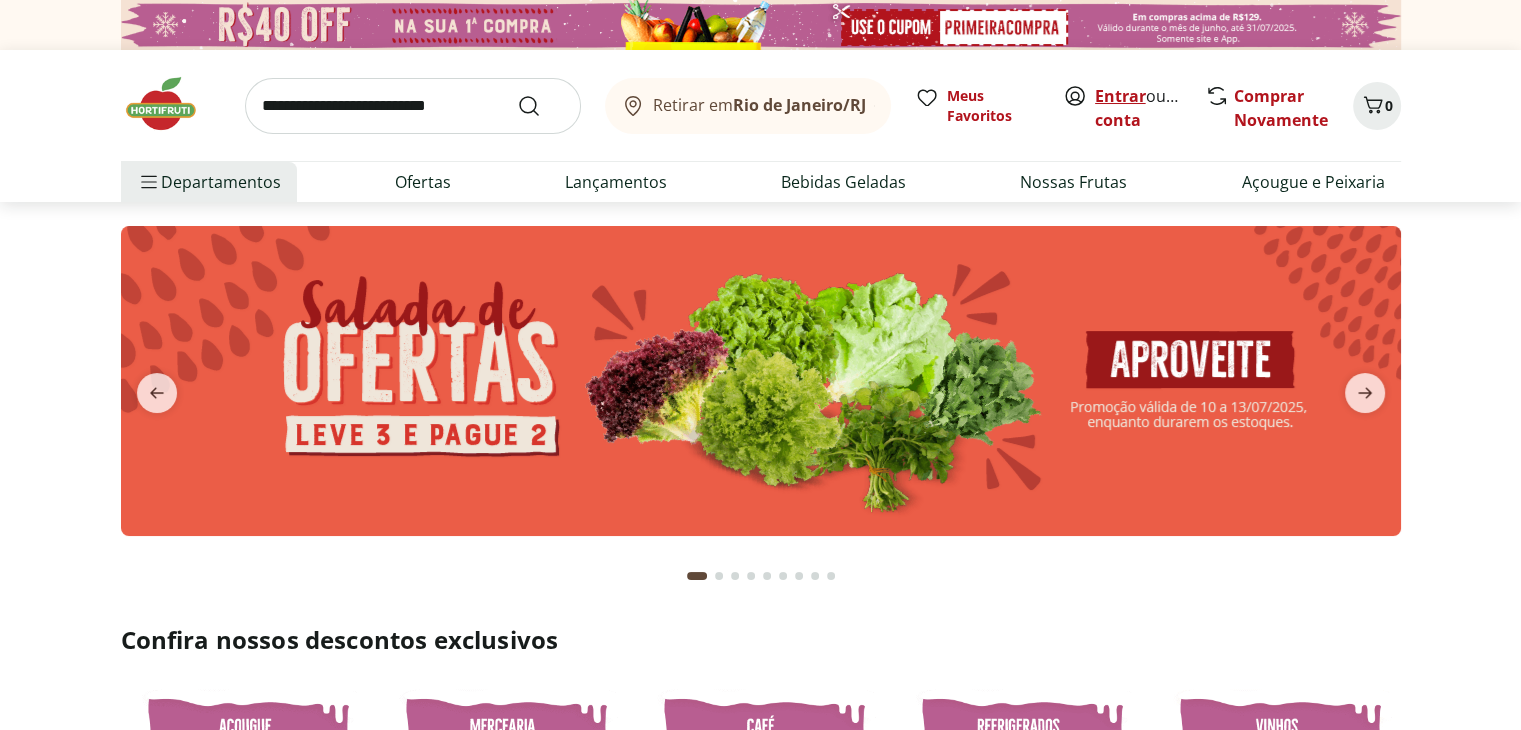 click on "Entrar" at bounding box center [1120, 96] 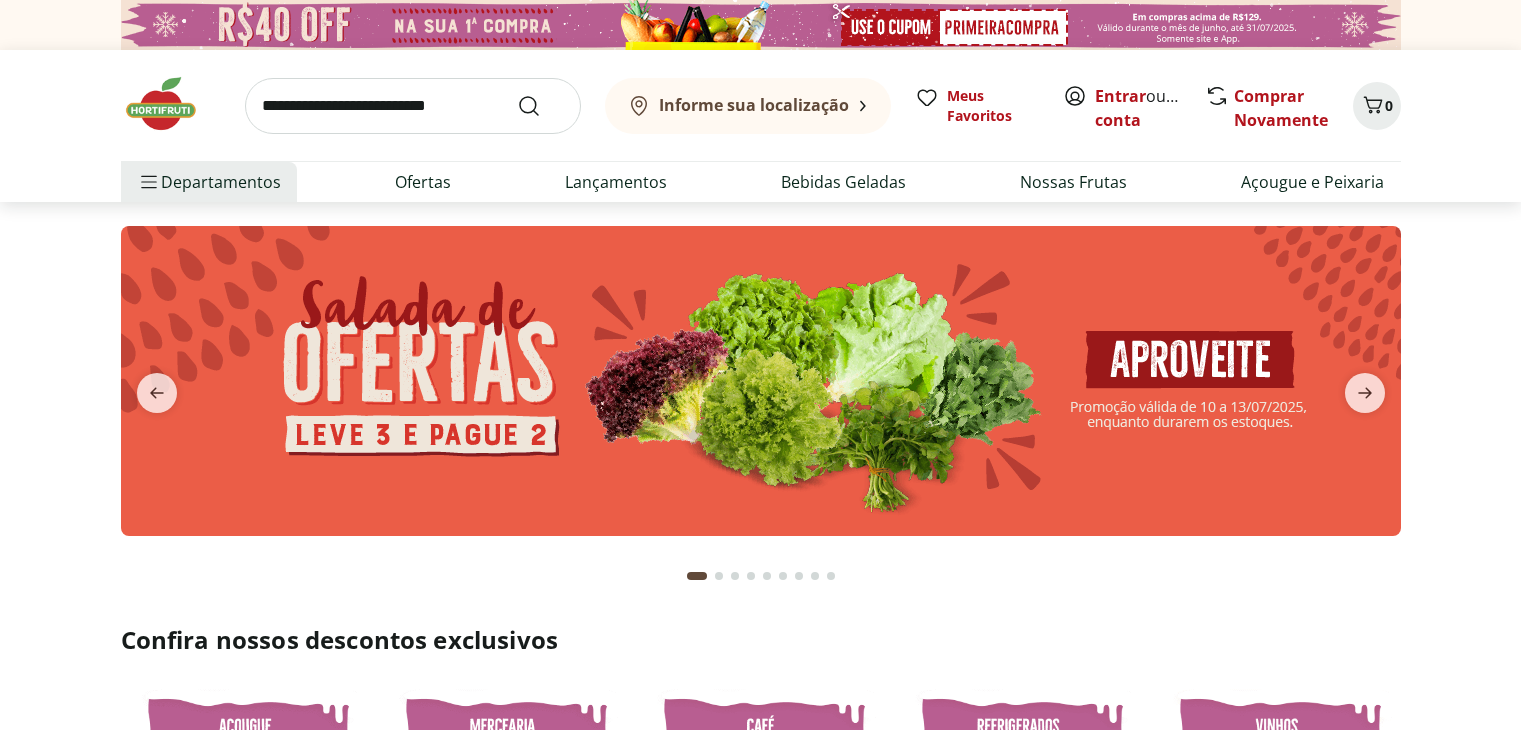 scroll, scrollTop: 0, scrollLeft: 0, axis: both 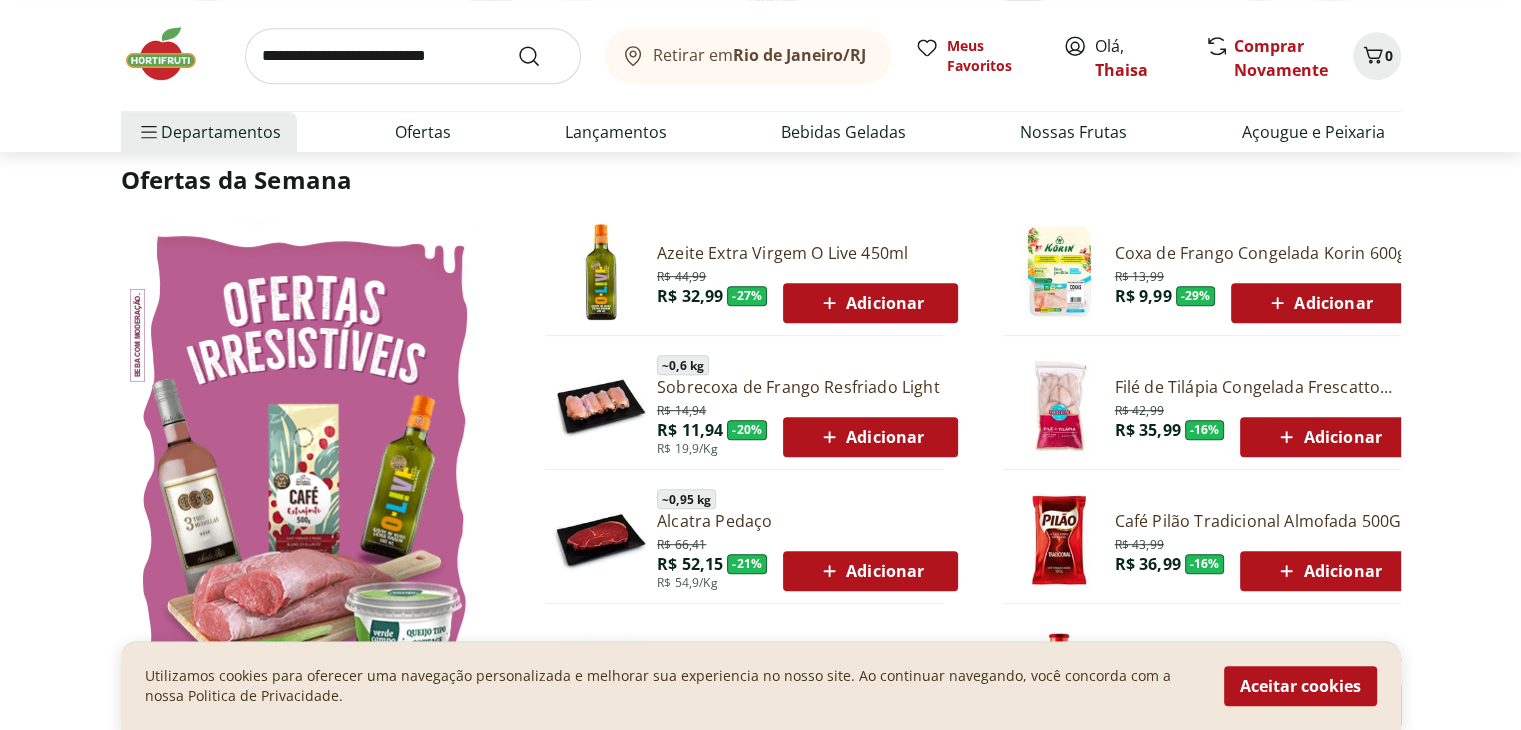 click on "Adicionar" at bounding box center [870, 303] 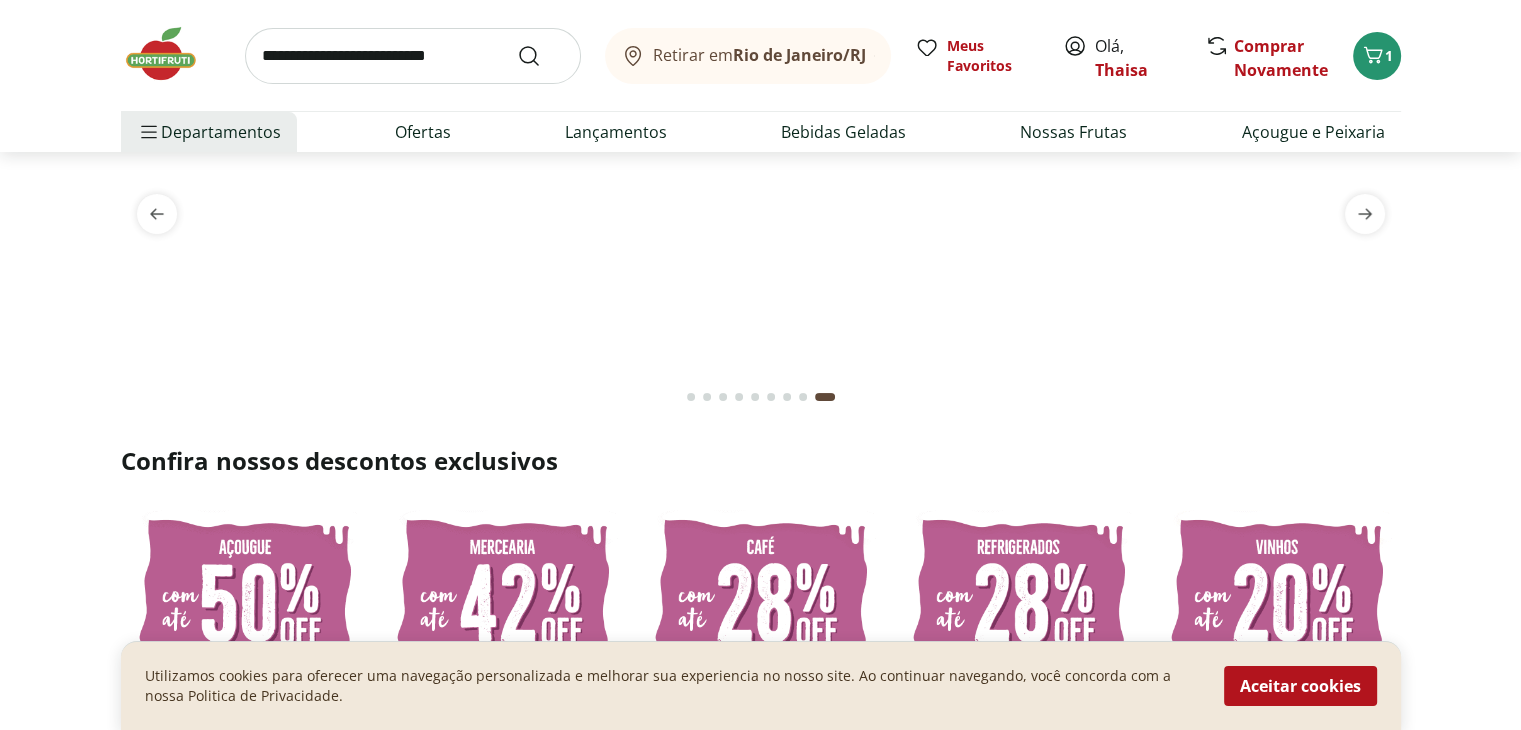 scroll, scrollTop: 0, scrollLeft: 0, axis: both 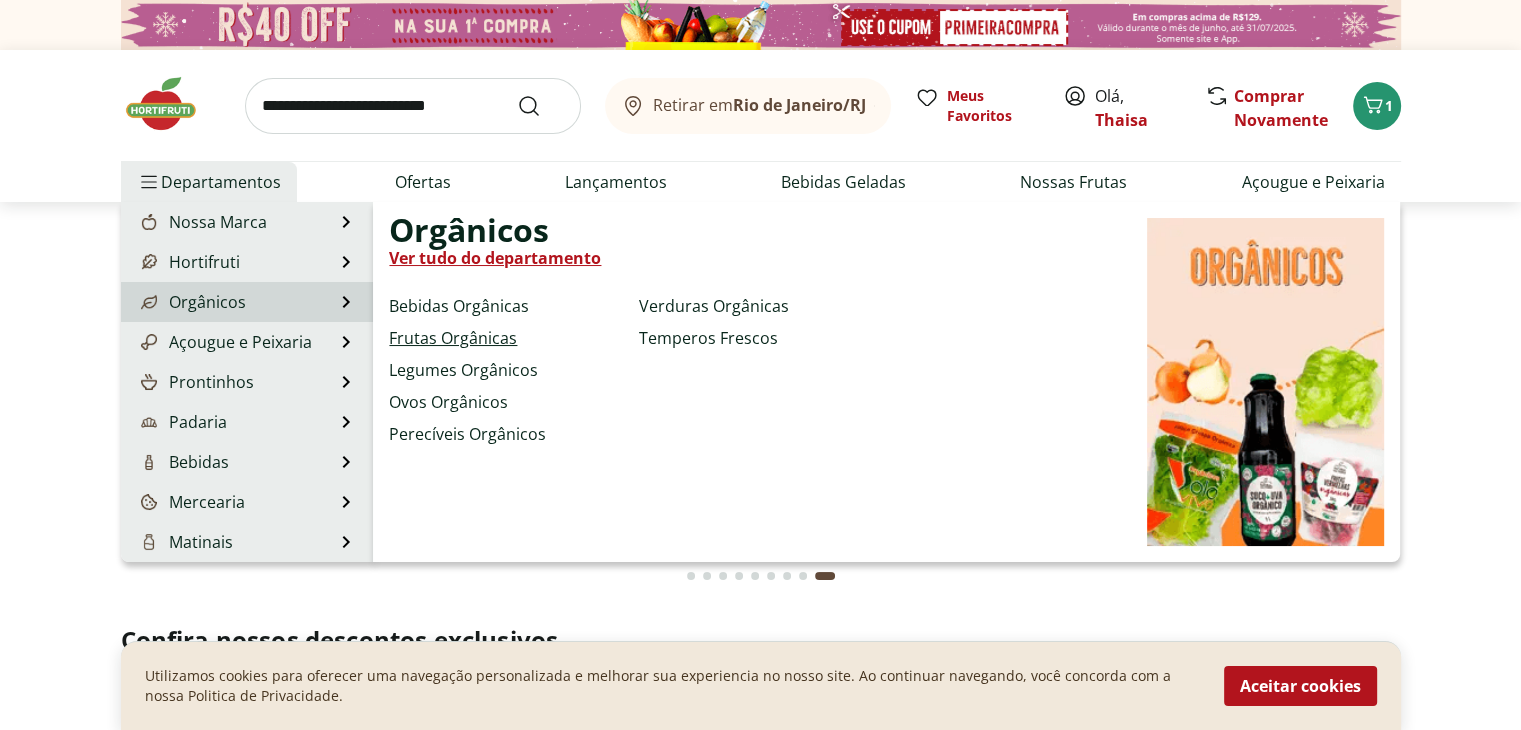 click on "Frutas Orgânicas" at bounding box center (453, 338) 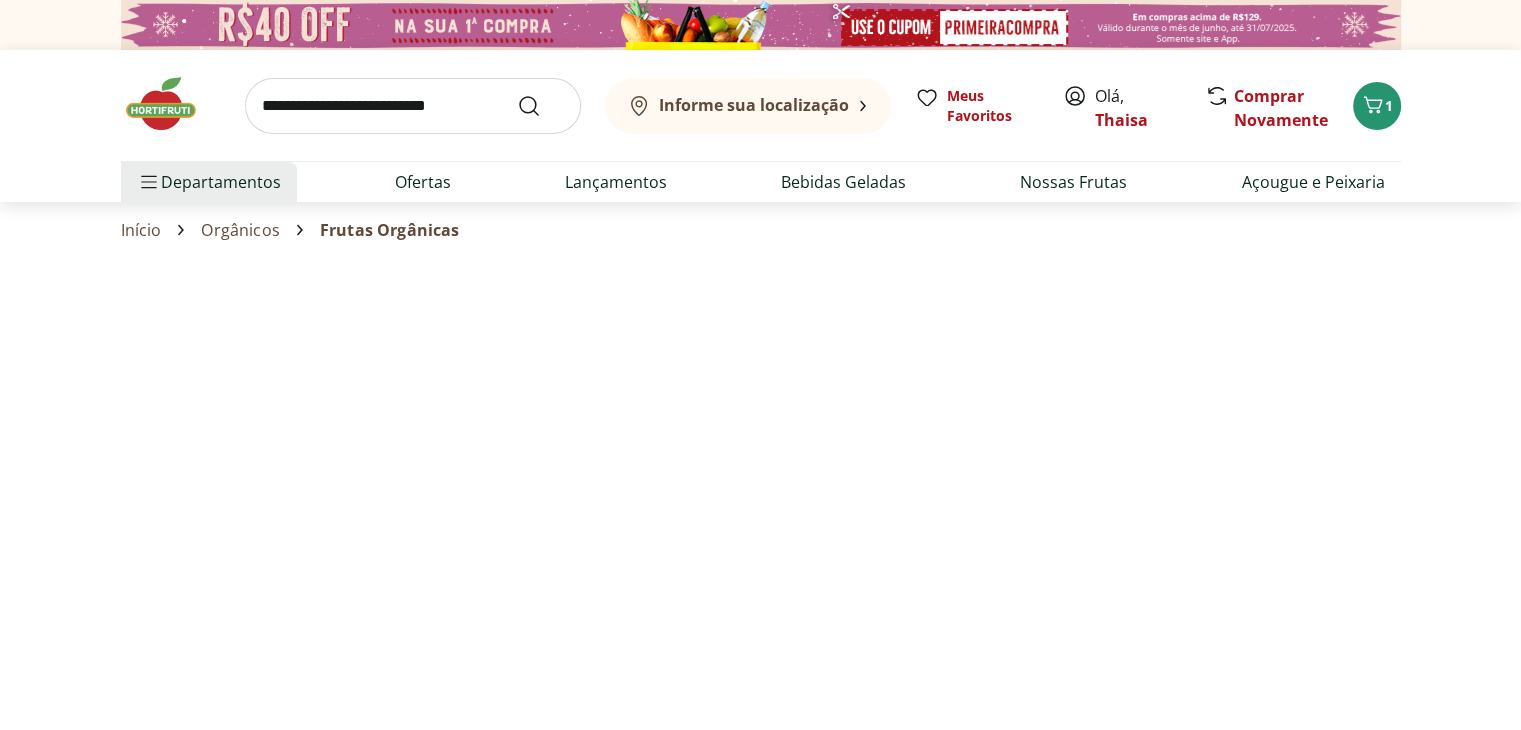 select on "**********" 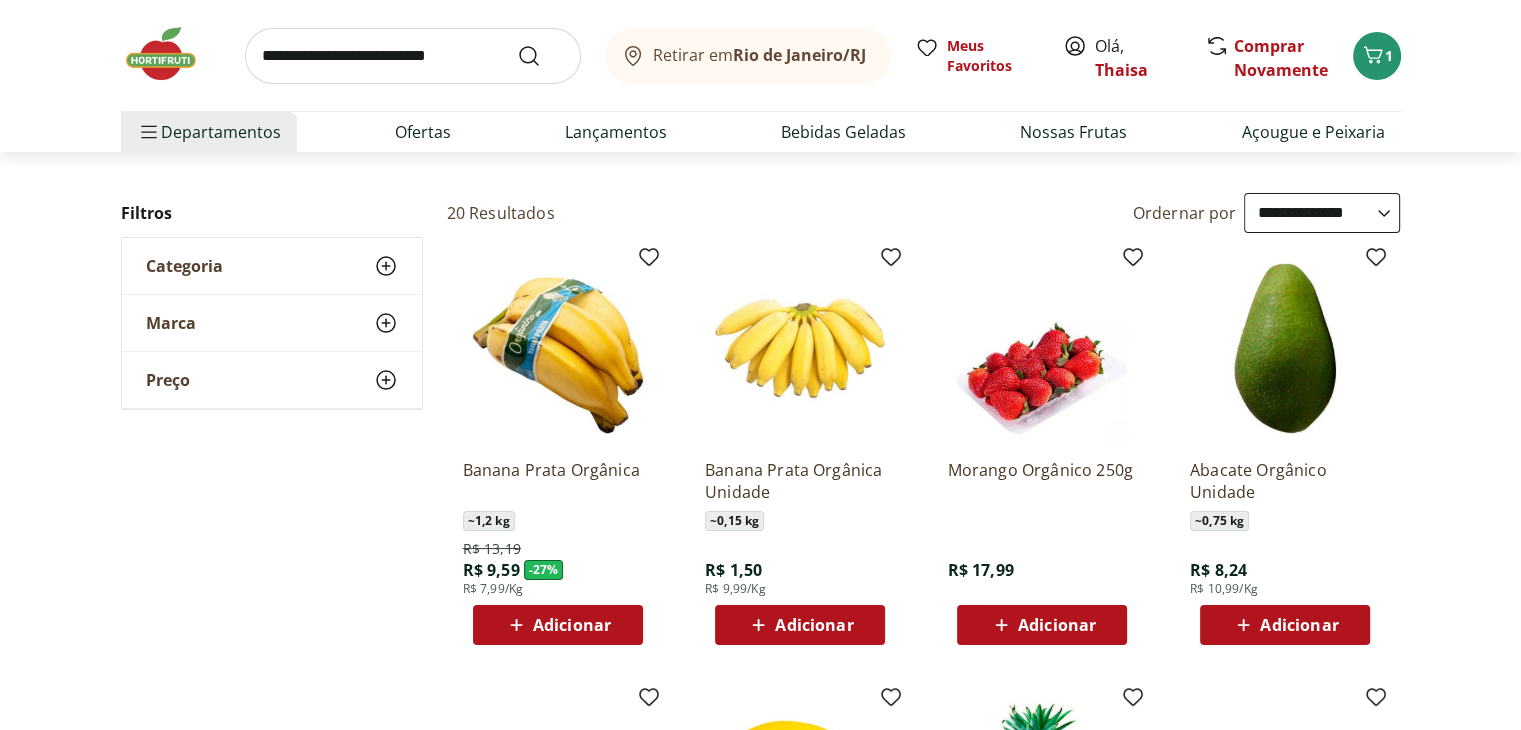 scroll, scrollTop: 300, scrollLeft: 0, axis: vertical 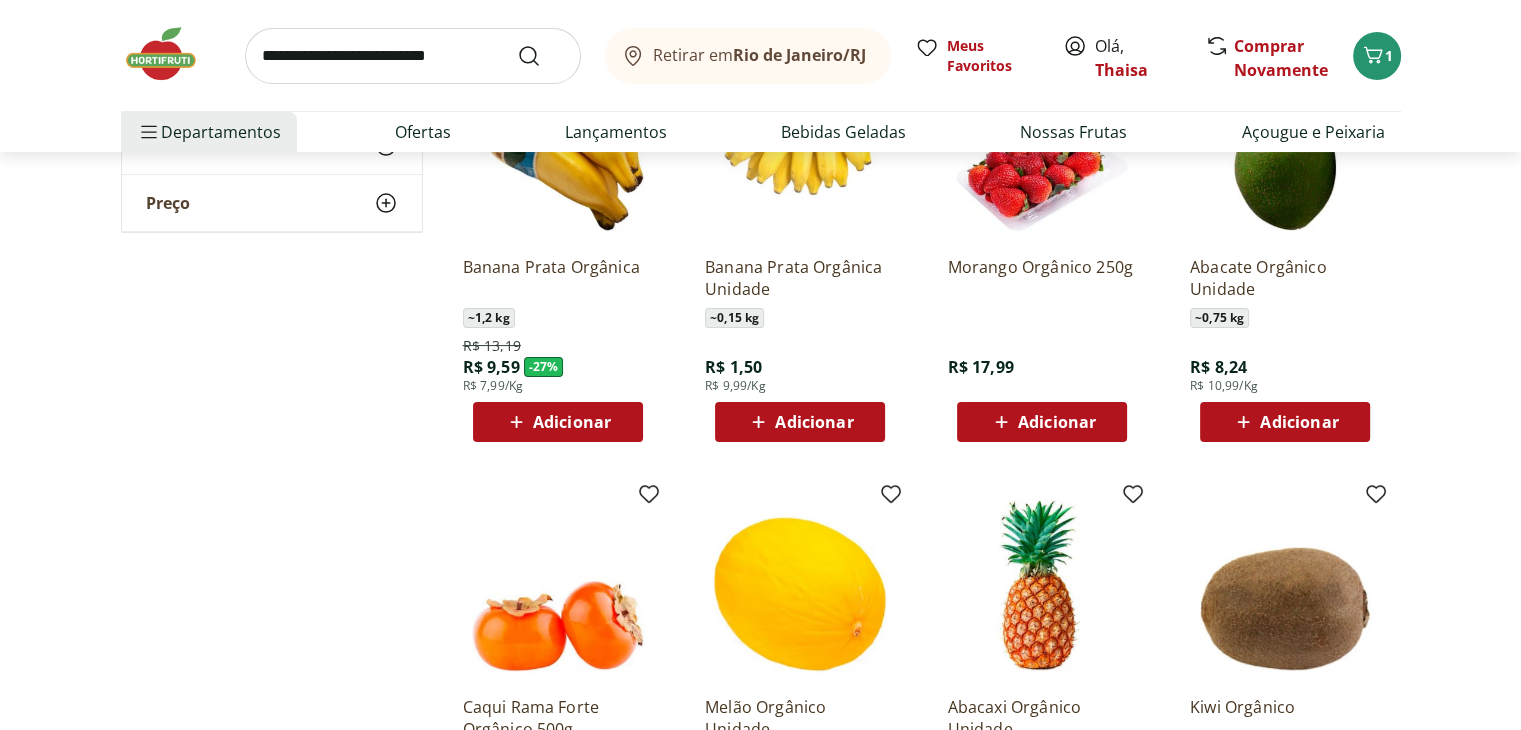 click on "Adicionar" at bounding box center (1057, 422) 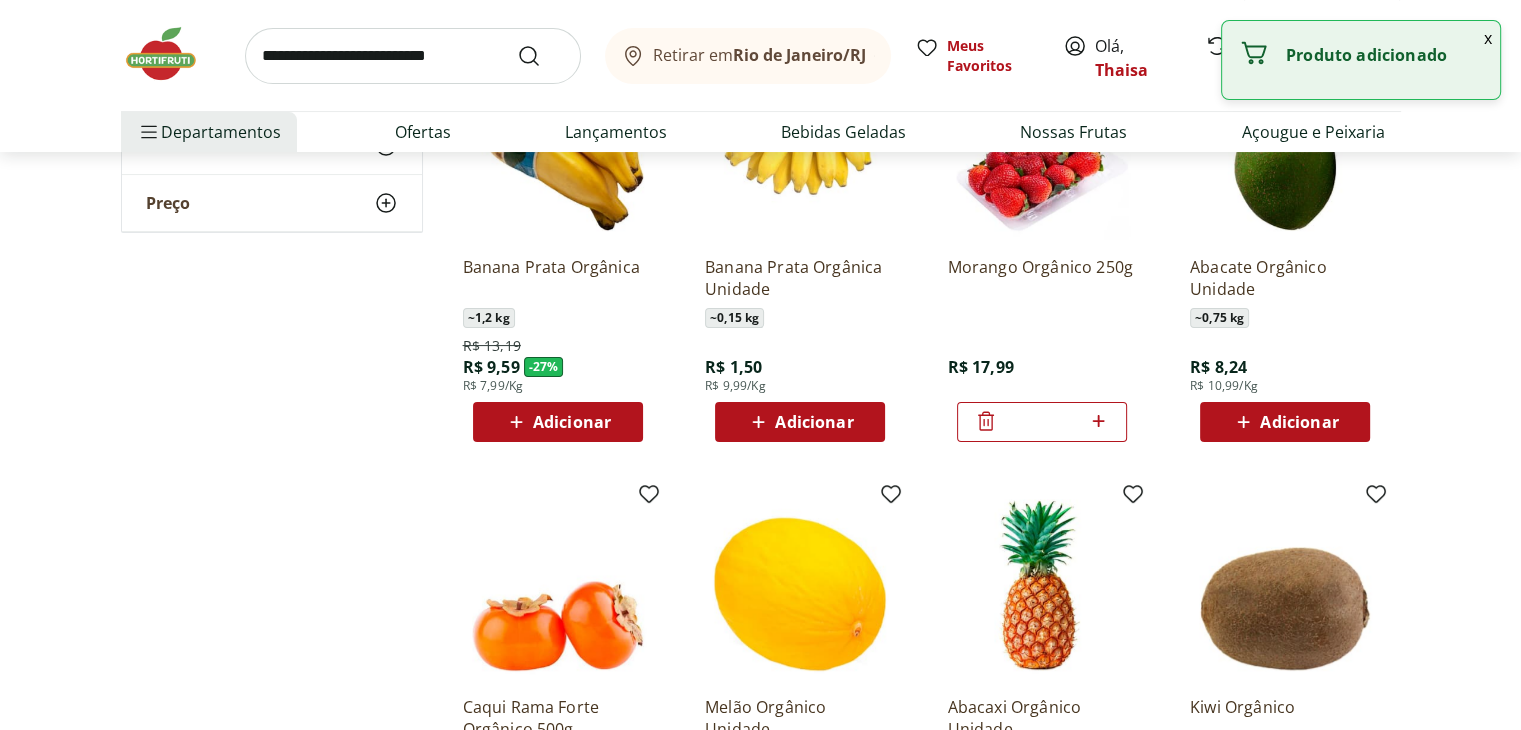 scroll, scrollTop: 200, scrollLeft: 0, axis: vertical 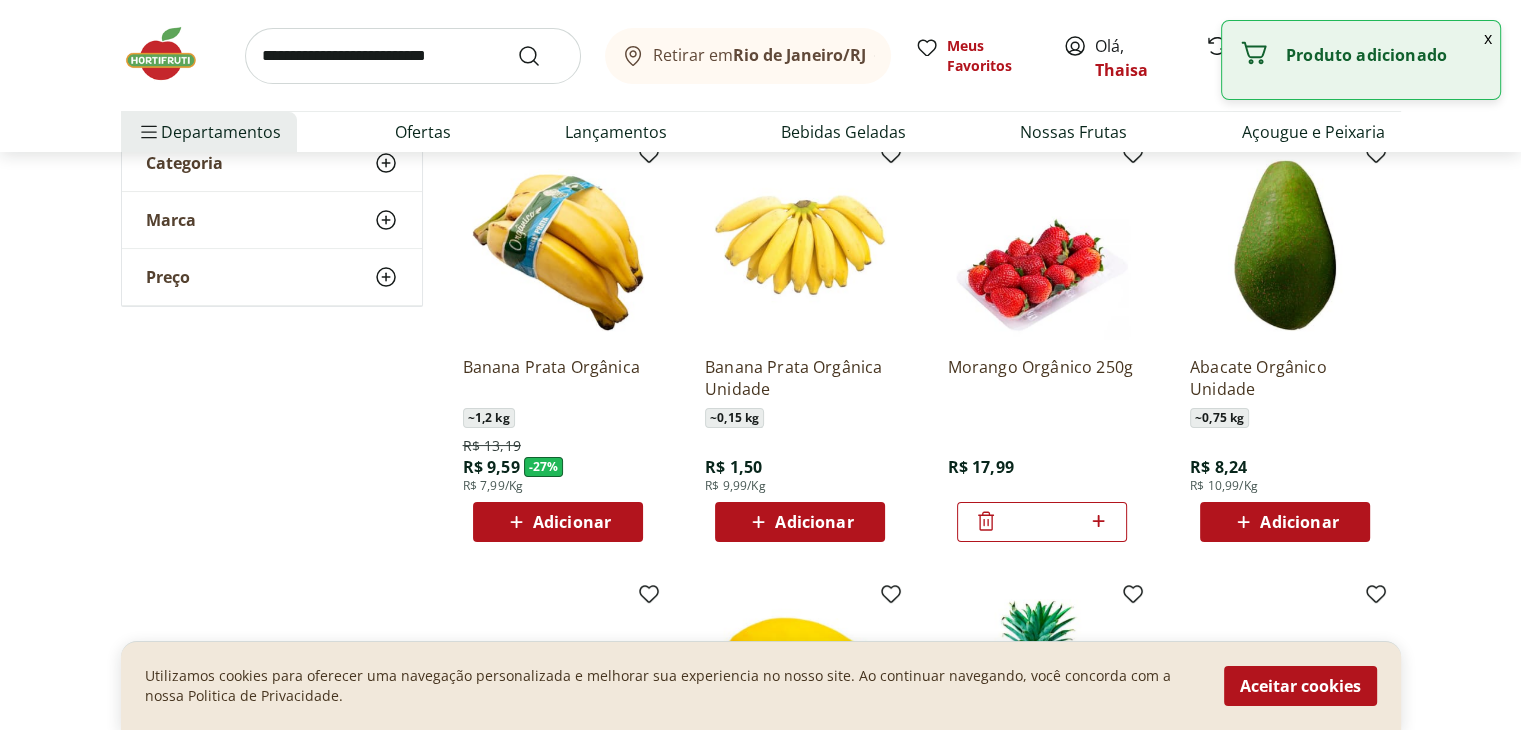 click on "Aceitar cookies" at bounding box center (1300, 686) 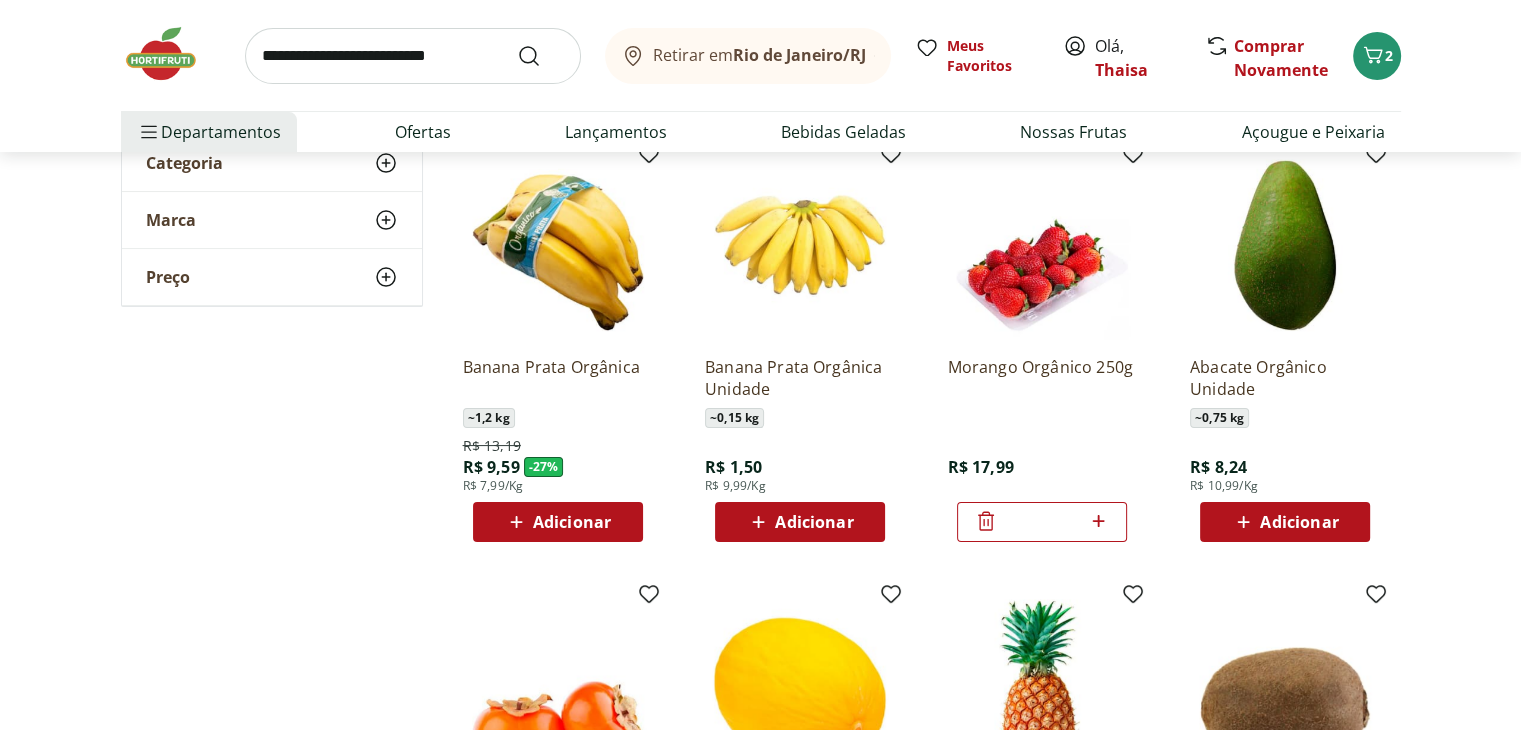 click on "Adicionar" at bounding box center [558, 522] 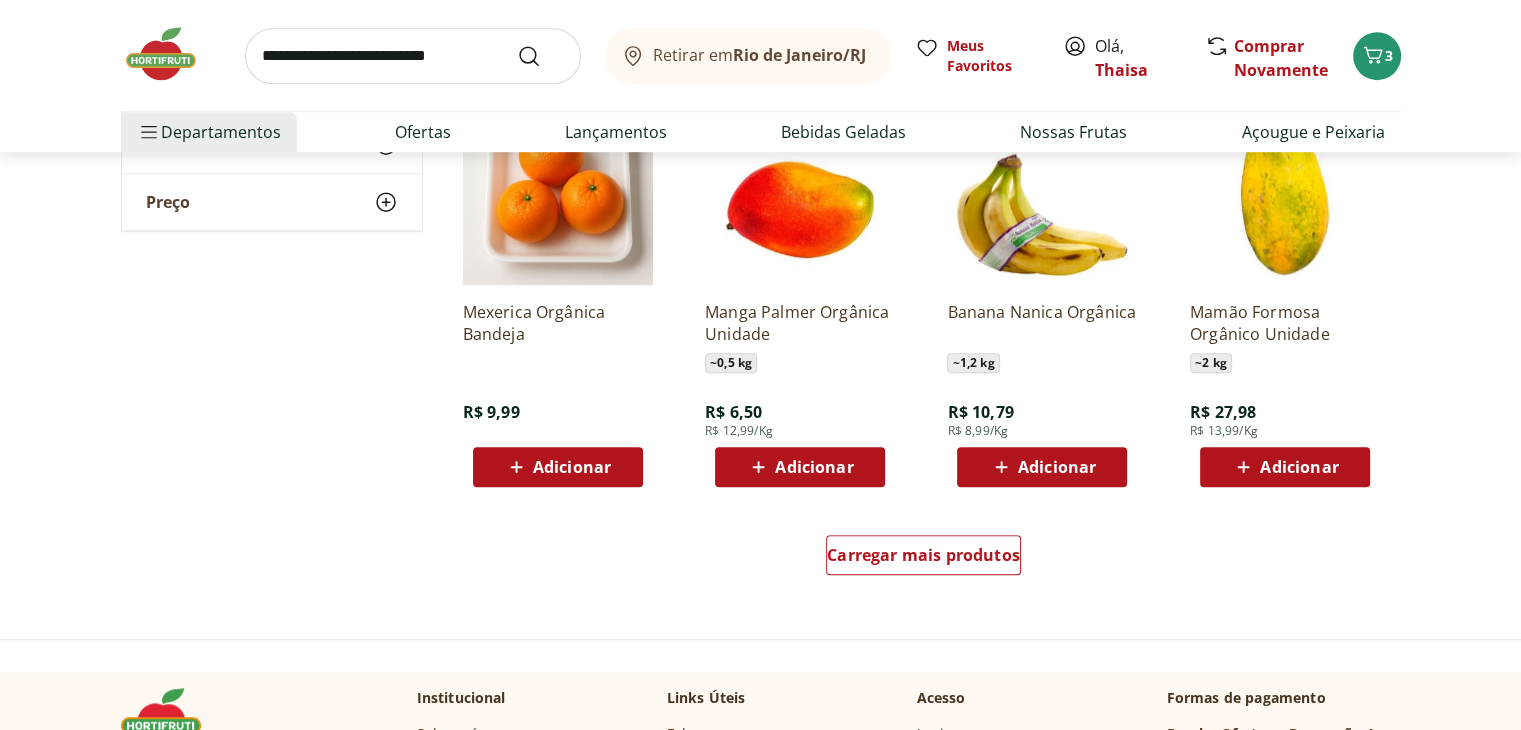 scroll, scrollTop: 1100, scrollLeft: 0, axis: vertical 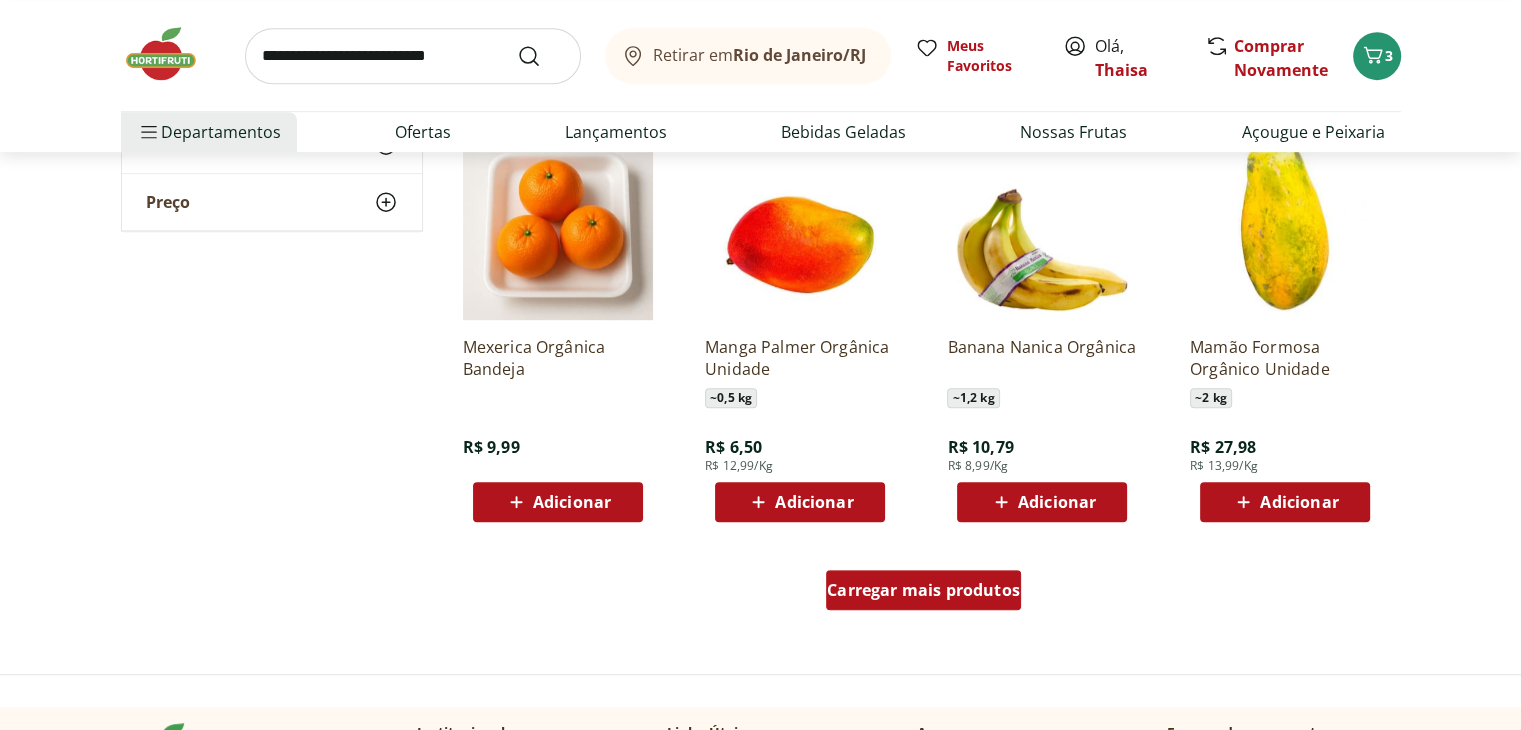 click on "Carregar mais produtos" at bounding box center [923, 590] 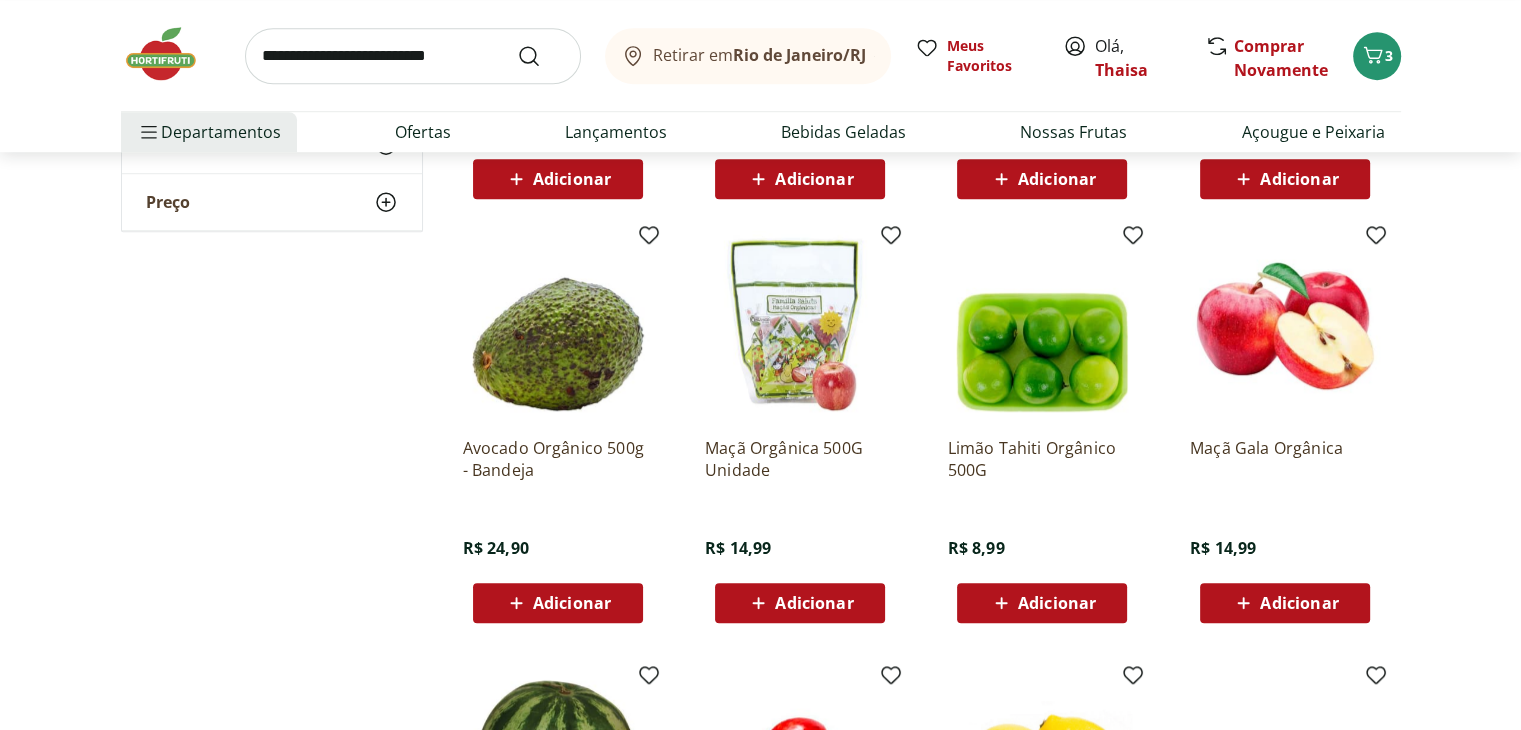 scroll, scrollTop: 1500, scrollLeft: 0, axis: vertical 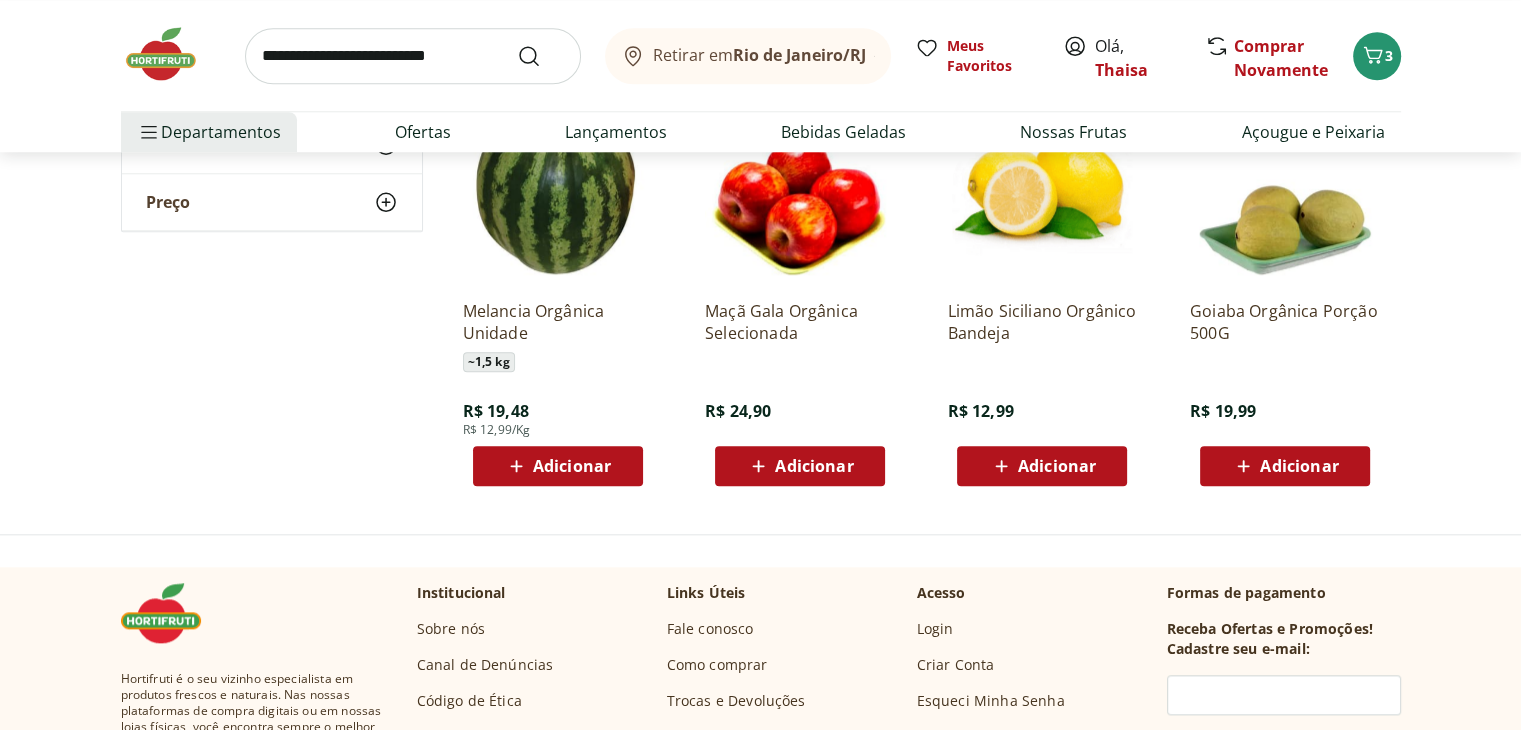 click on "Adicionar" at bounding box center (800, 466) 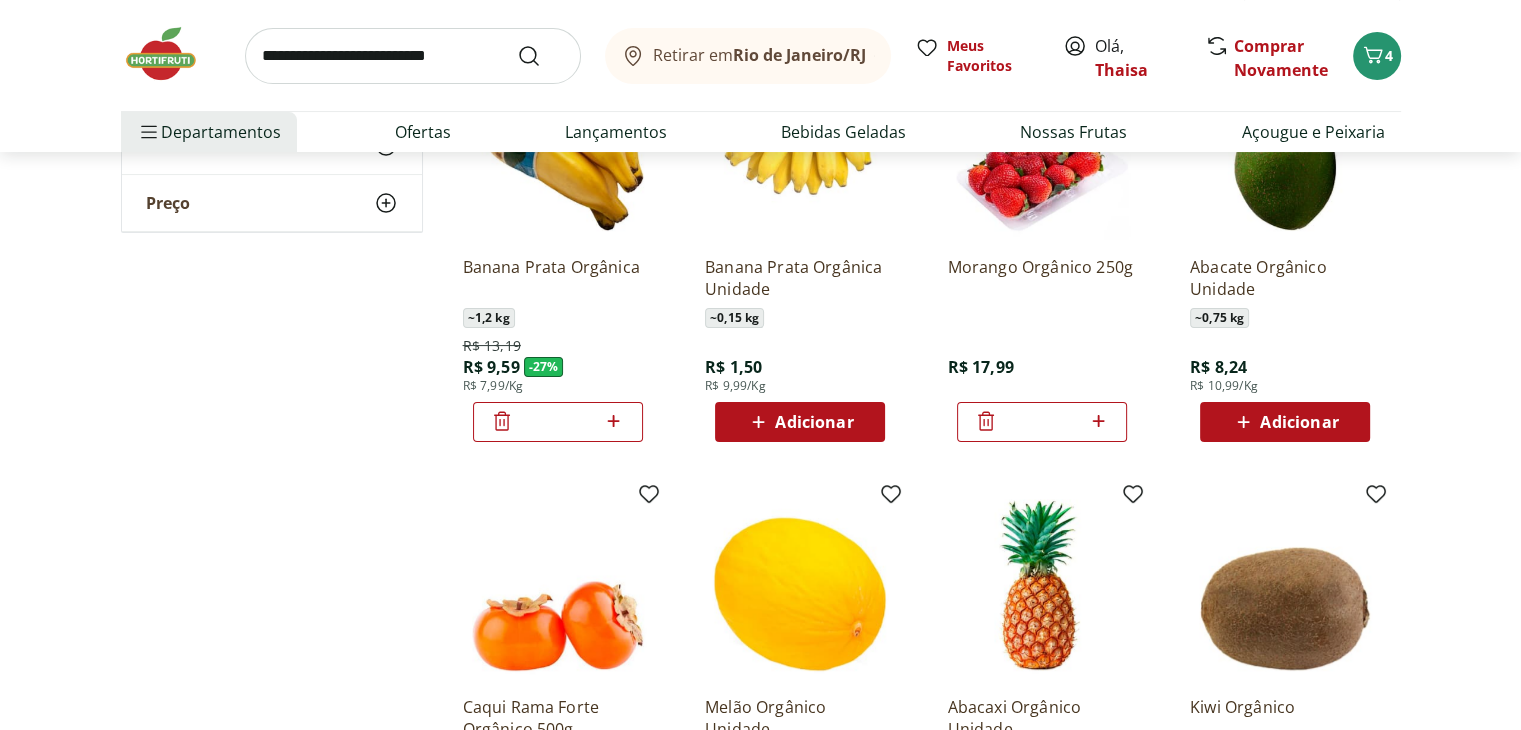 scroll, scrollTop: 0, scrollLeft: 0, axis: both 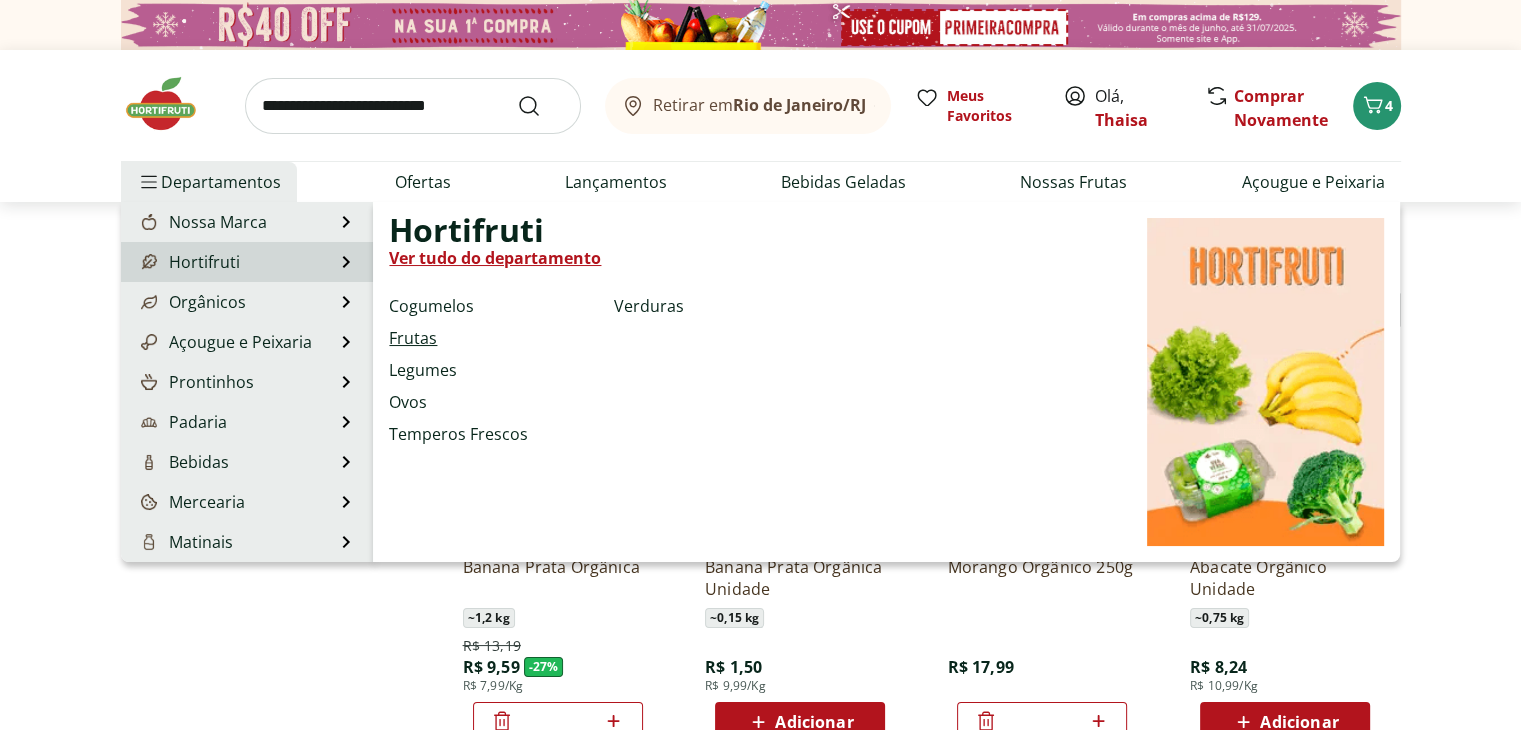 click on "Frutas" at bounding box center [413, 338] 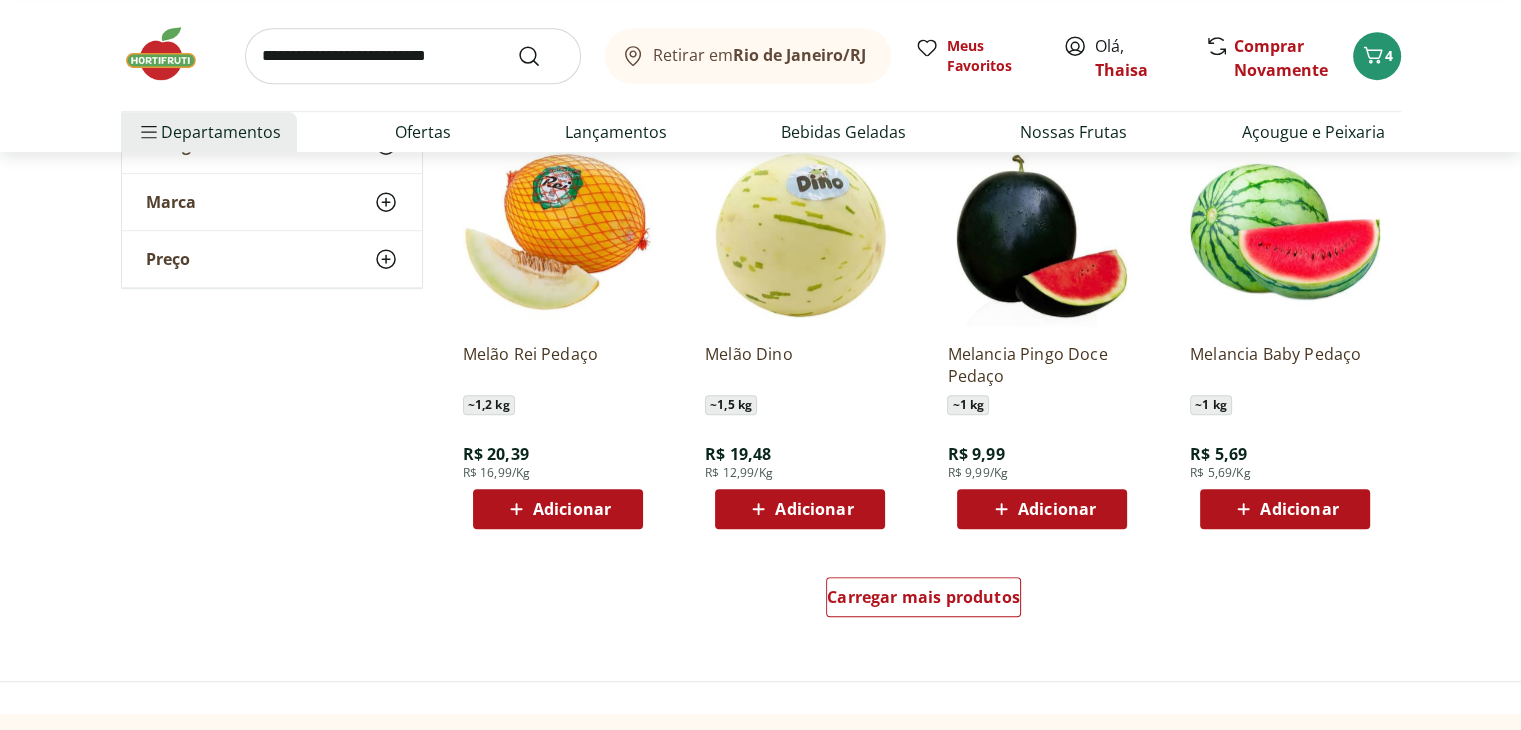 scroll, scrollTop: 1100, scrollLeft: 0, axis: vertical 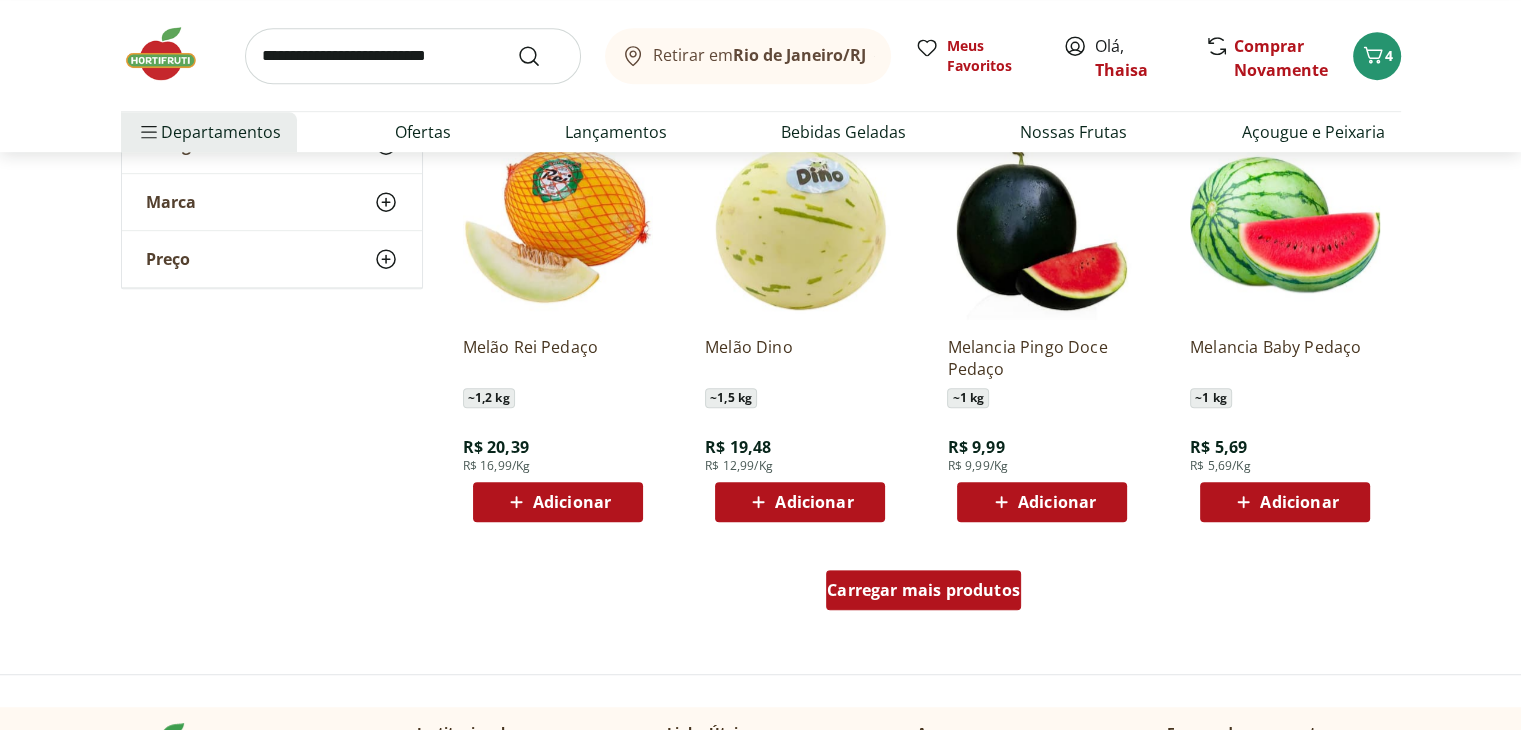 click on "Carregar mais produtos" at bounding box center (923, 590) 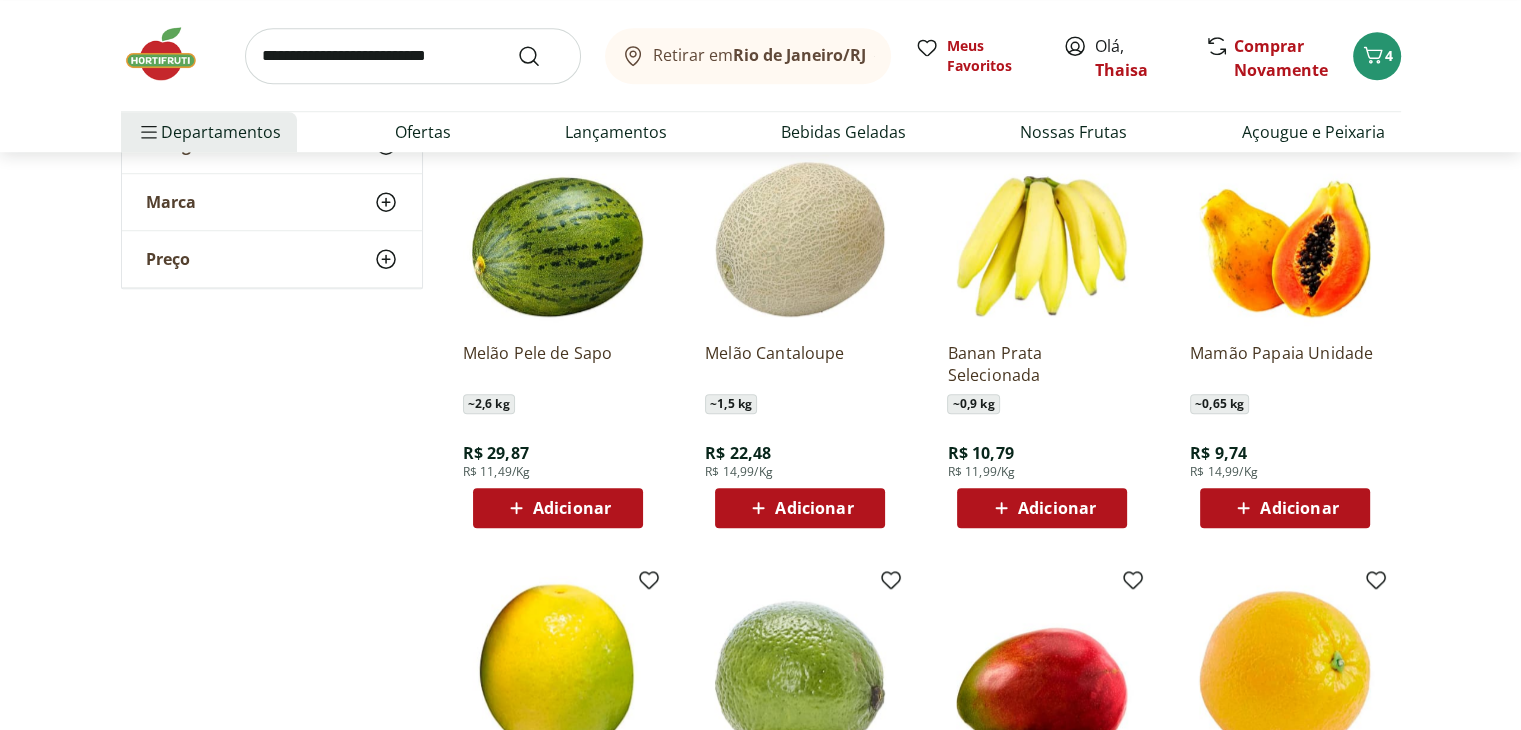 scroll, scrollTop: 1600, scrollLeft: 0, axis: vertical 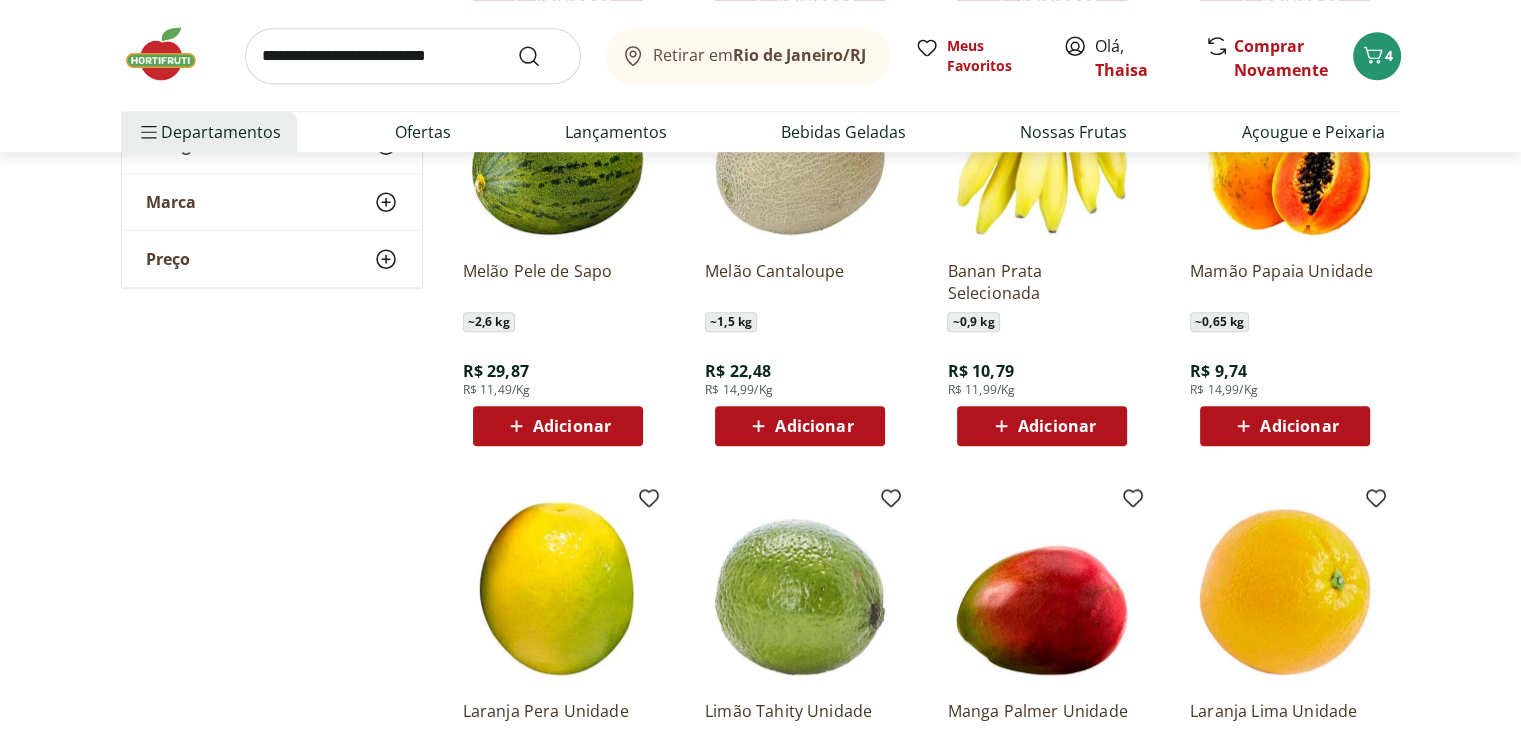 click on "Adicionar" at bounding box center (1299, 426) 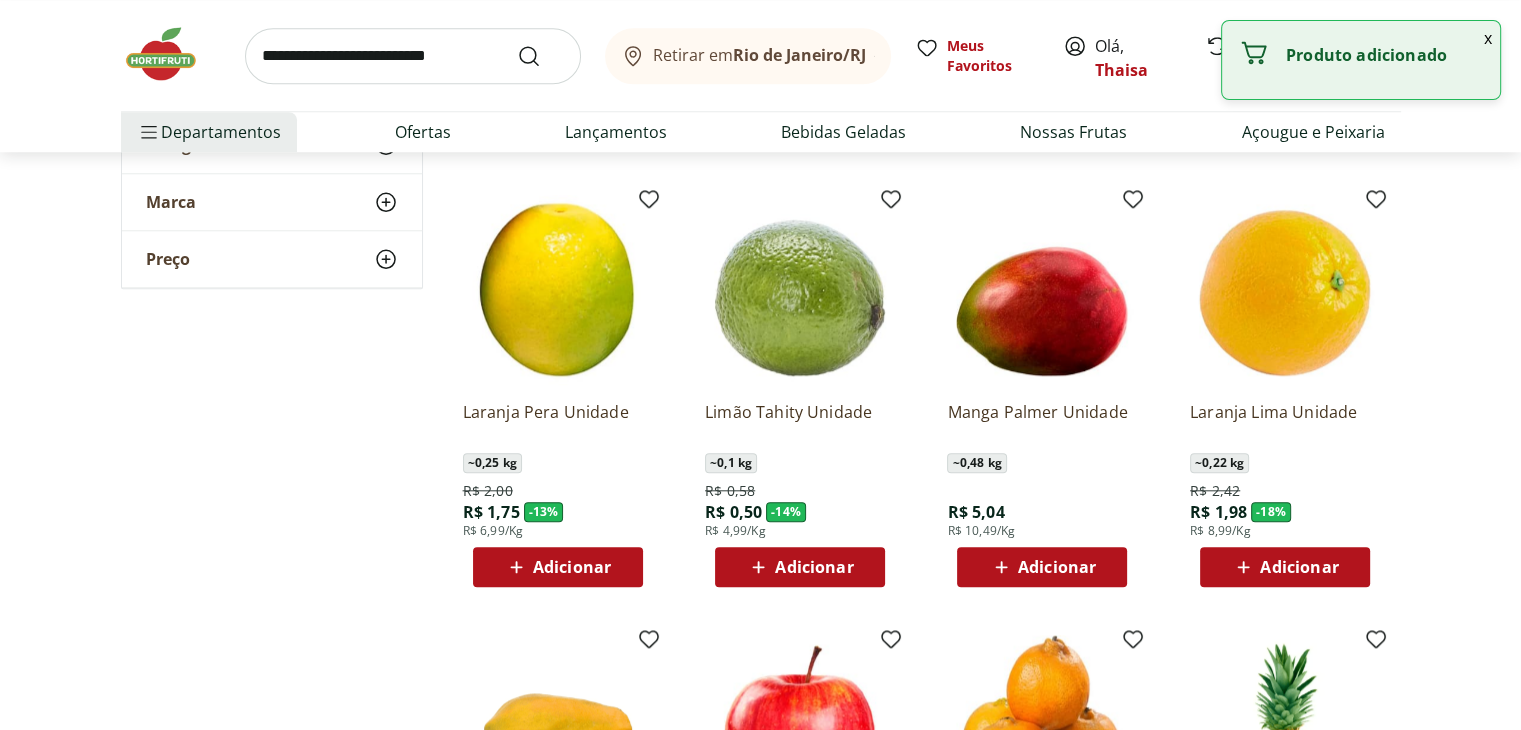 scroll, scrollTop: 1900, scrollLeft: 0, axis: vertical 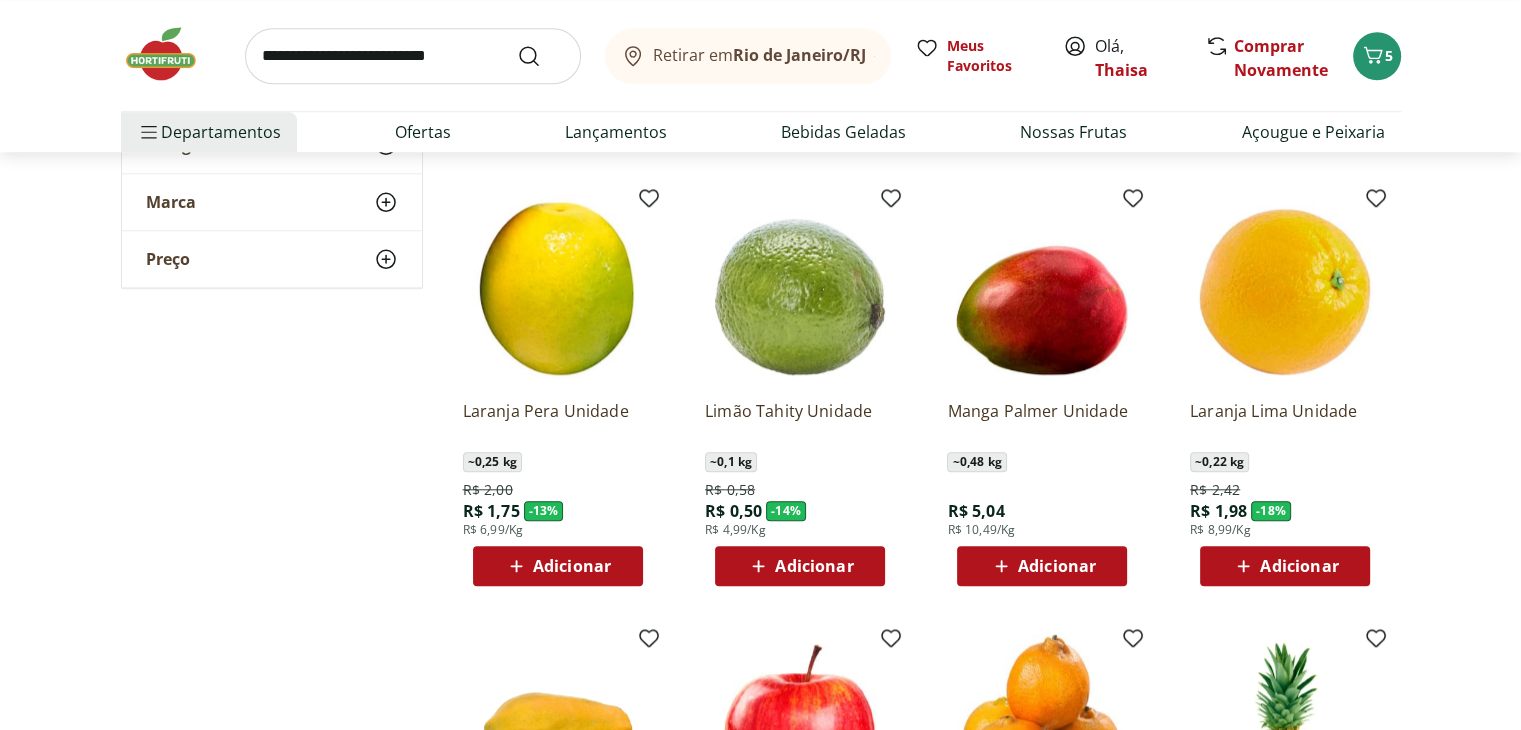 click on "Adicionar" at bounding box center (1042, 566) 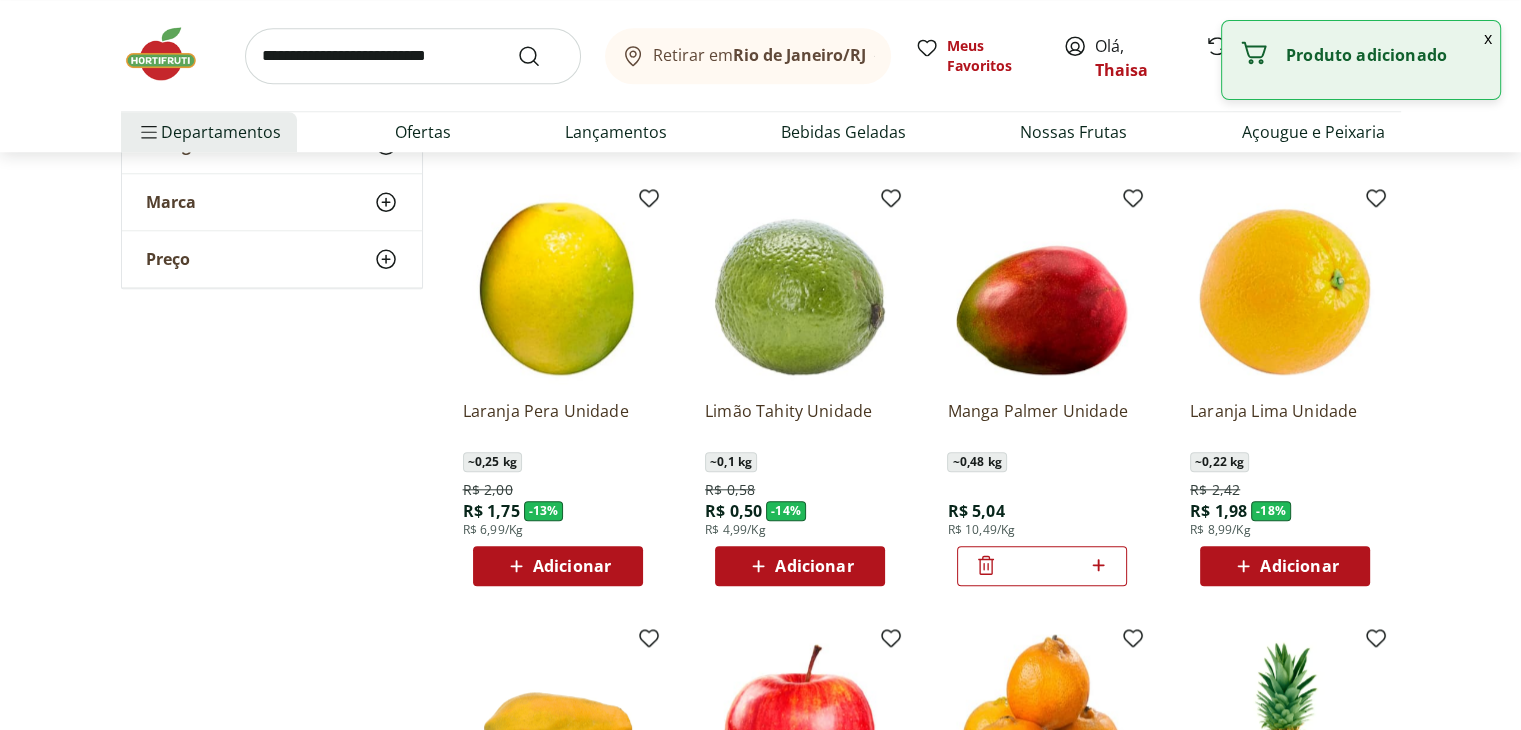 click 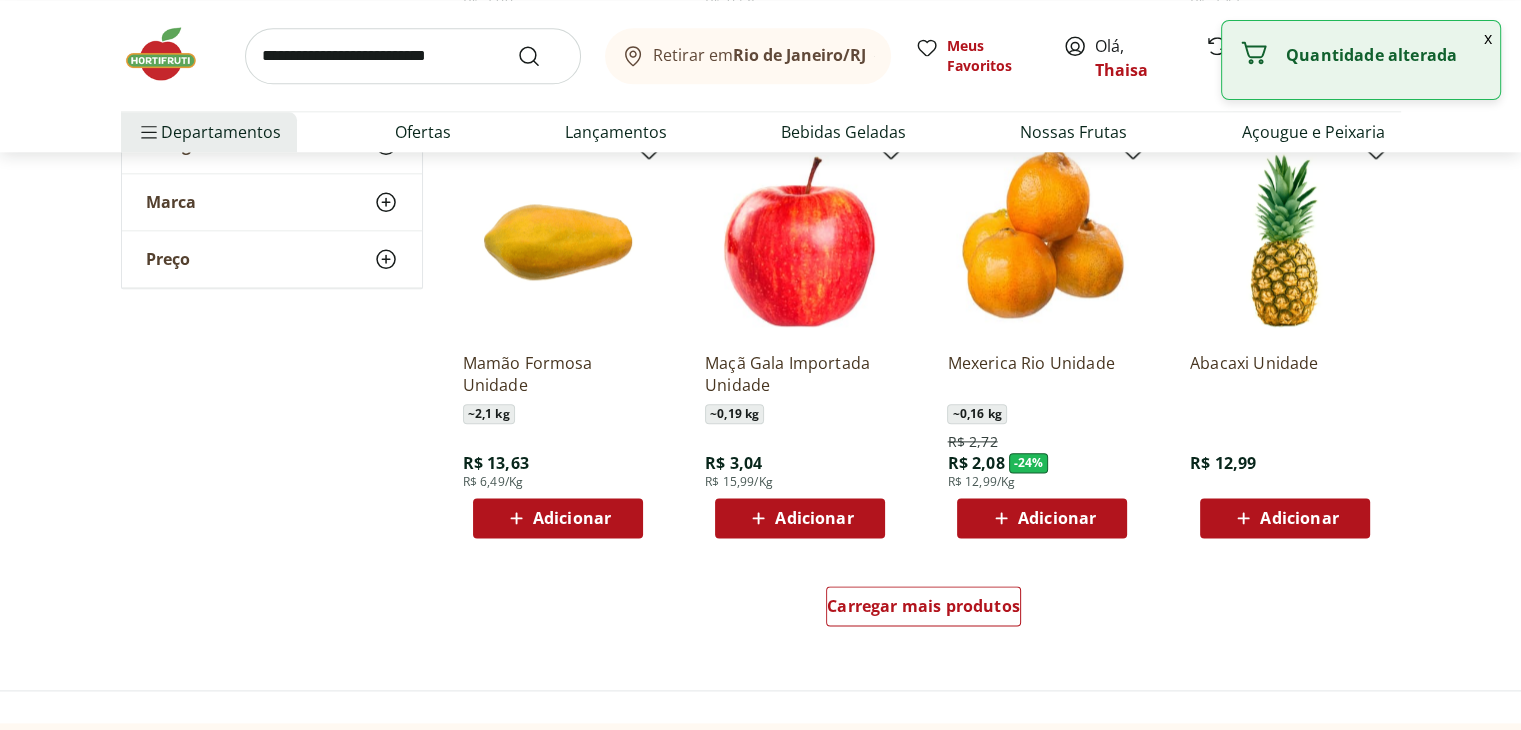 scroll, scrollTop: 2400, scrollLeft: 0, axis: vertical 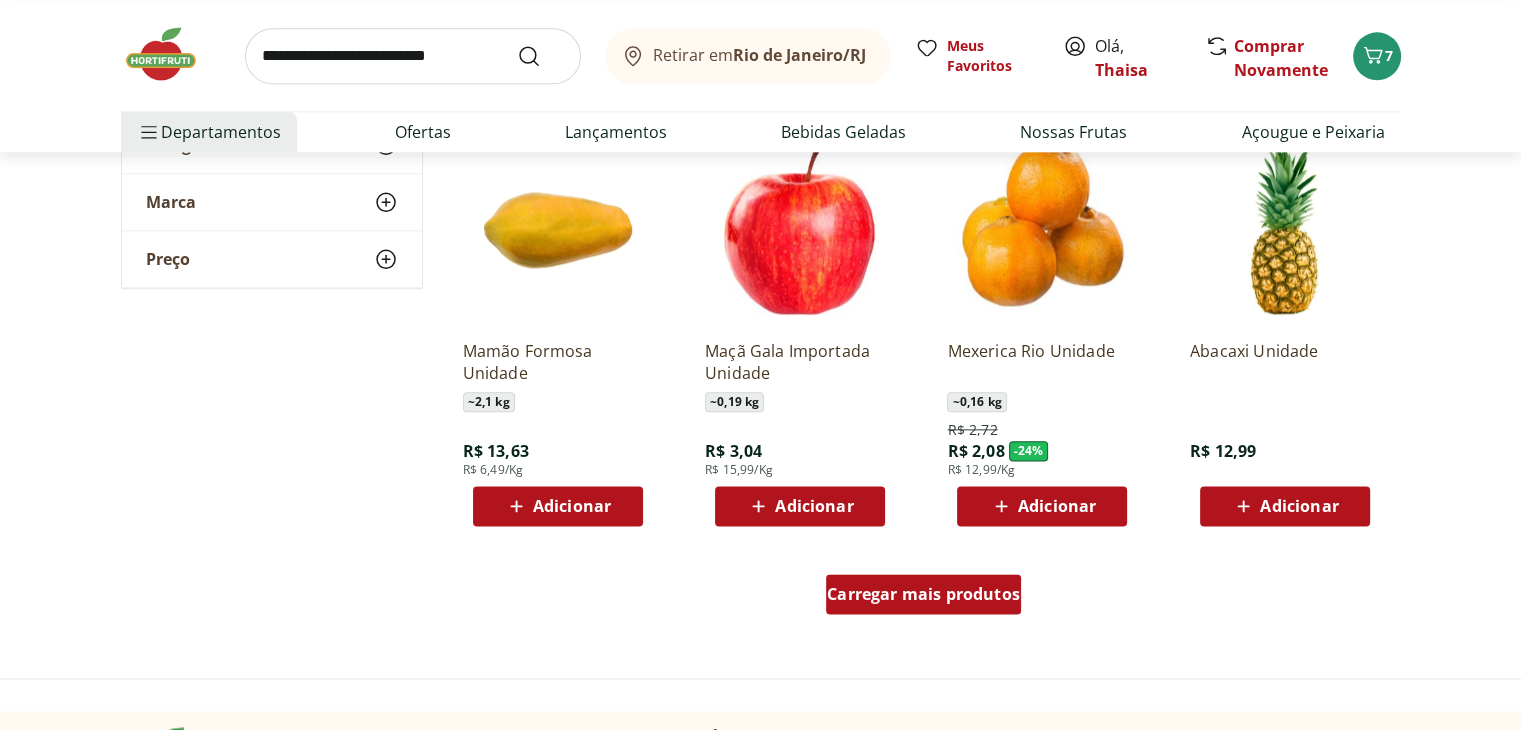 click on "Carregar mais produtos" at bounding box center (923, 594) 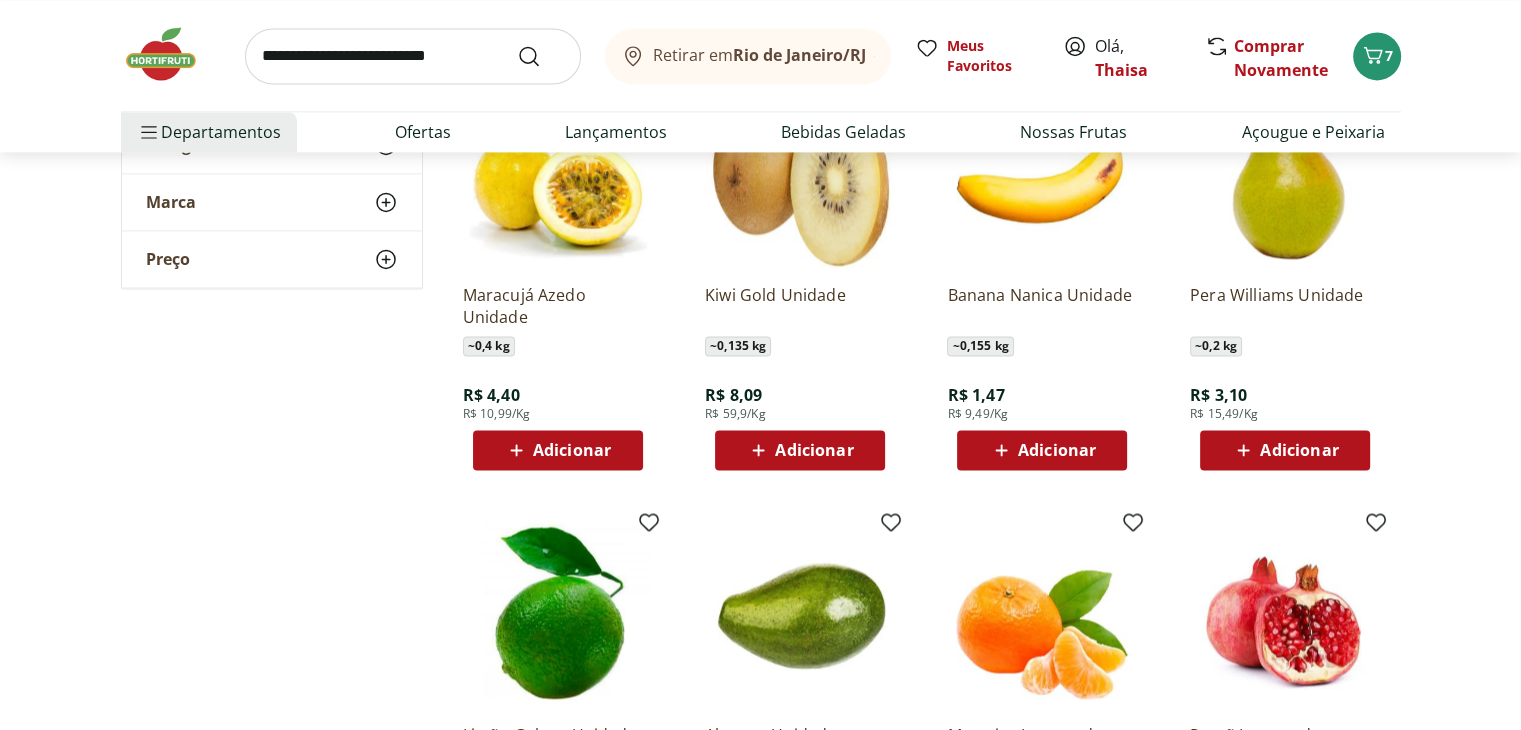 scroll, scrollTop: 2900, scrollLeft: 0, axis: vertical 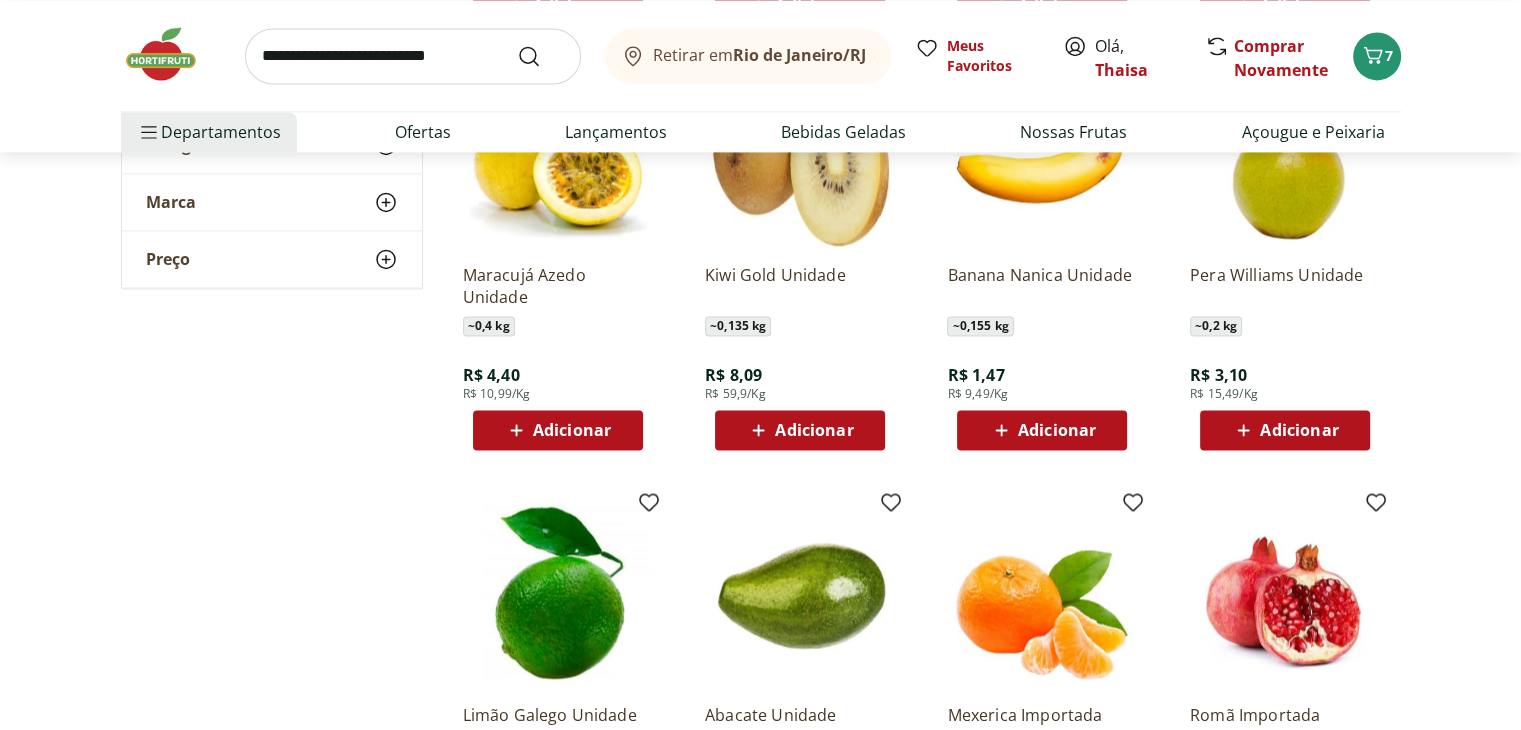 click on "Adicionar" at bounding box center (800, 430) 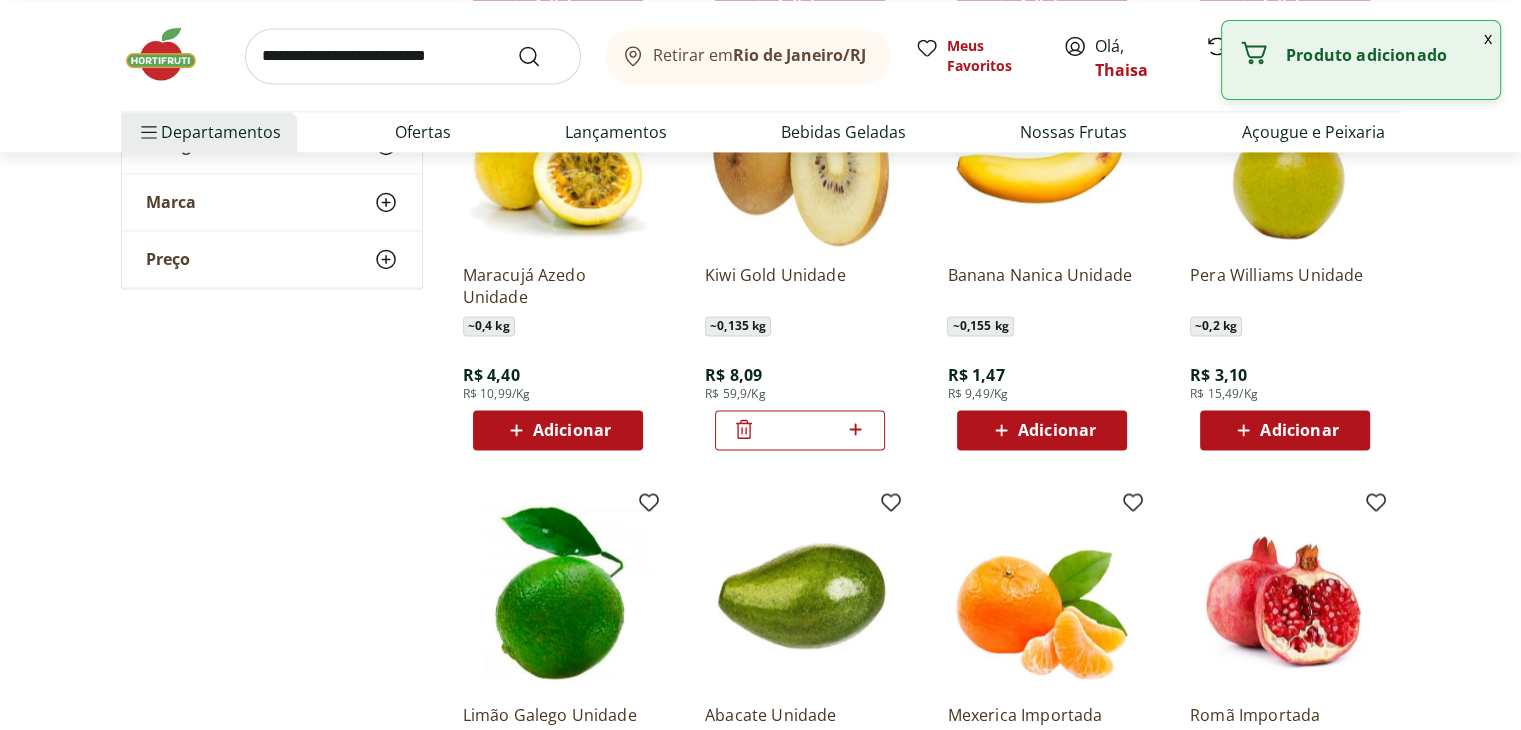 click 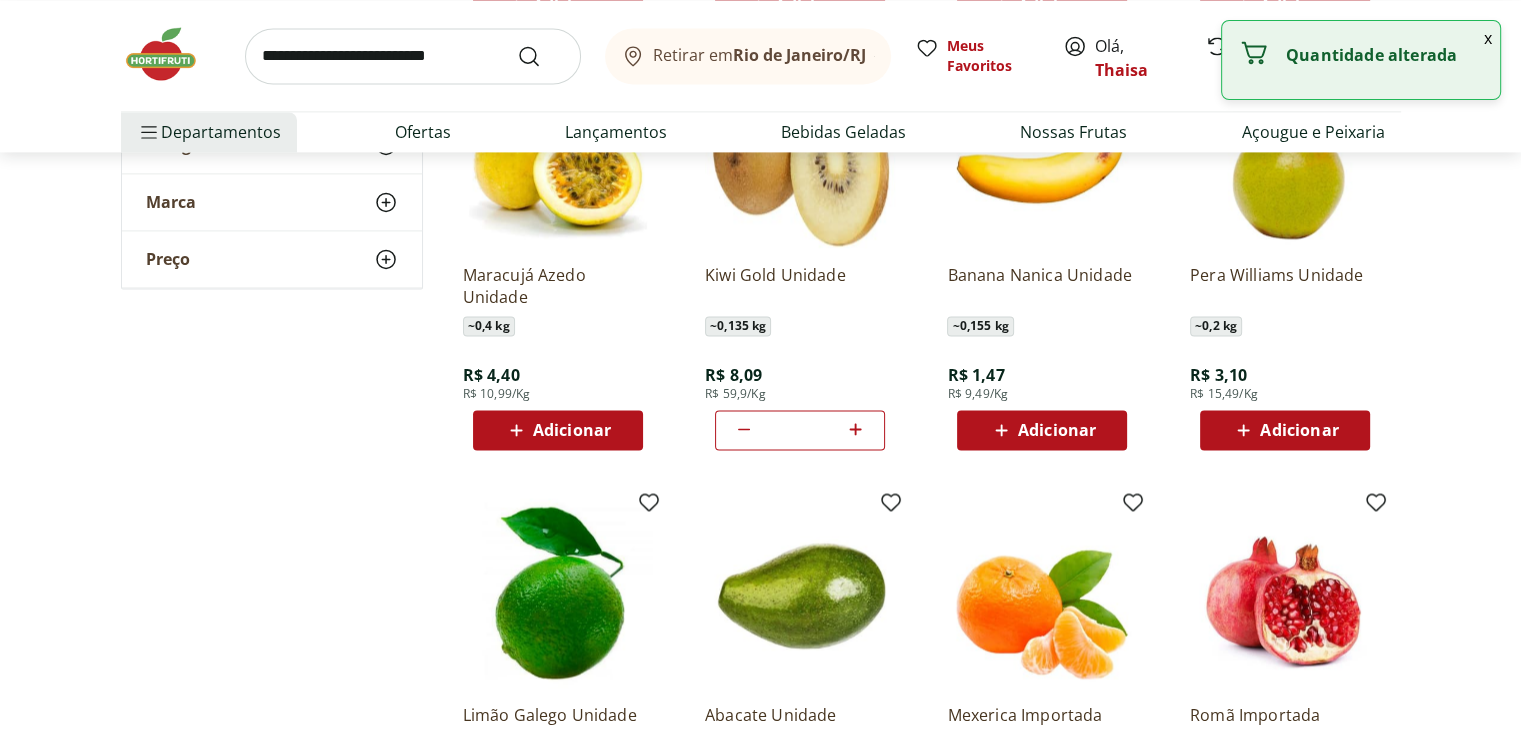 click 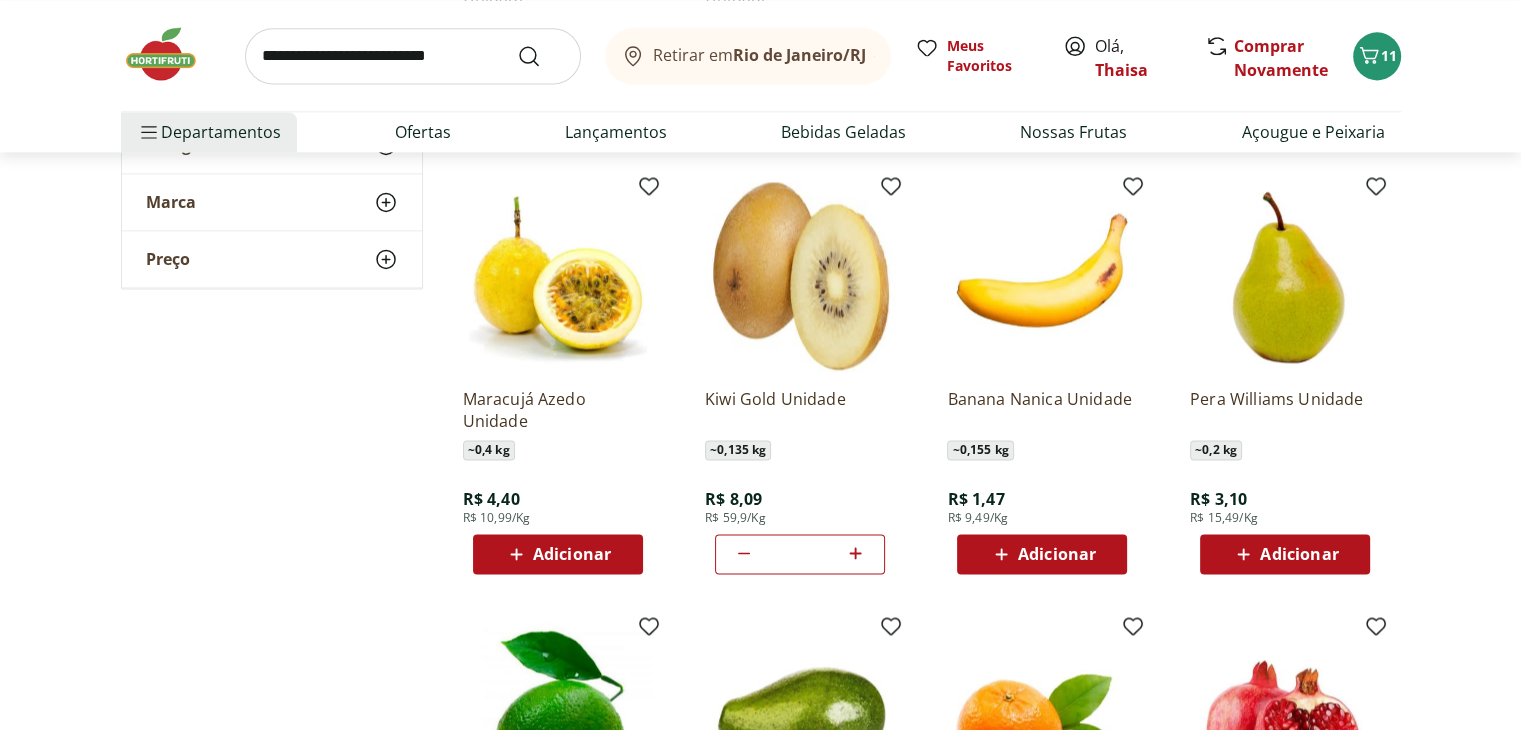 scroll, scrollTop: 2800, scrollLeft: 0, axis: vertical 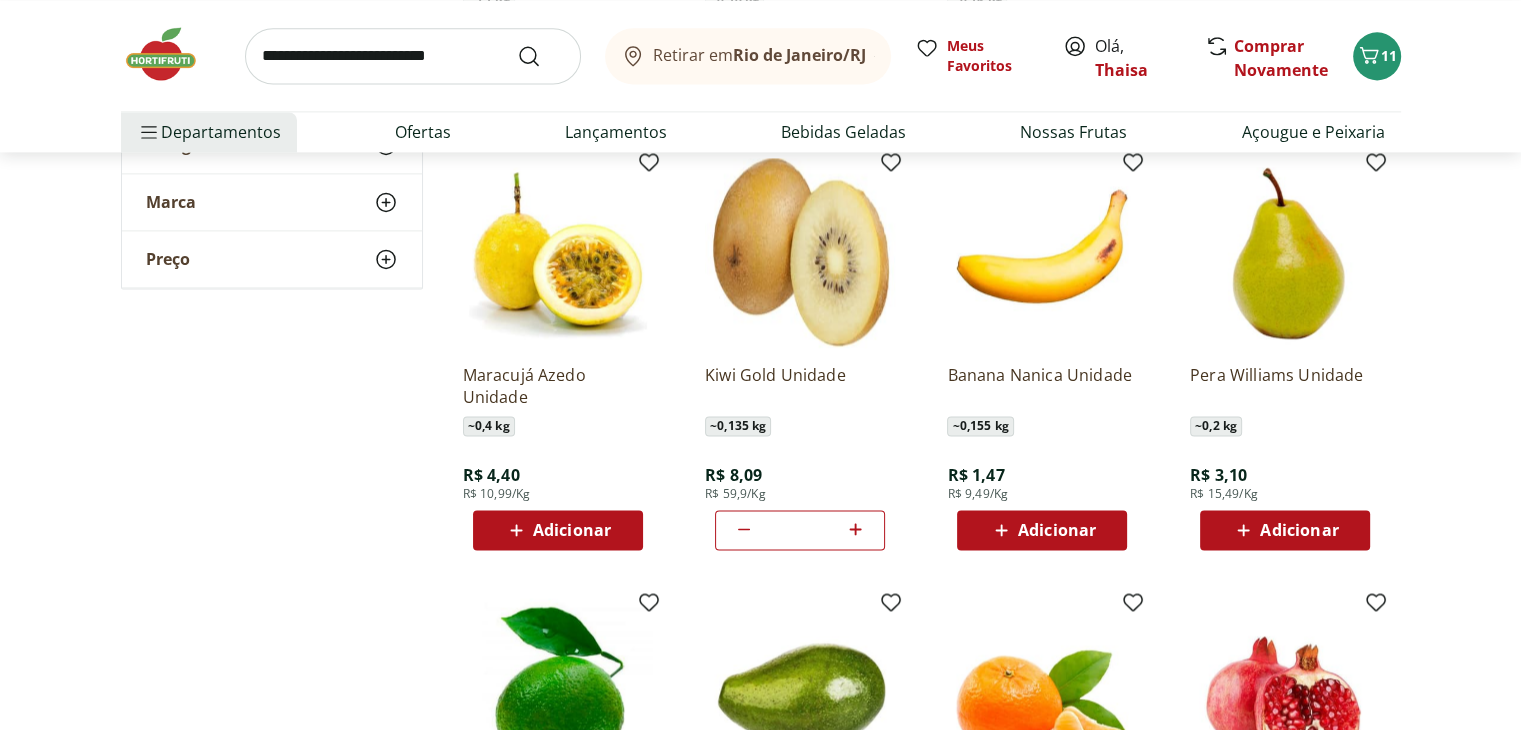click on "Adicionar" at bounding box center (572, 530) 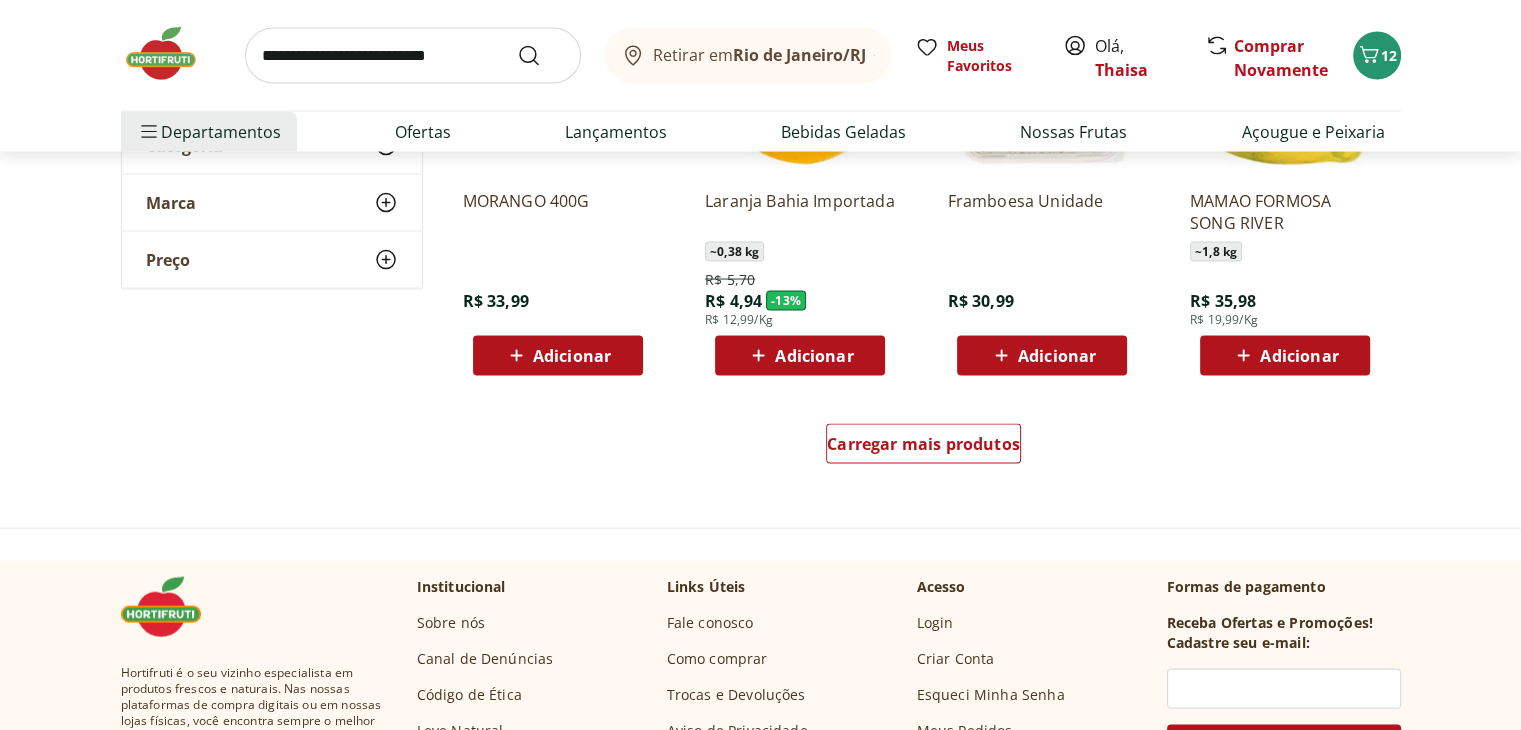 scroll, scrollTop: 3900, scrollLeft: 0, axis: vertical 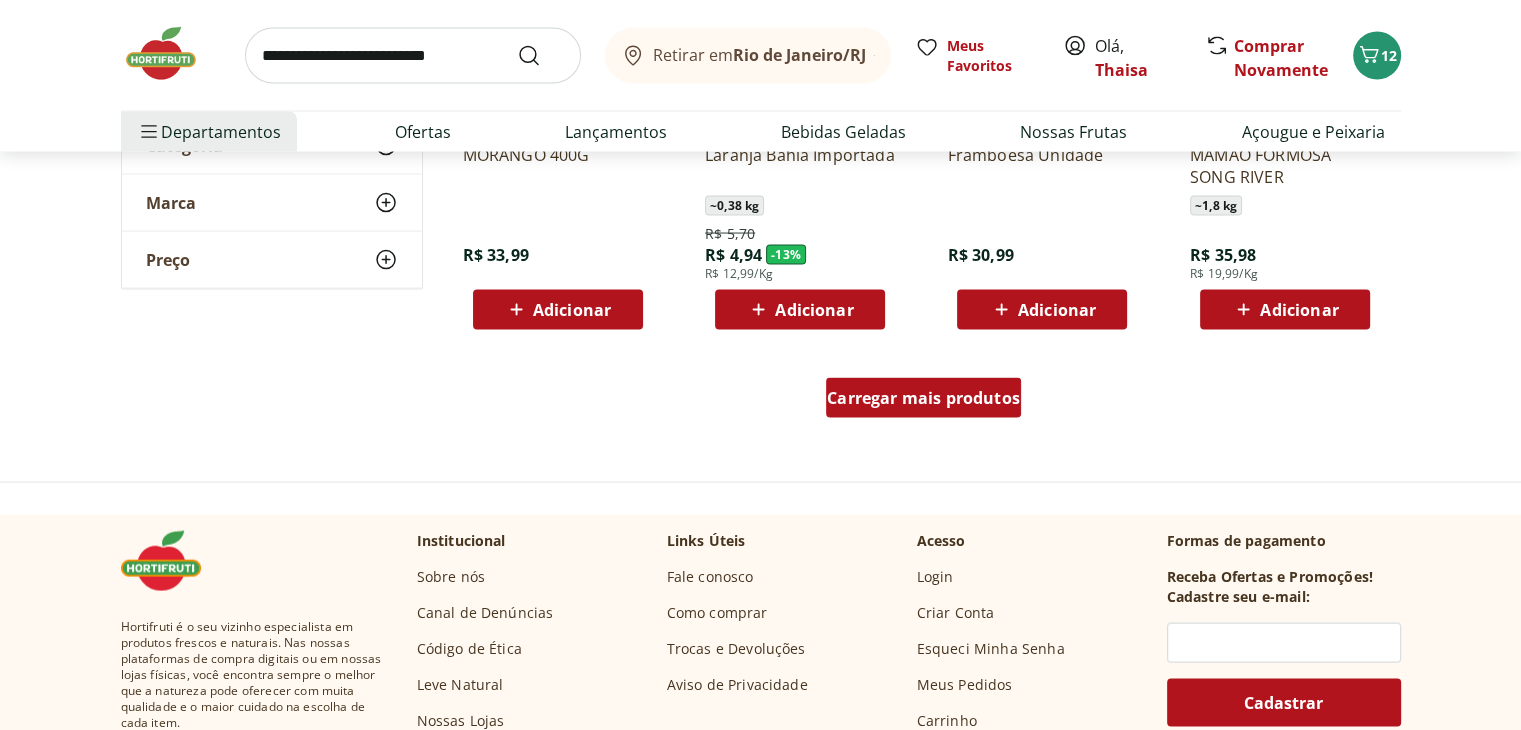 click on "Carregar mais produtos" at bounding box center (923, 398) 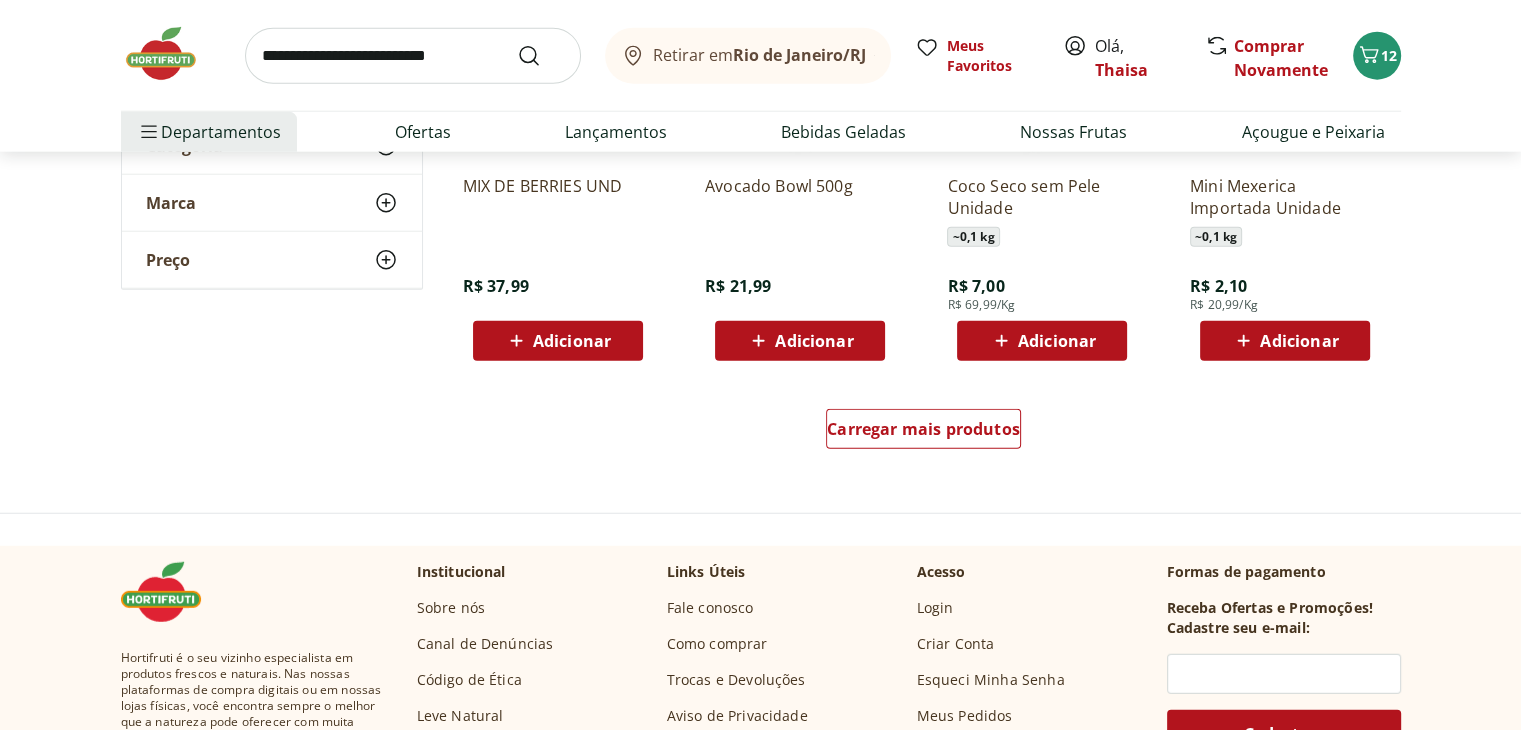 scroll, scrollTop: 5200, scrollLeft: 0, axis: vertical 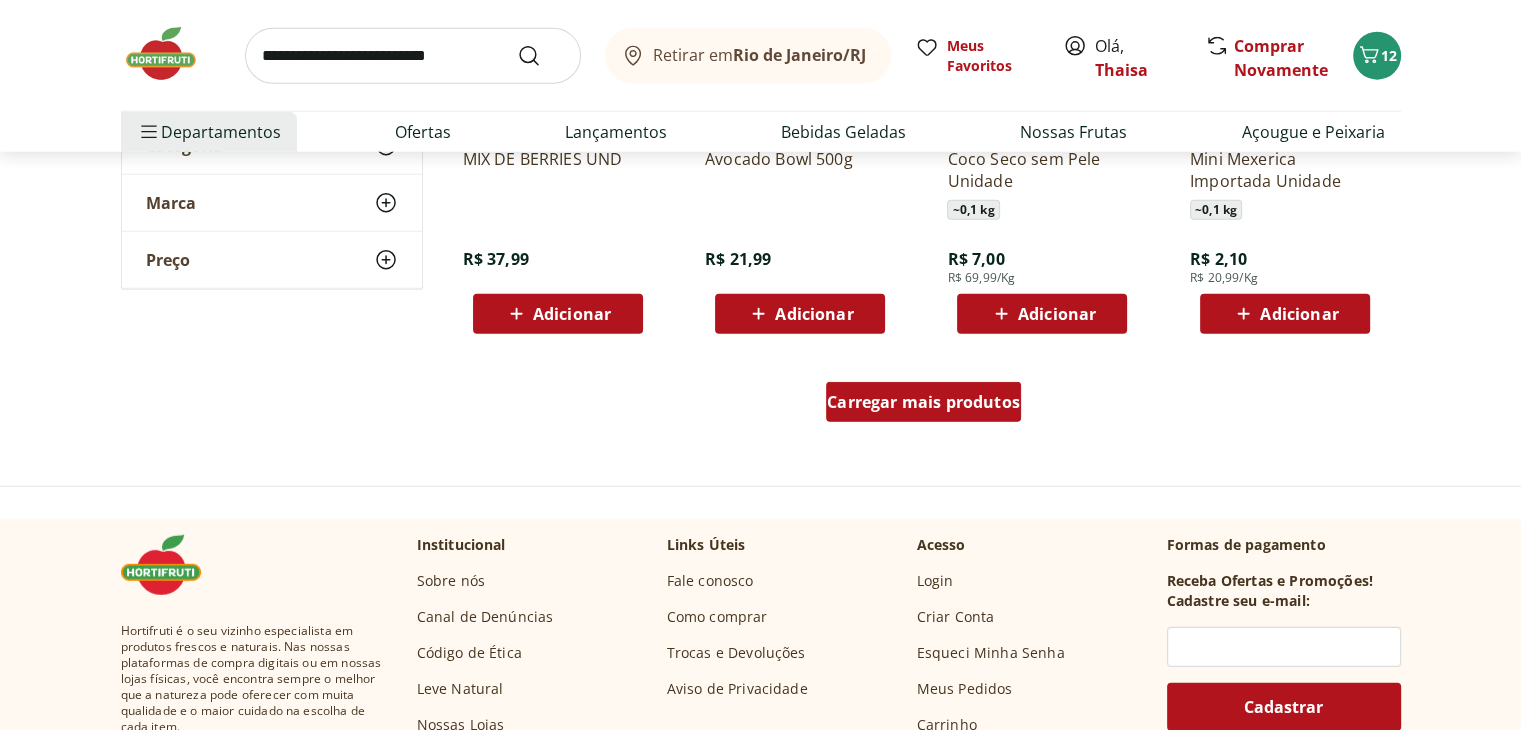 click on "Carregar mais produtos" at bounding box center (923, 402) 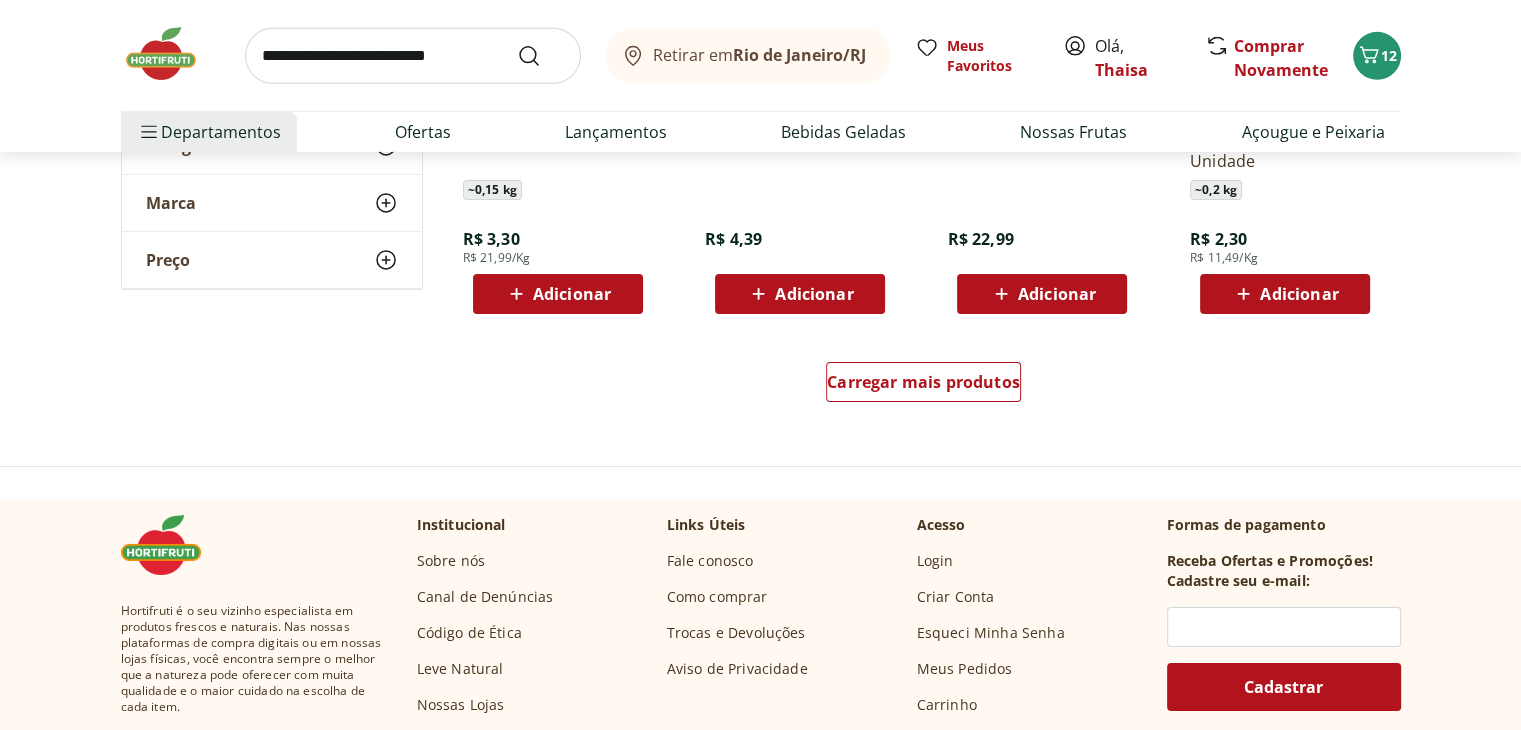 scroll, scrollTop: 6600, scrollLeft: 0, axis: vertical 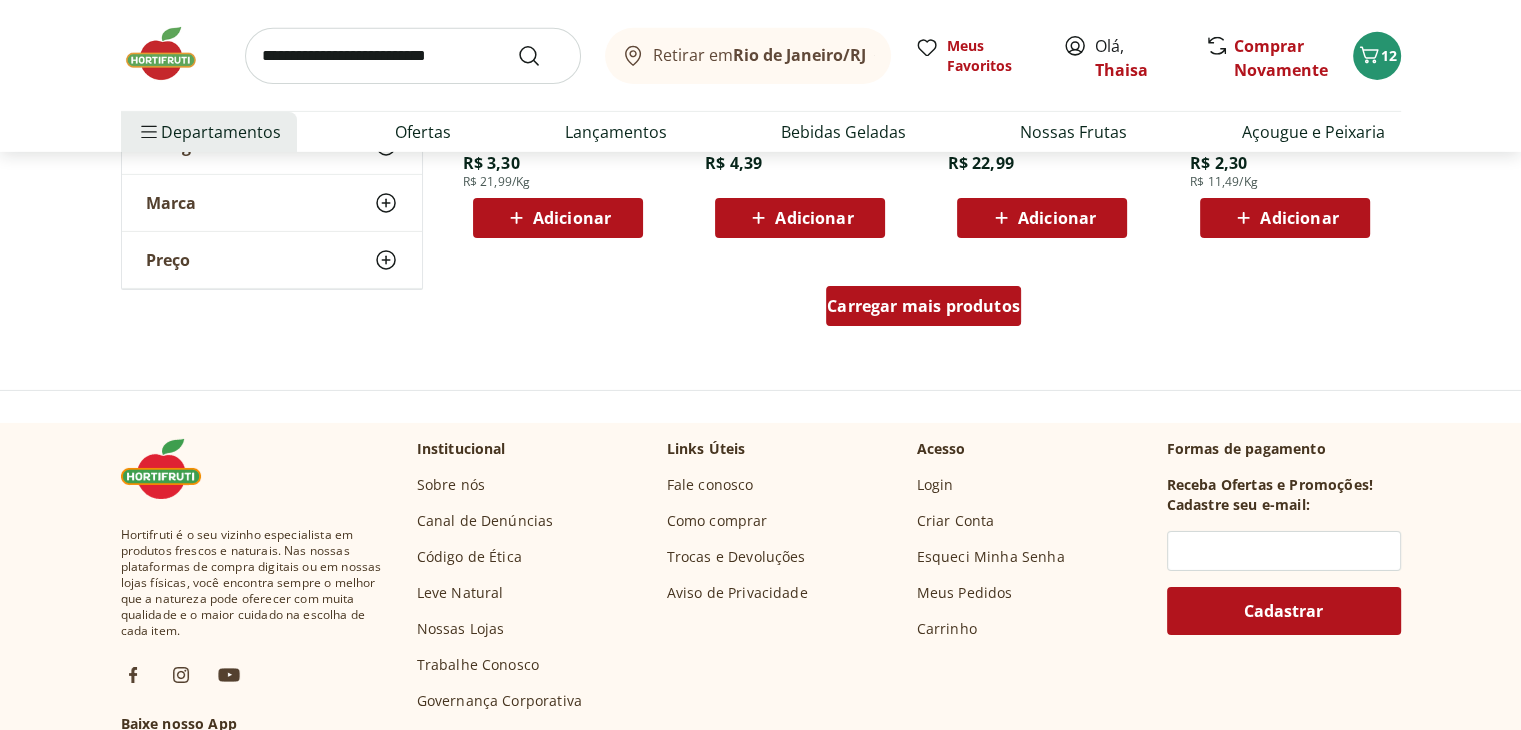 click on "Carregar mais produtos" at bounding box center [923, 306] 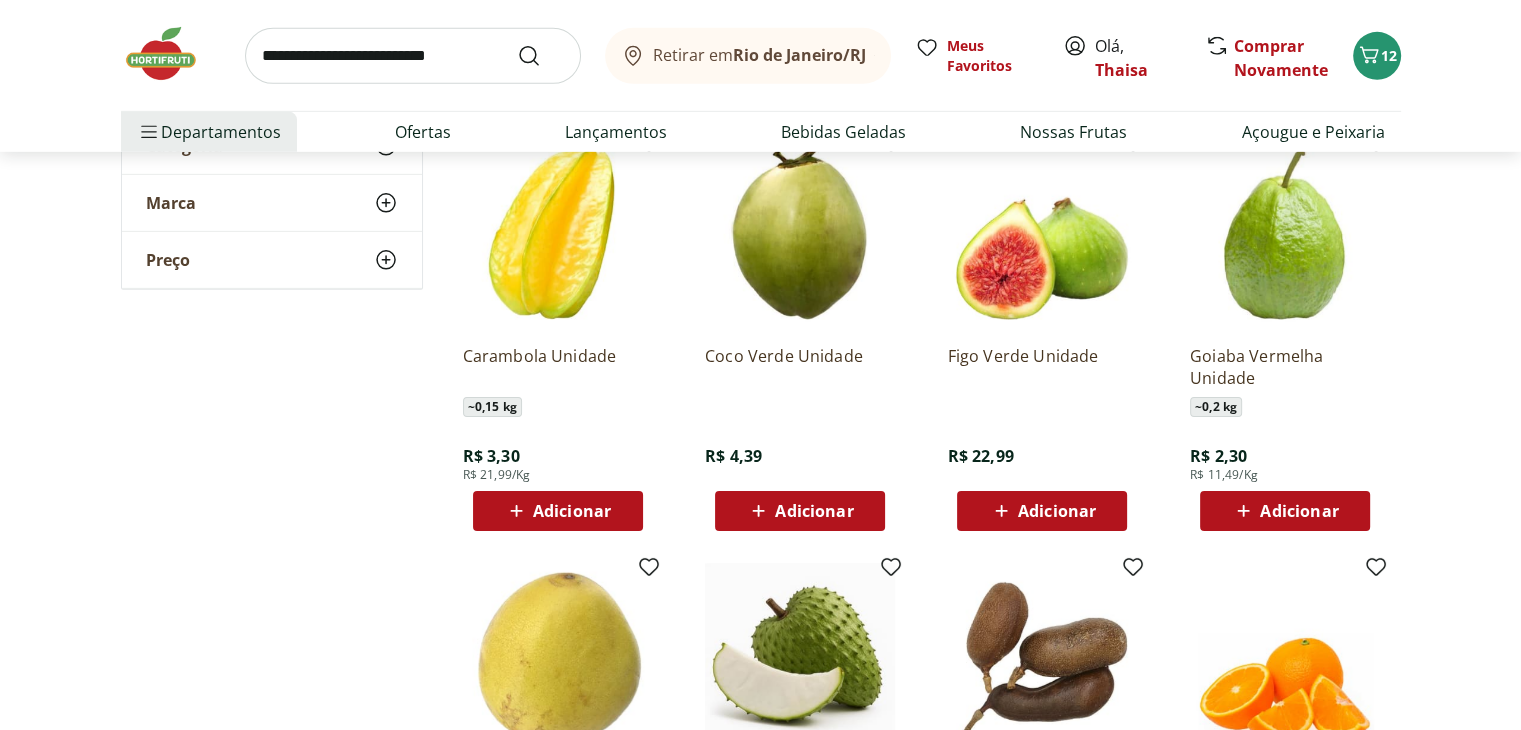 scroll, scrollTop: 6300, scrollLeft: 0, axis: vertical 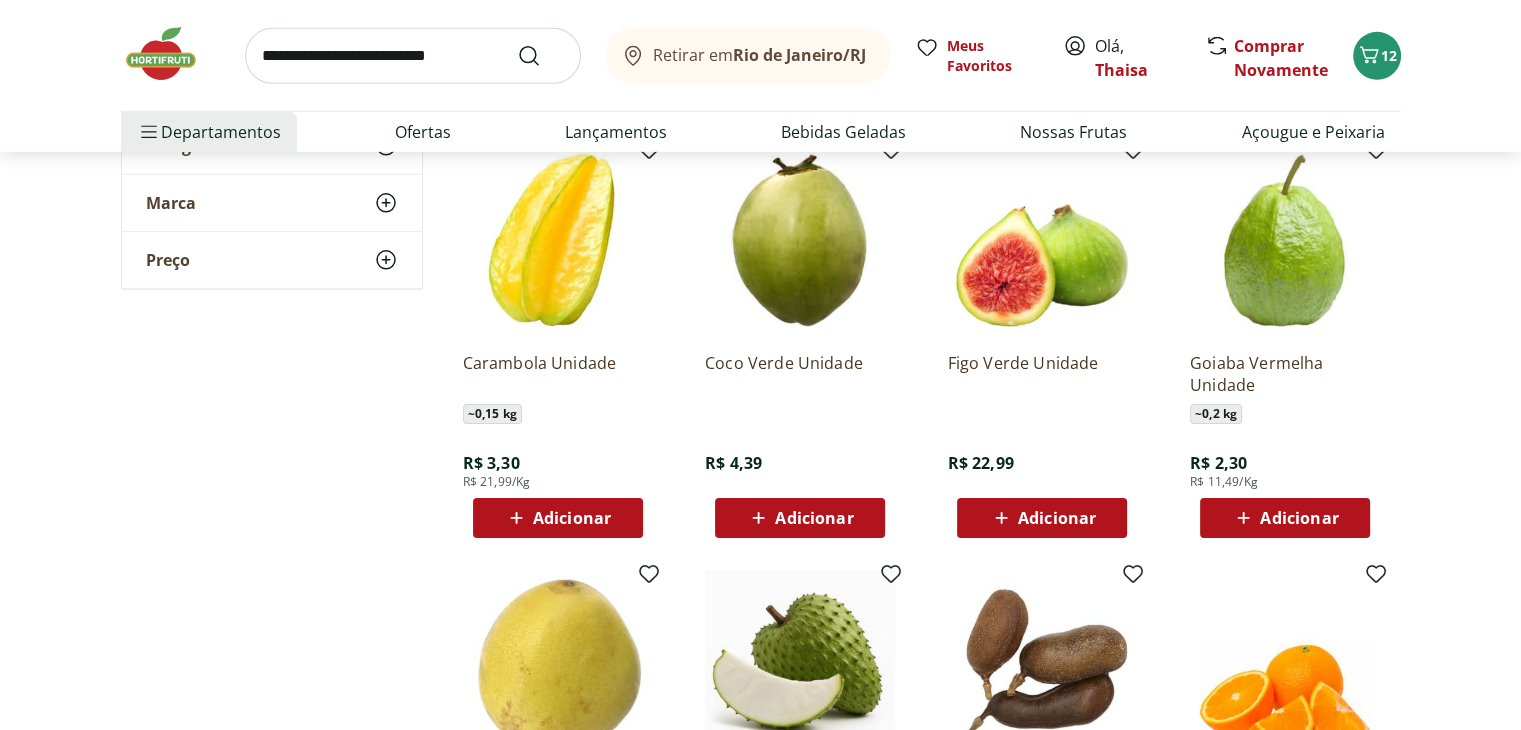 click on "Adicionar" at bounding box center (1285, 518) 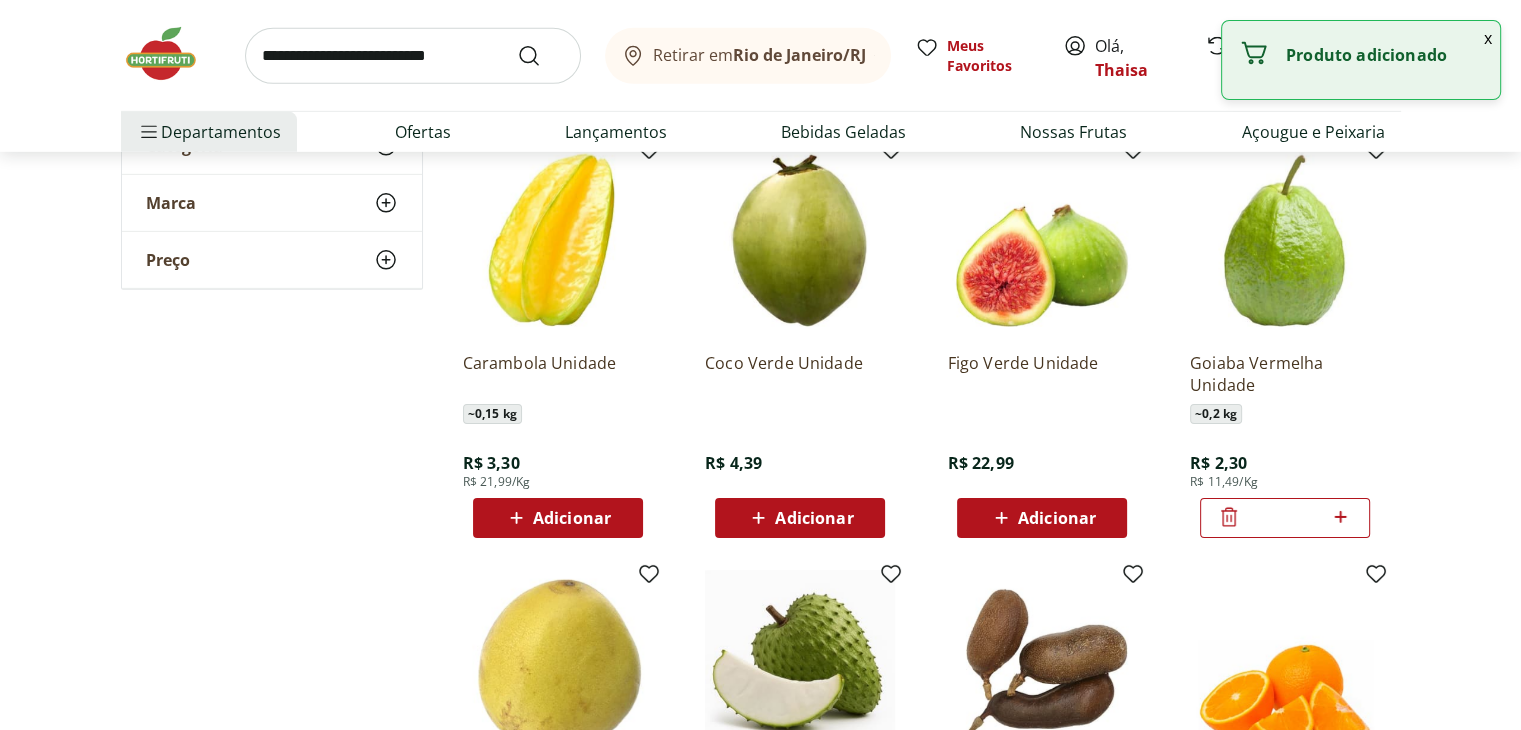 click 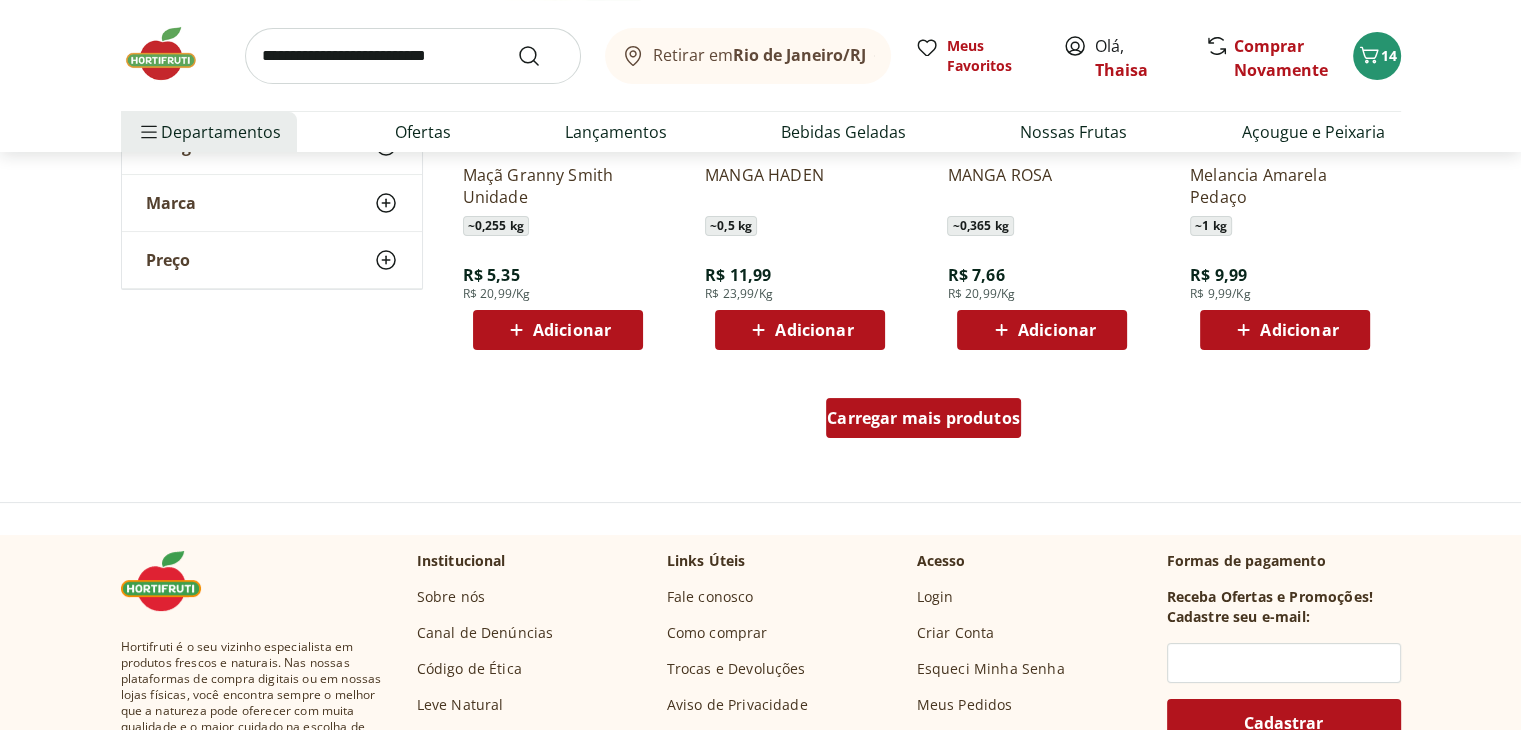 scroll, scrollTop: 7800, scrollLeft: 0, axis: vertical 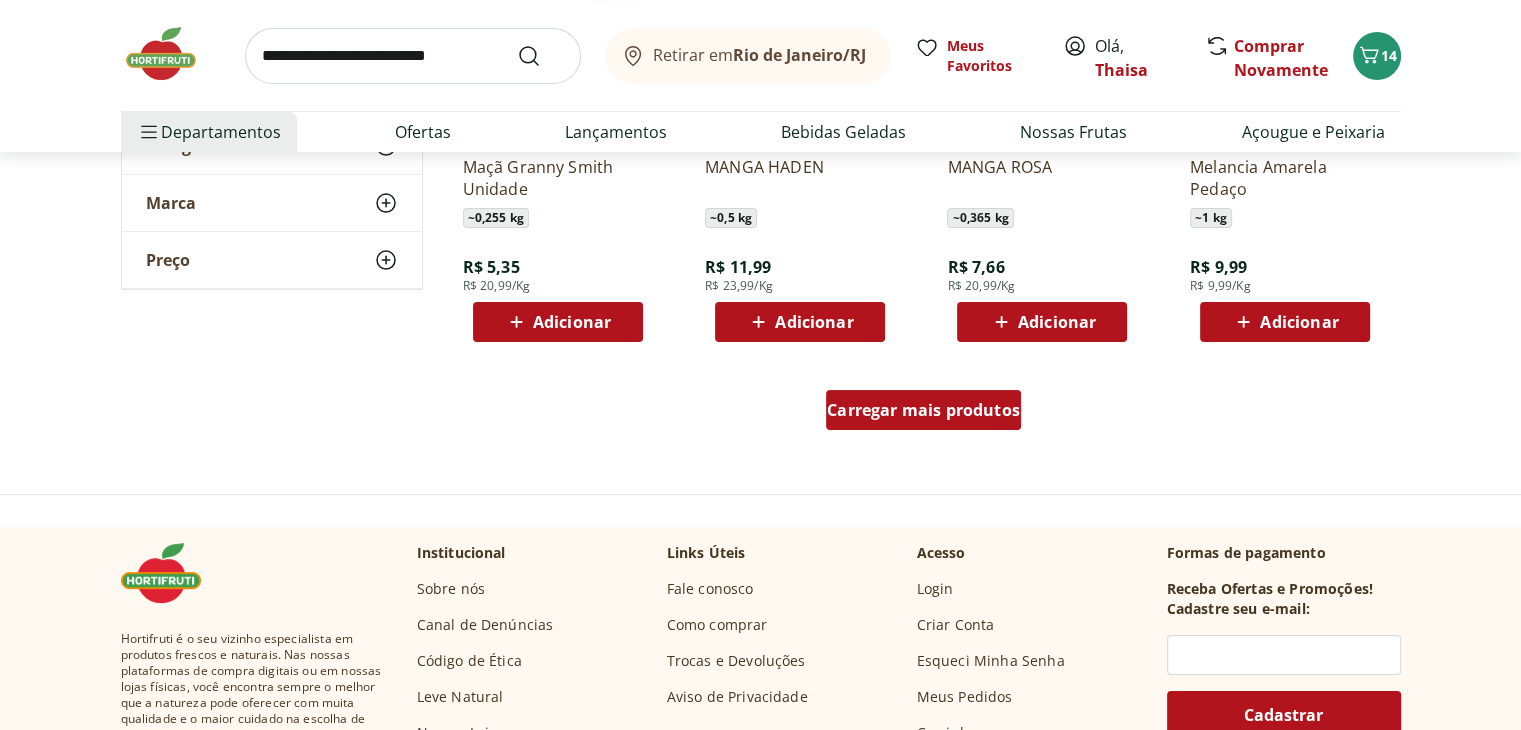 click on "Carregar mais produtos" at bounding box center [923, 410] 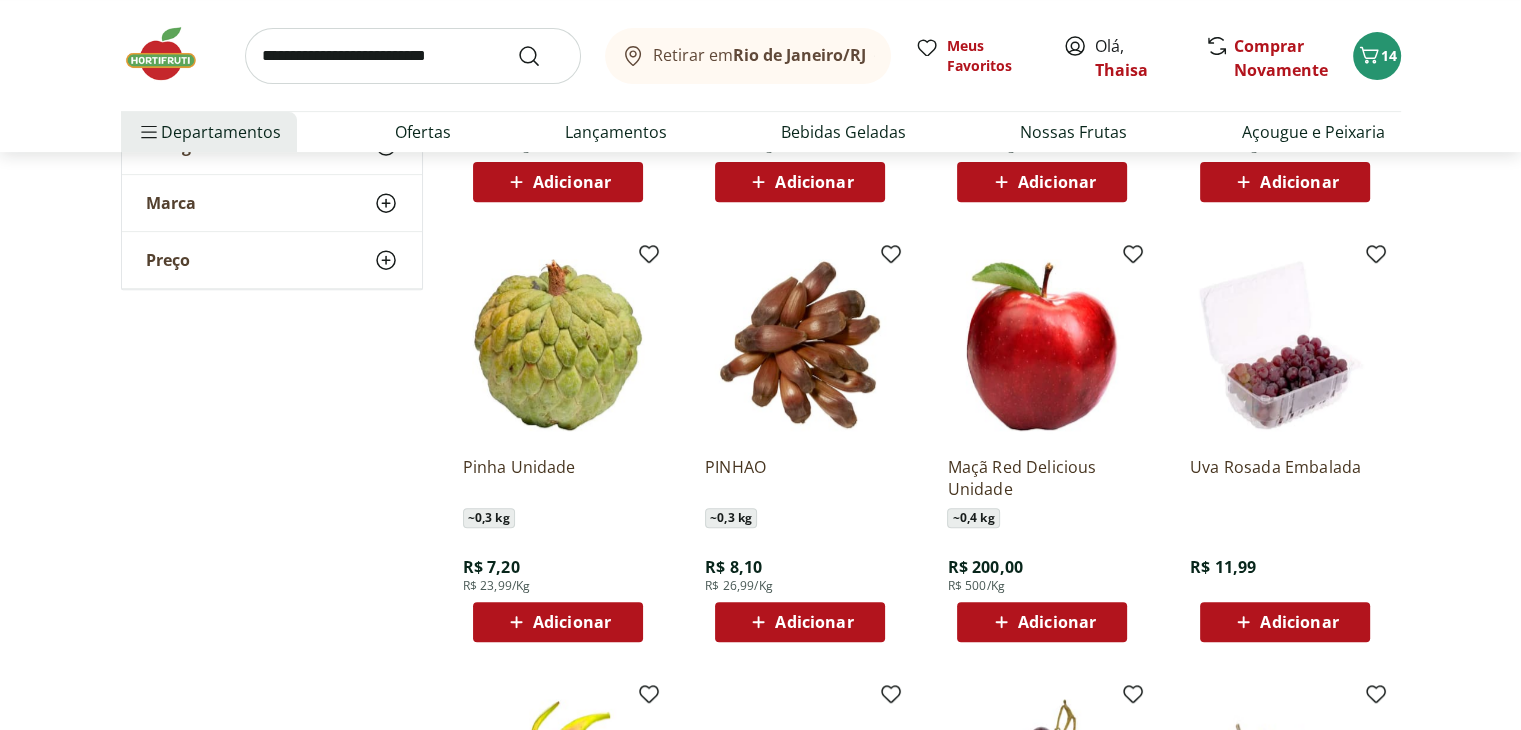 scroll, scrollTop: 8400, scrollLeft: 0, axis: vertical 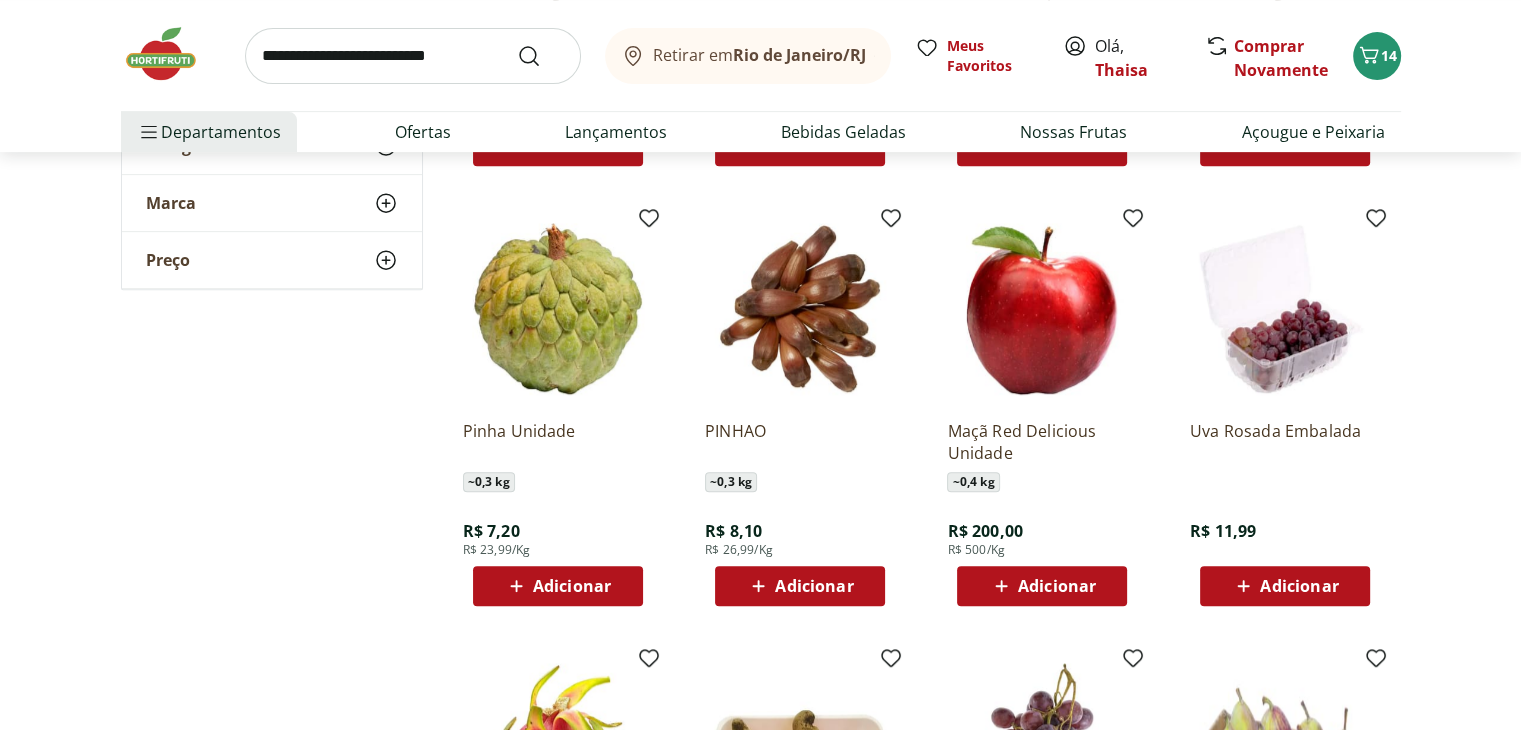 click at bounding box center [413, 56] 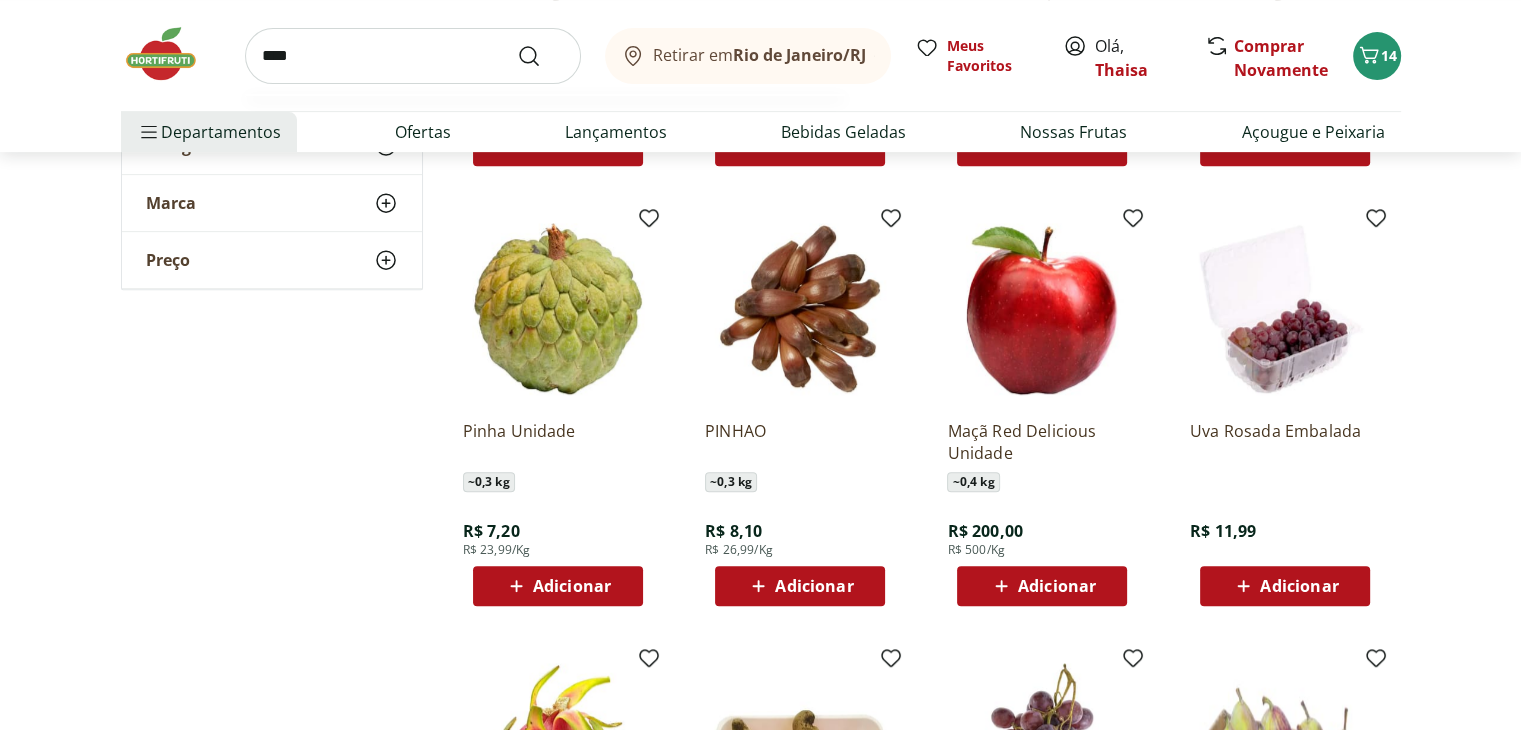 type on "****" 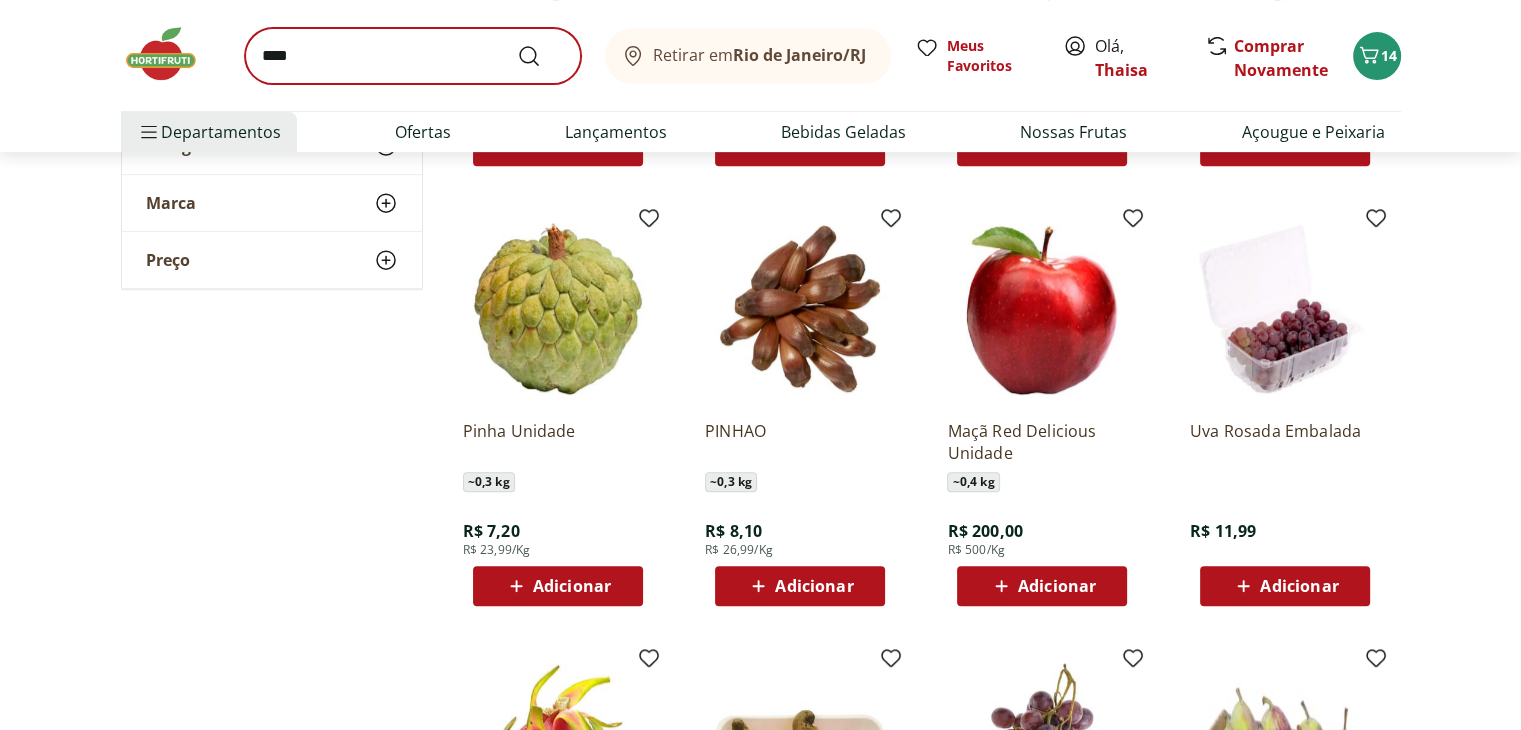 scroll, scrollTop: 0, scrollLeft: 0, axis: both 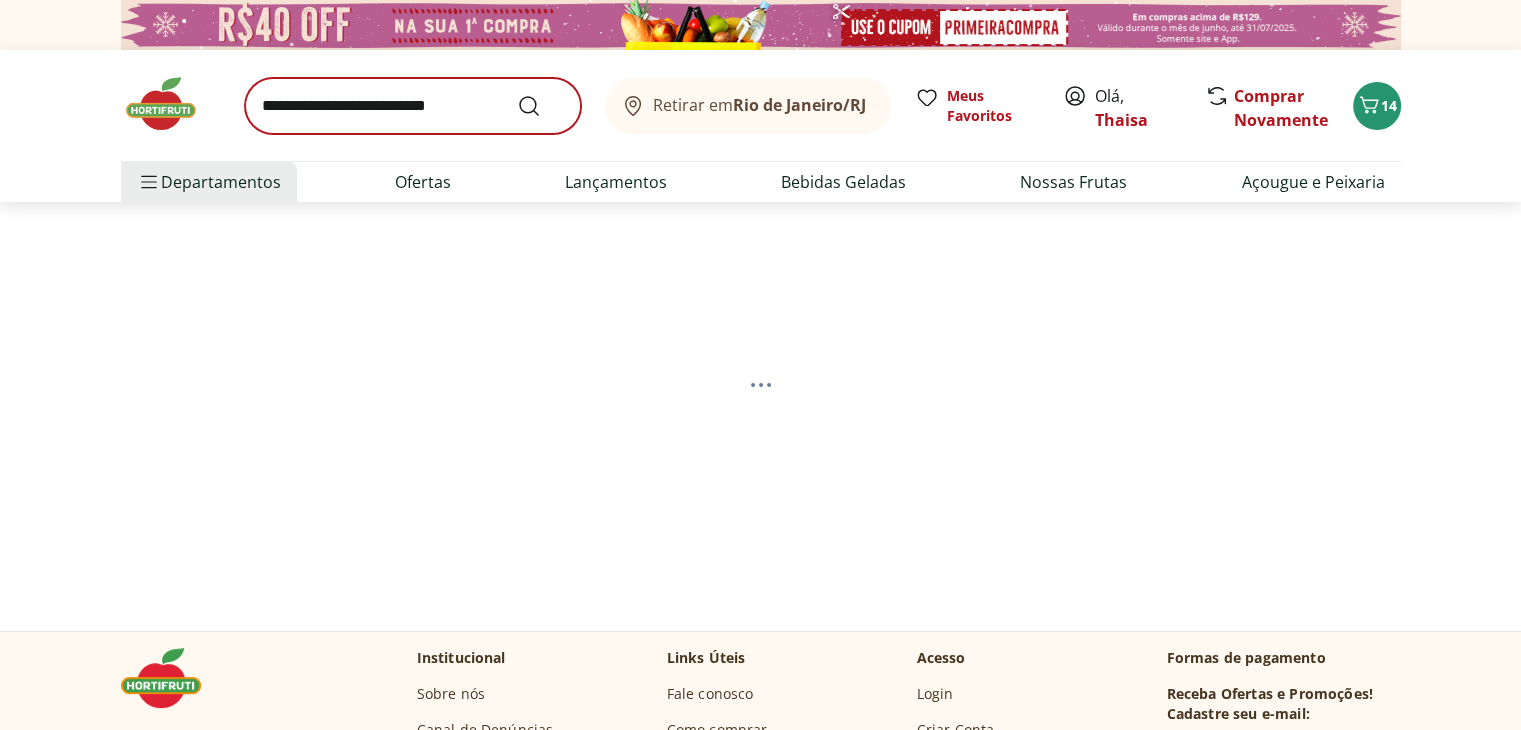 select on "**********" 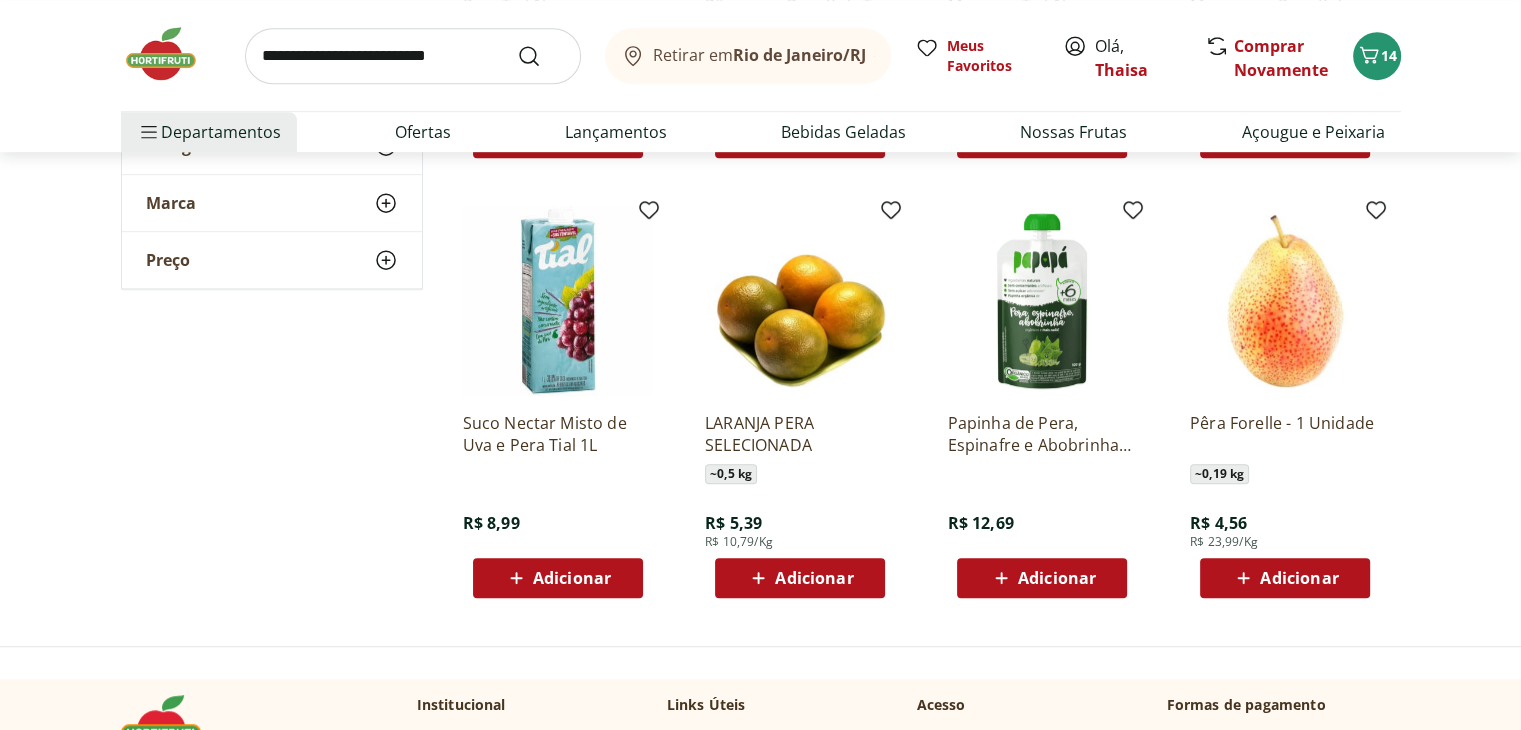 scroll, scrollTop: 1100, scrollLeft: 0, axis: vertical 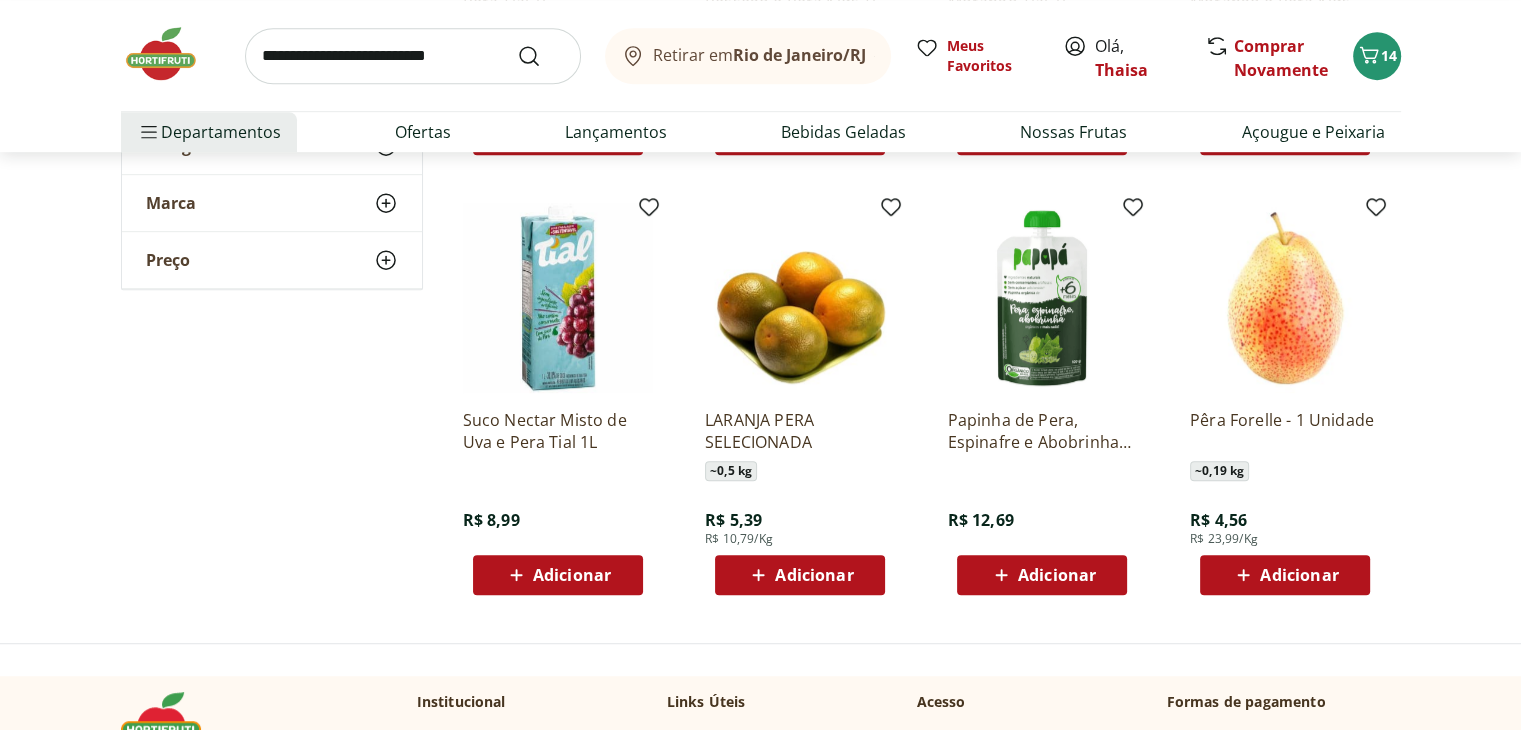 click on "Adicionar" at bounding box center [800, 575] 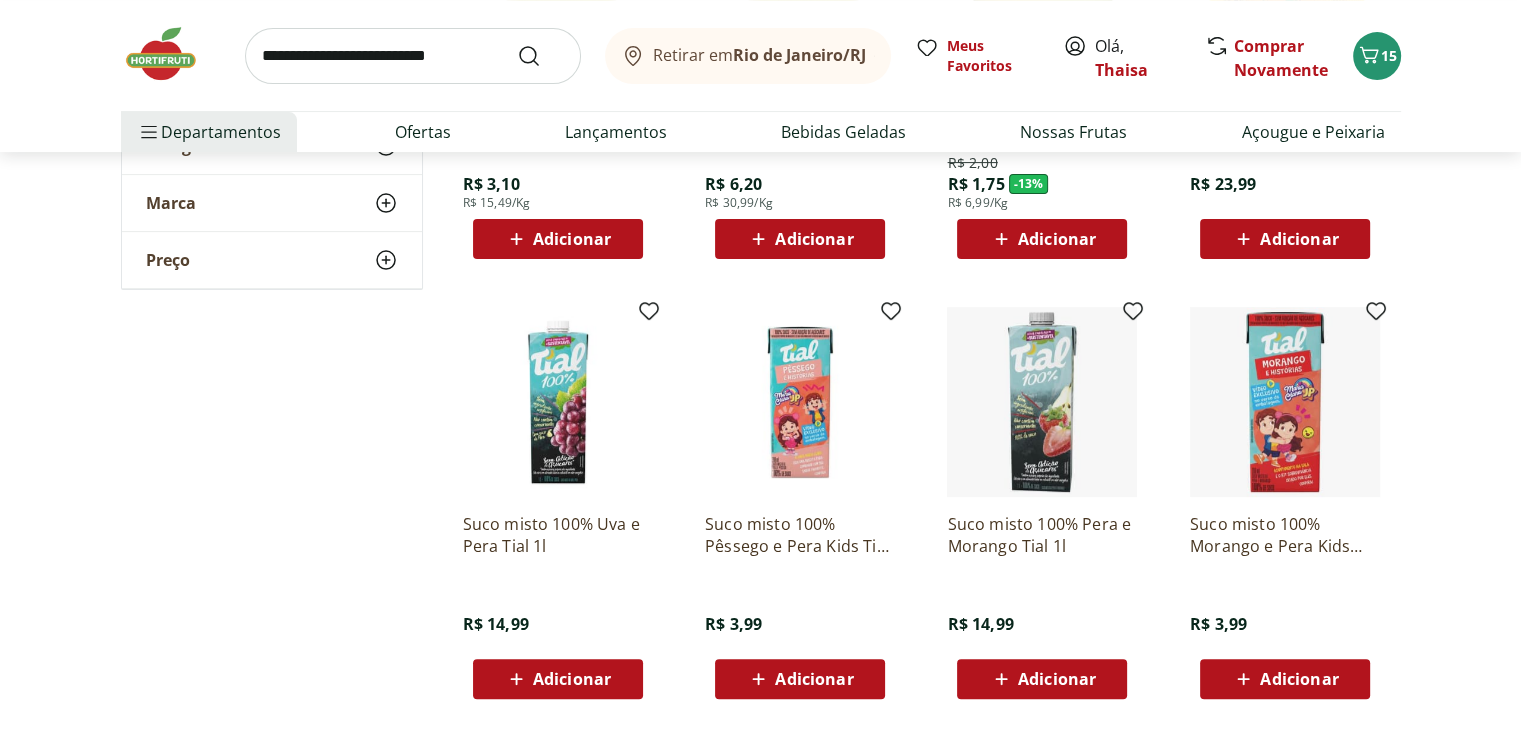 scroll, scrollTop: 500, scrollLeft: 0, axis: vertical 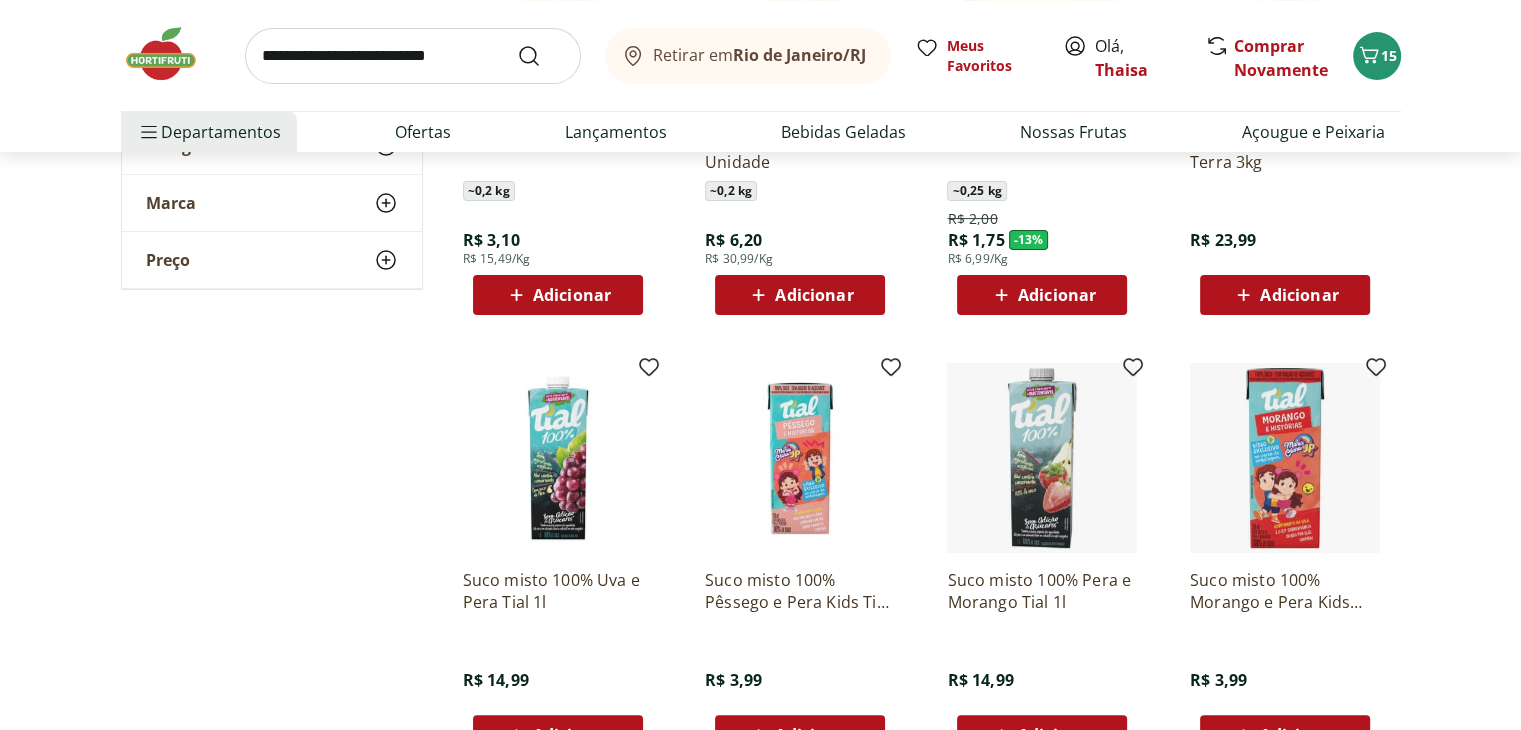 click at bounding box center (413, 56) 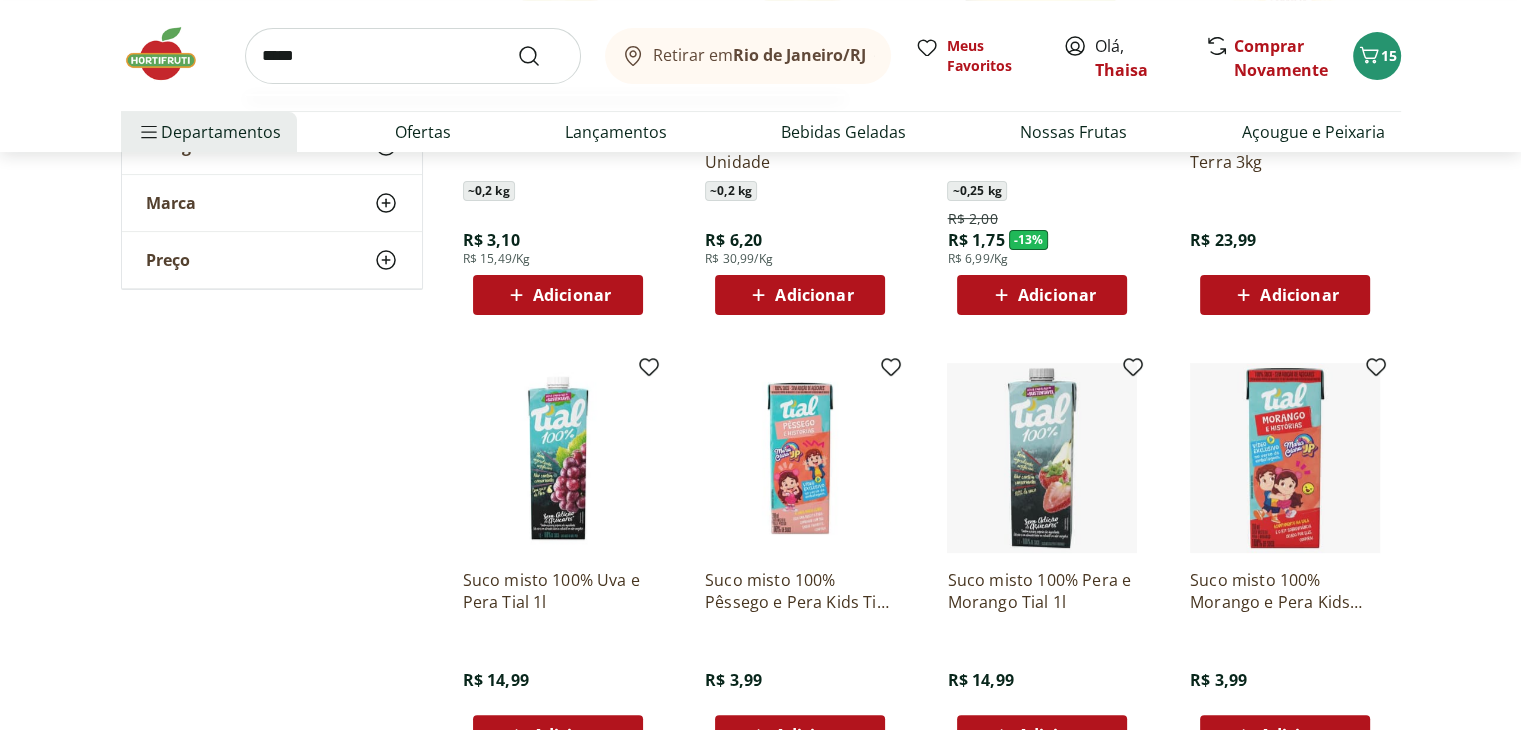 type on "*****" 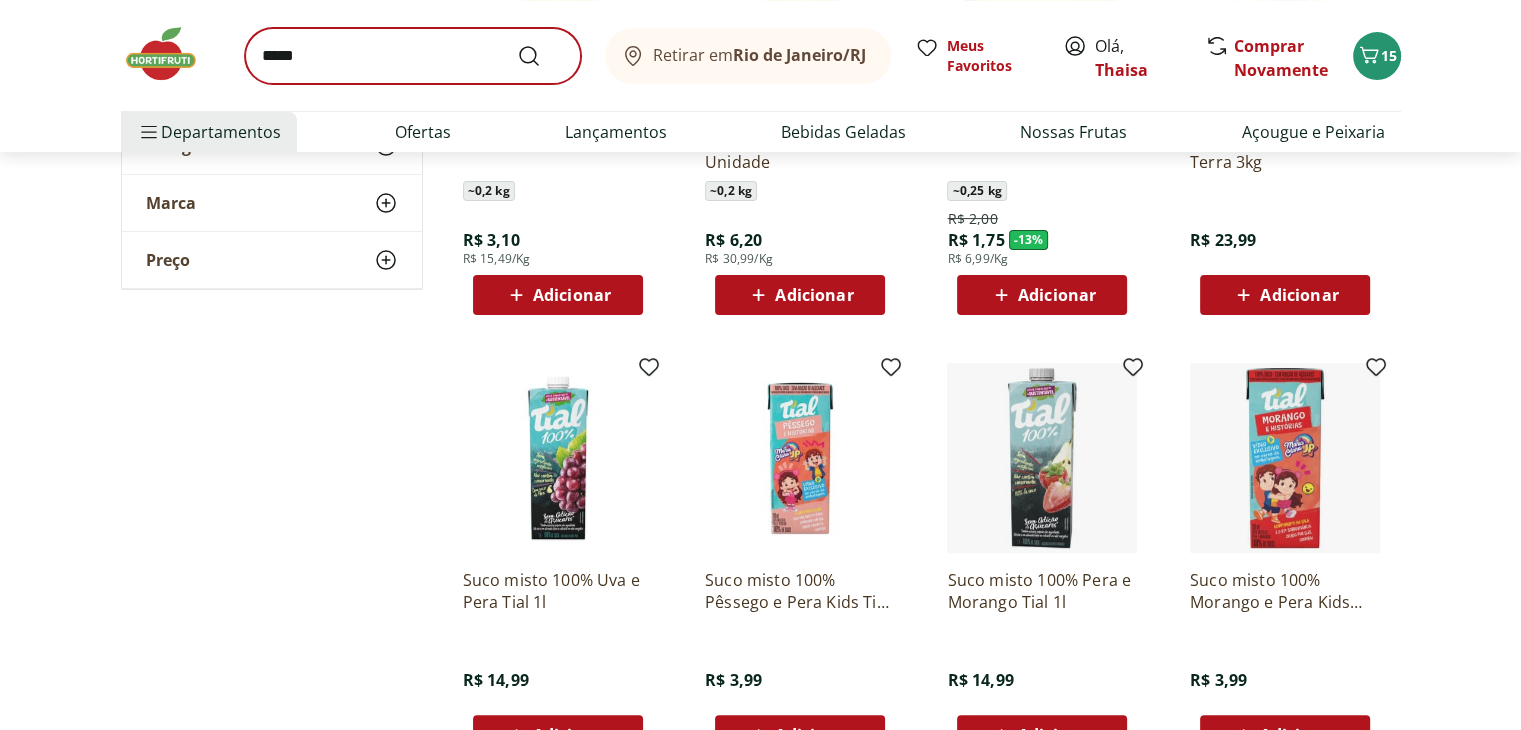 scroll, scrollTop: 0, scrollLeft: 0, axis: both 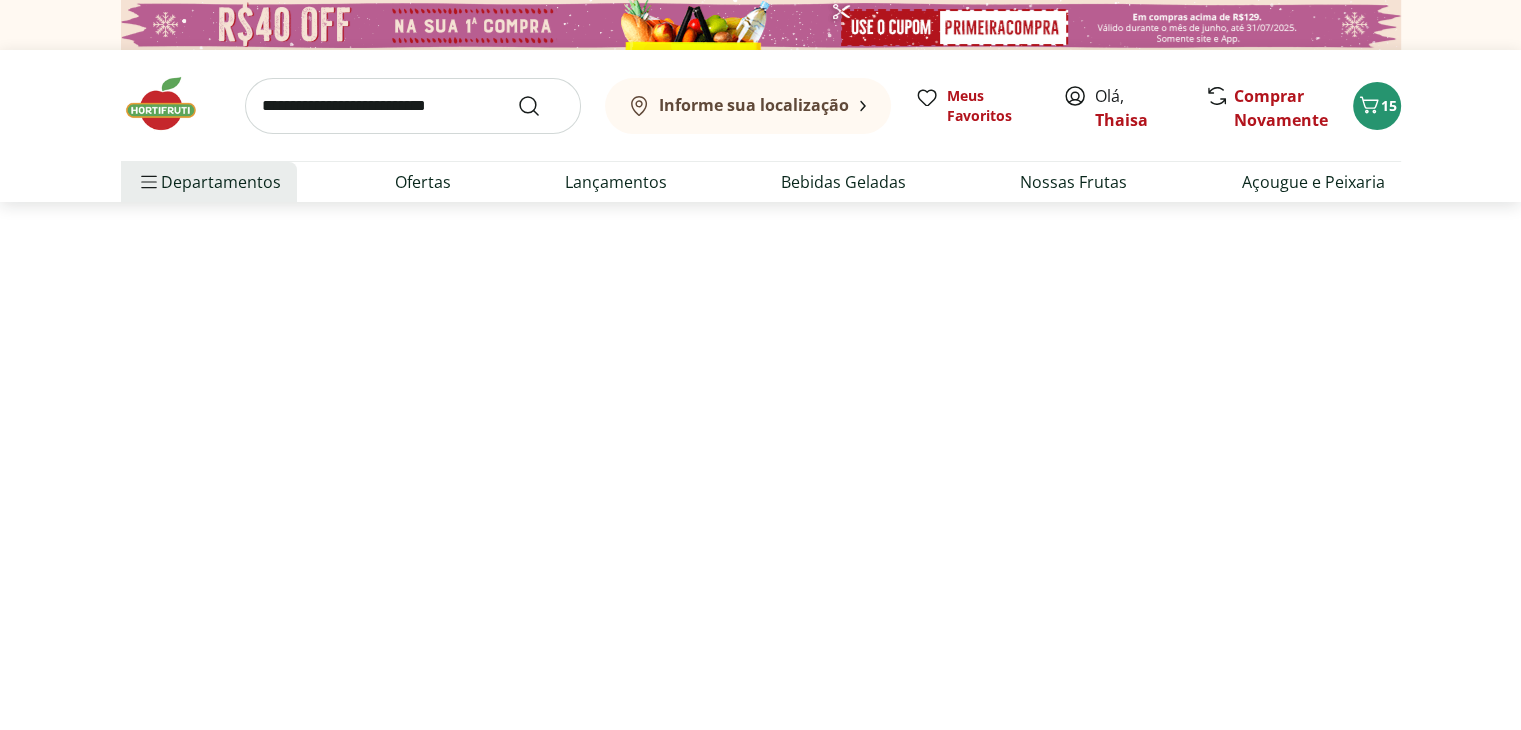 select on "**********" 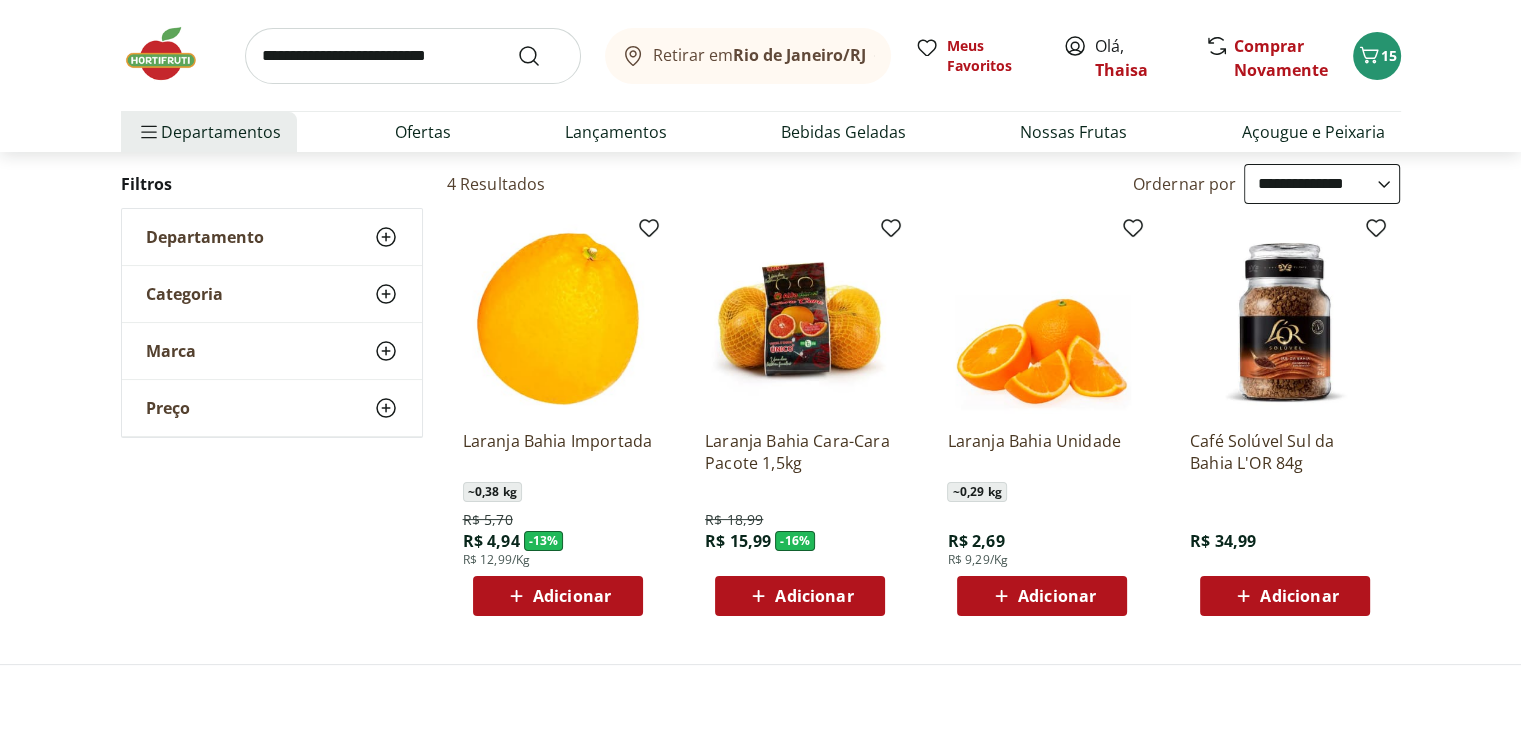 scroll, scrollTop: 200, scrollLeft: 0, axis: vertical 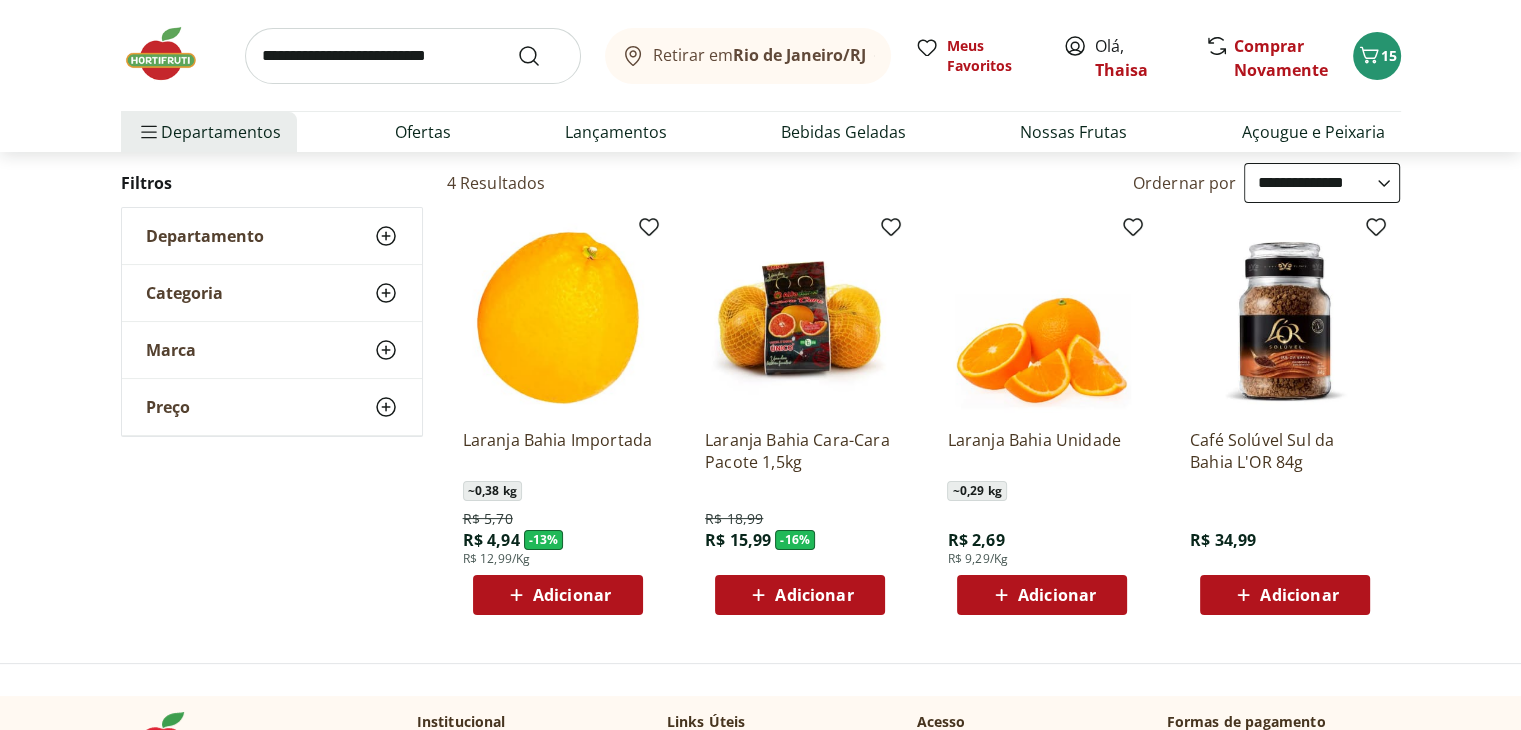 click on "Adicionar" at bounding box center (558, 595) 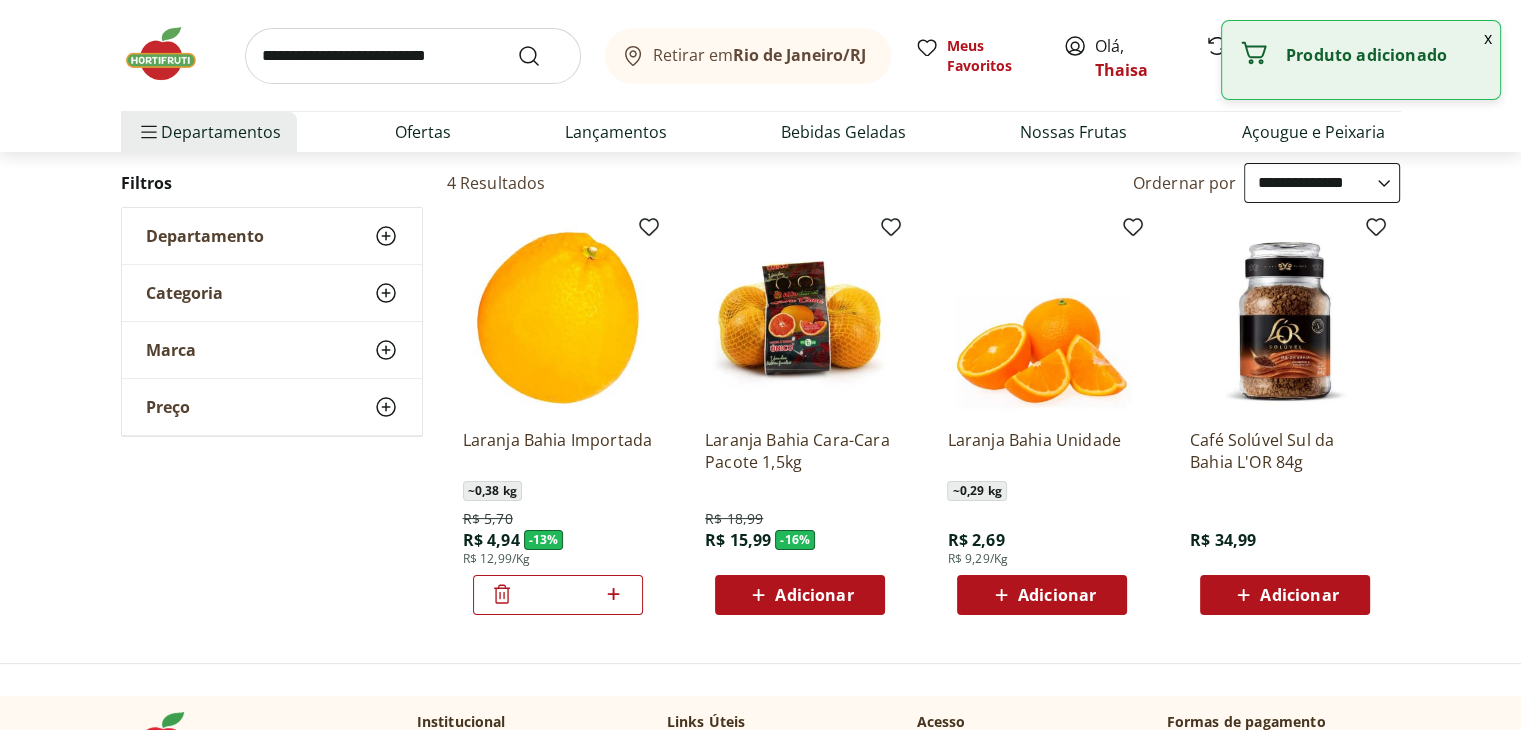 click 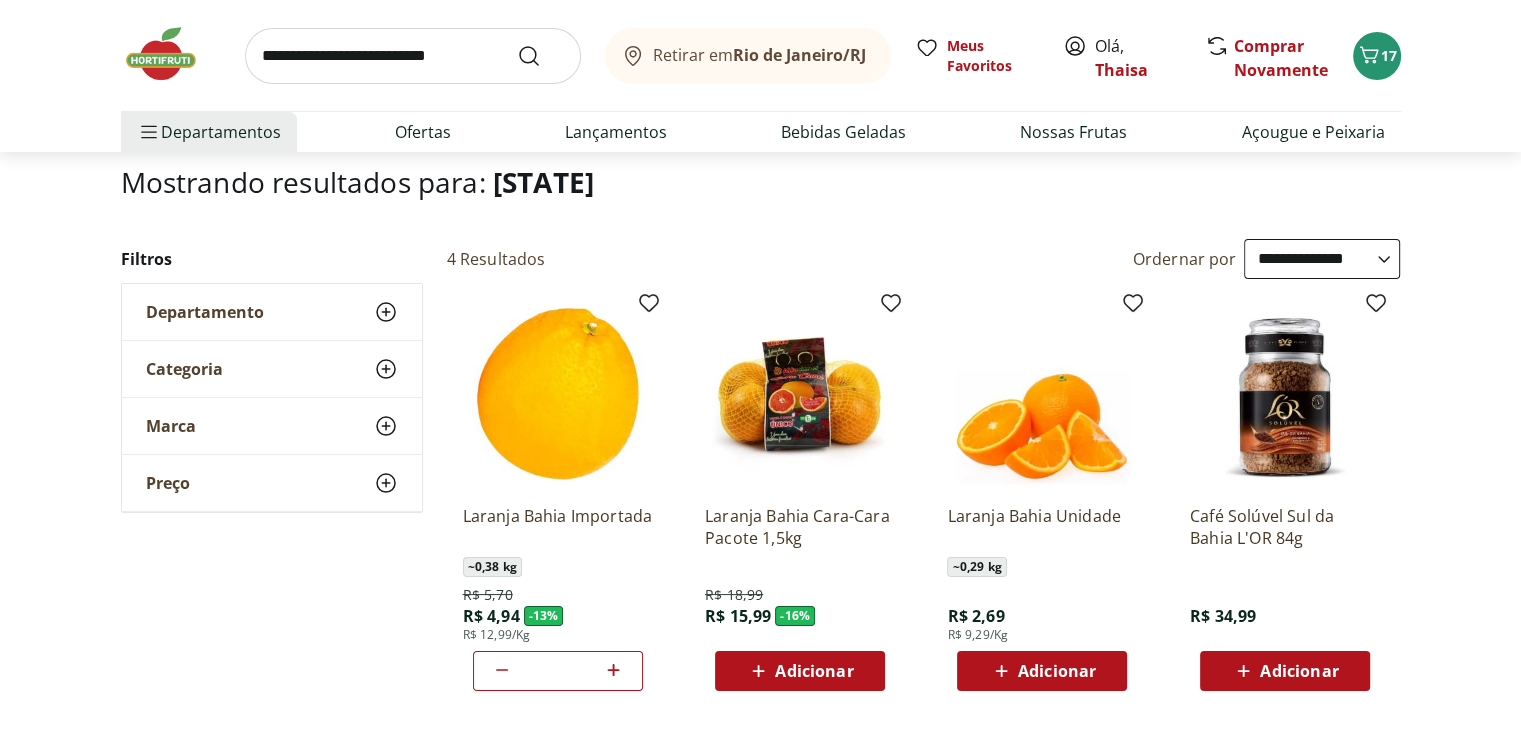 scroll, scrollTop: 0, scrollLeft: 0, axis: both 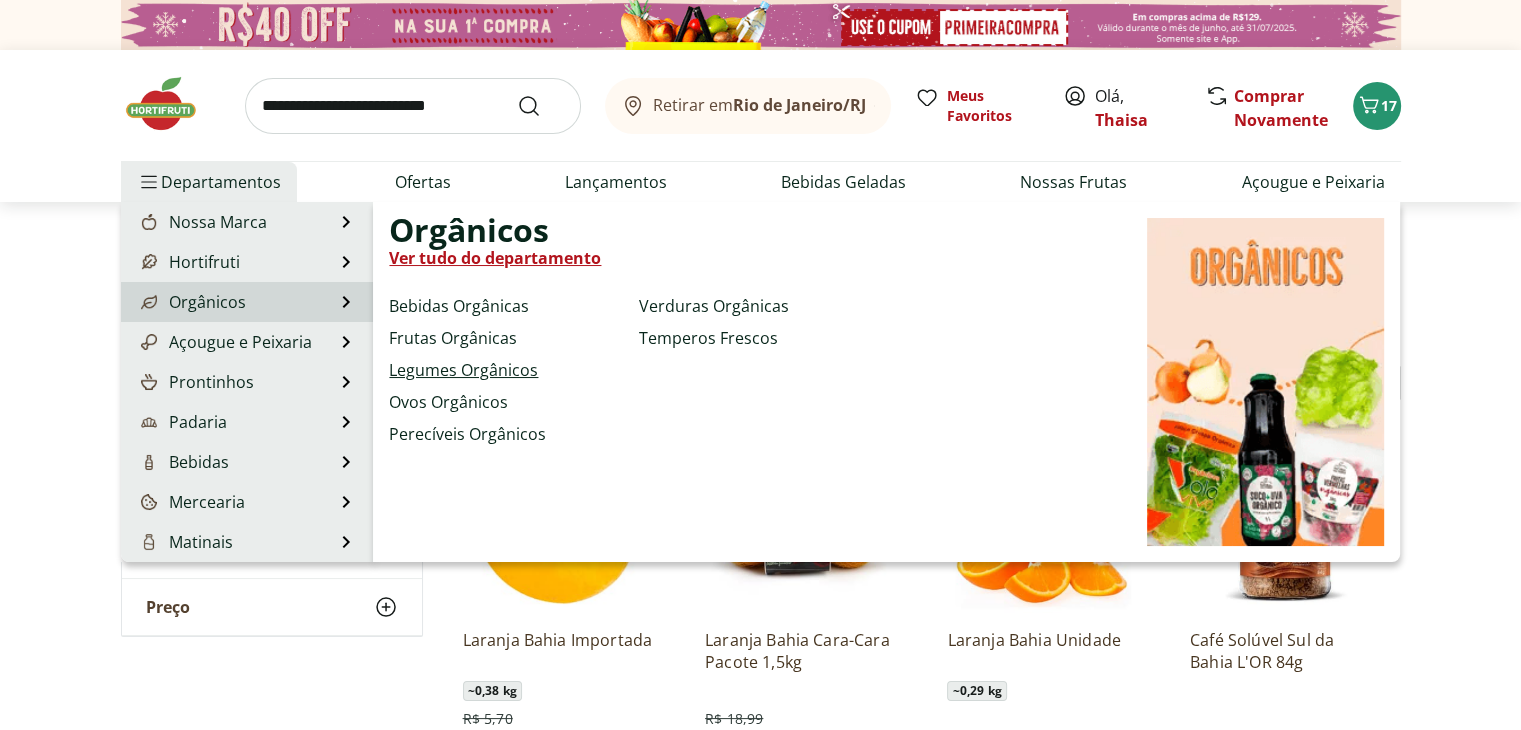 click on "Legumes Orgânicos" at bounding box center [463, 370] 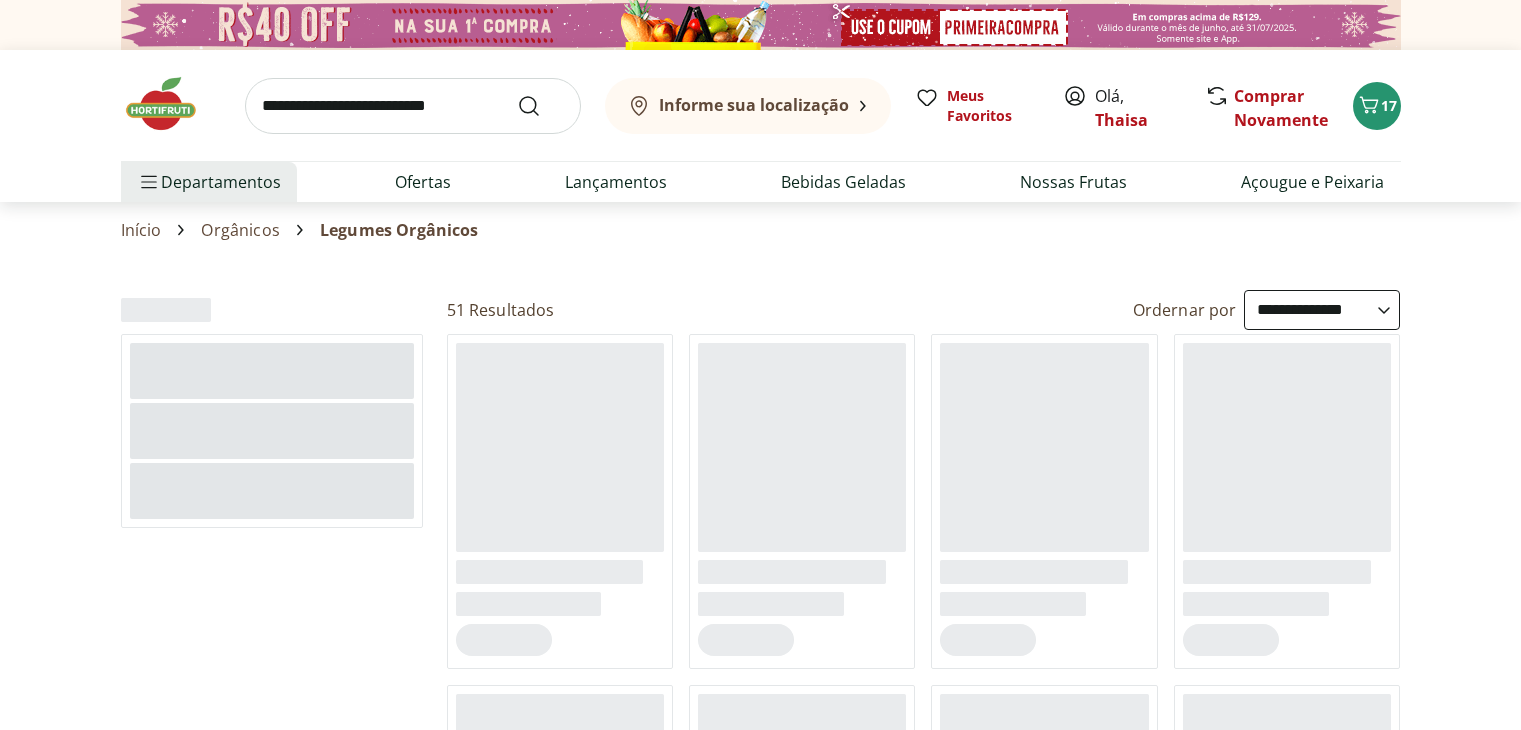 select on "**********" 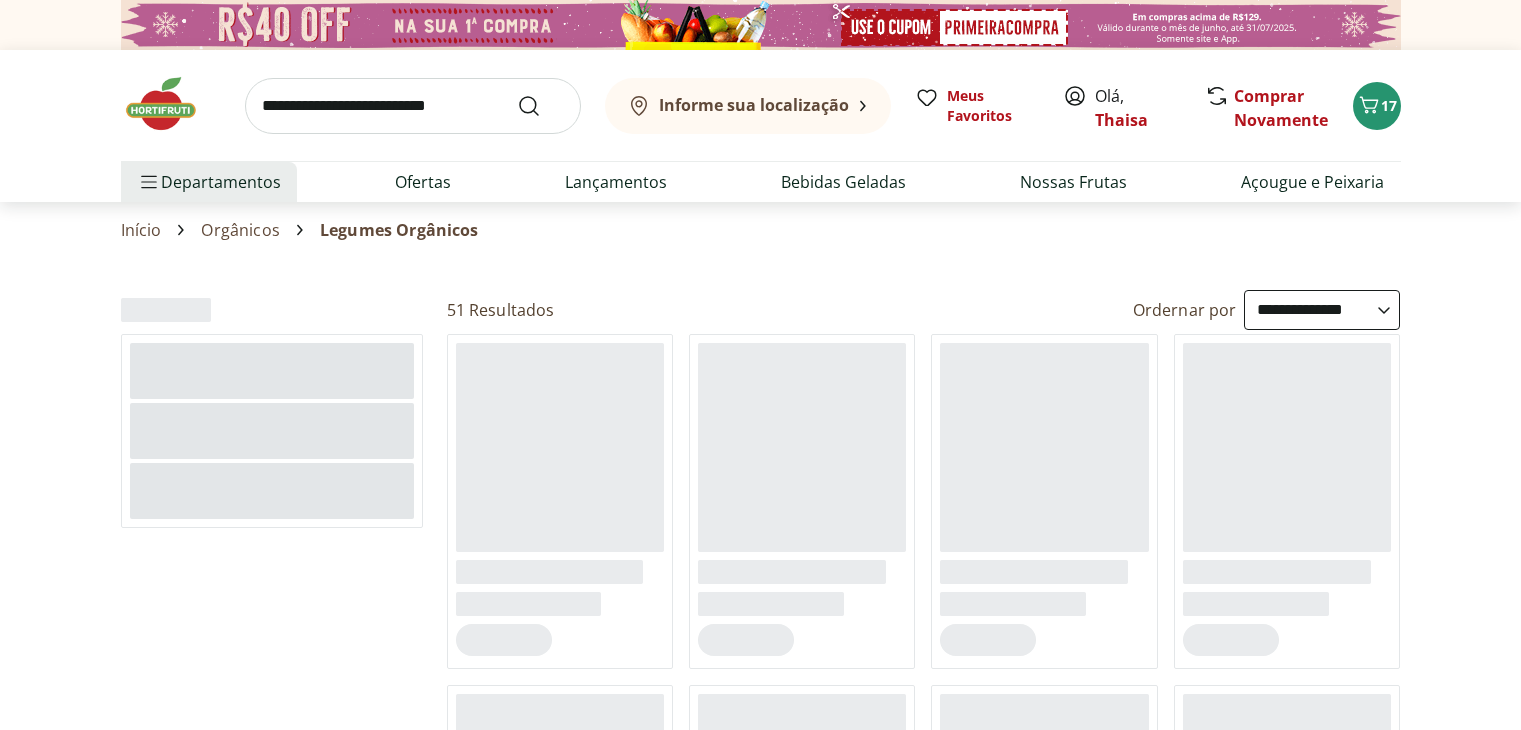 scroll, scrollTop: 0, scrollLeft: 0, axis: both 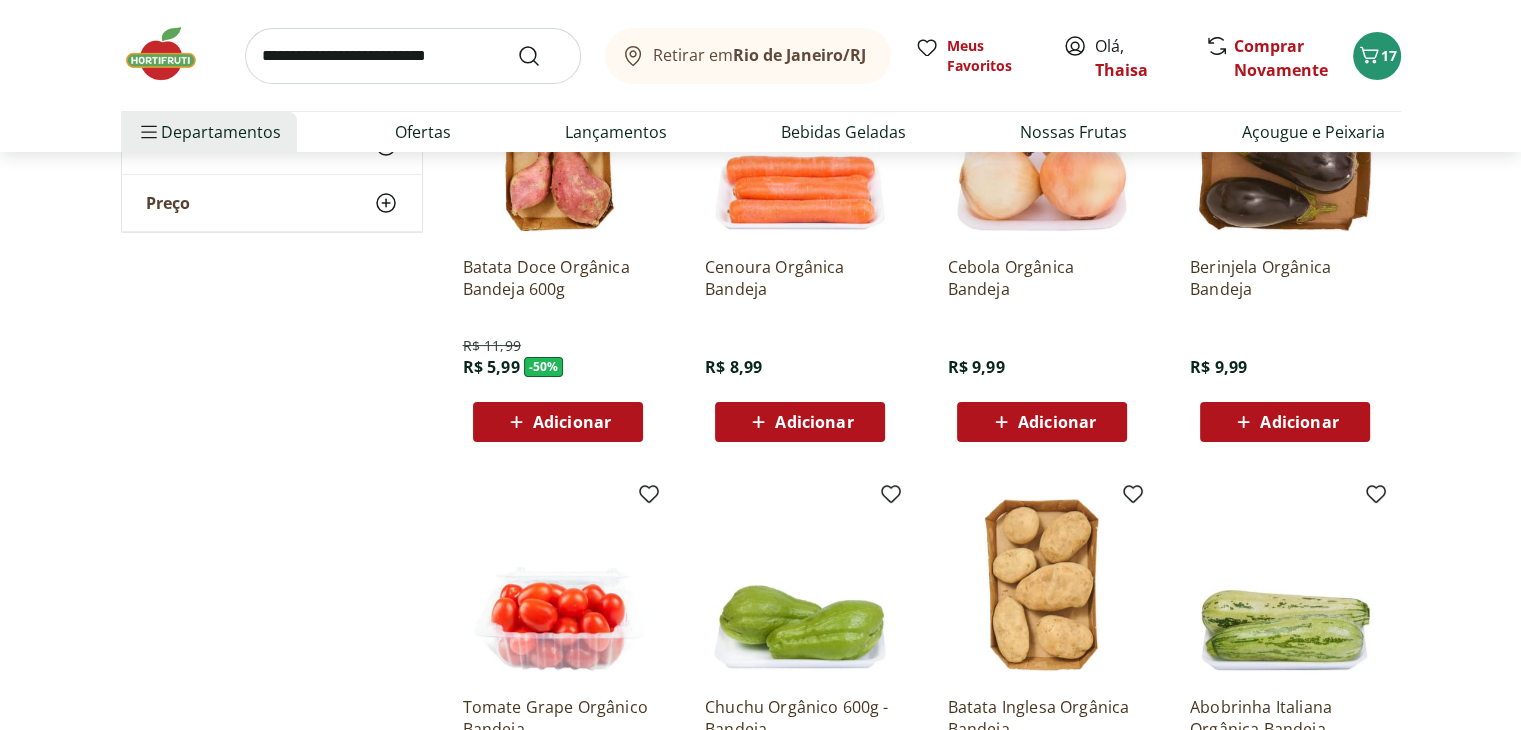 click on "Adicionar" at bounding box center (1057, 422) 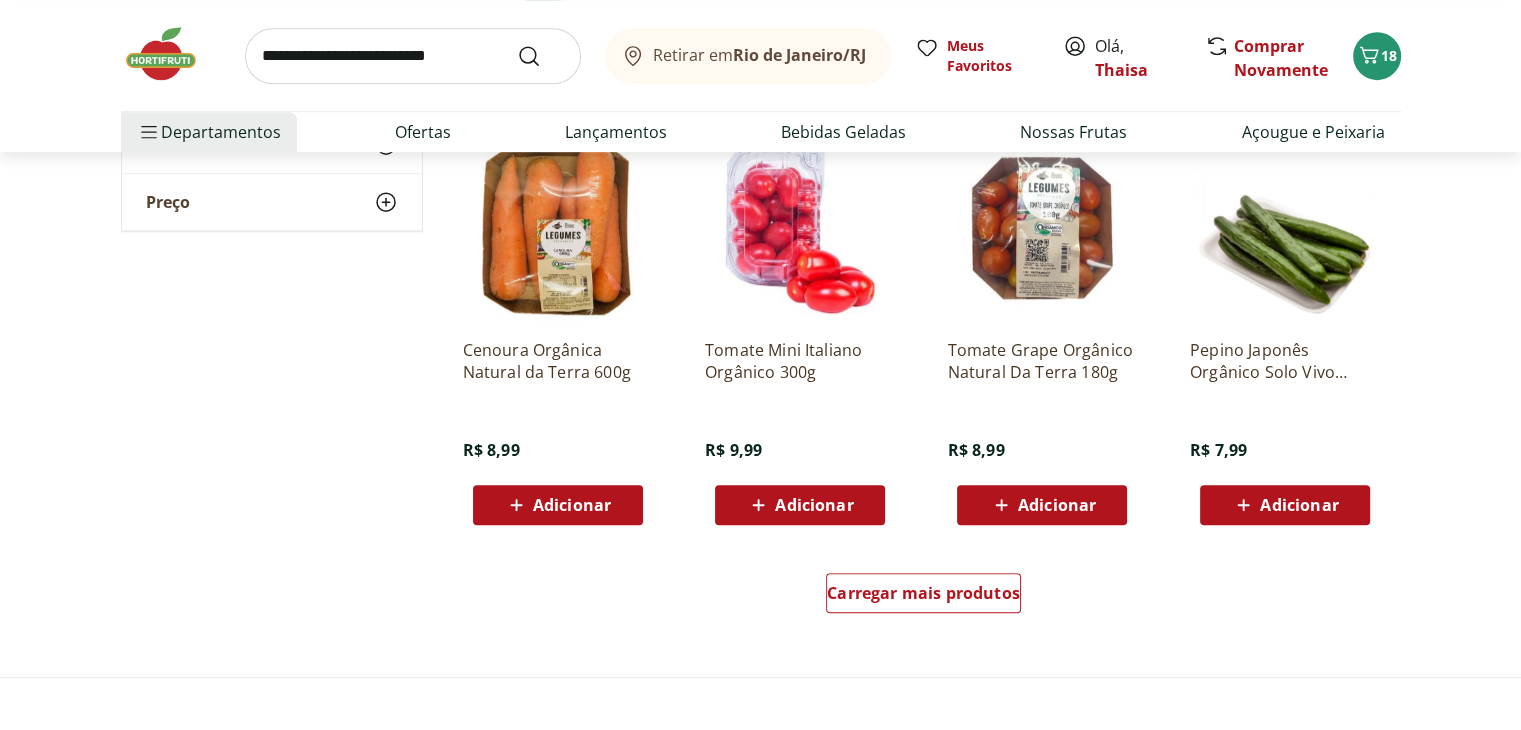 scroll, scrollTop: 1100, scrollLeft: 0, axis: vertical 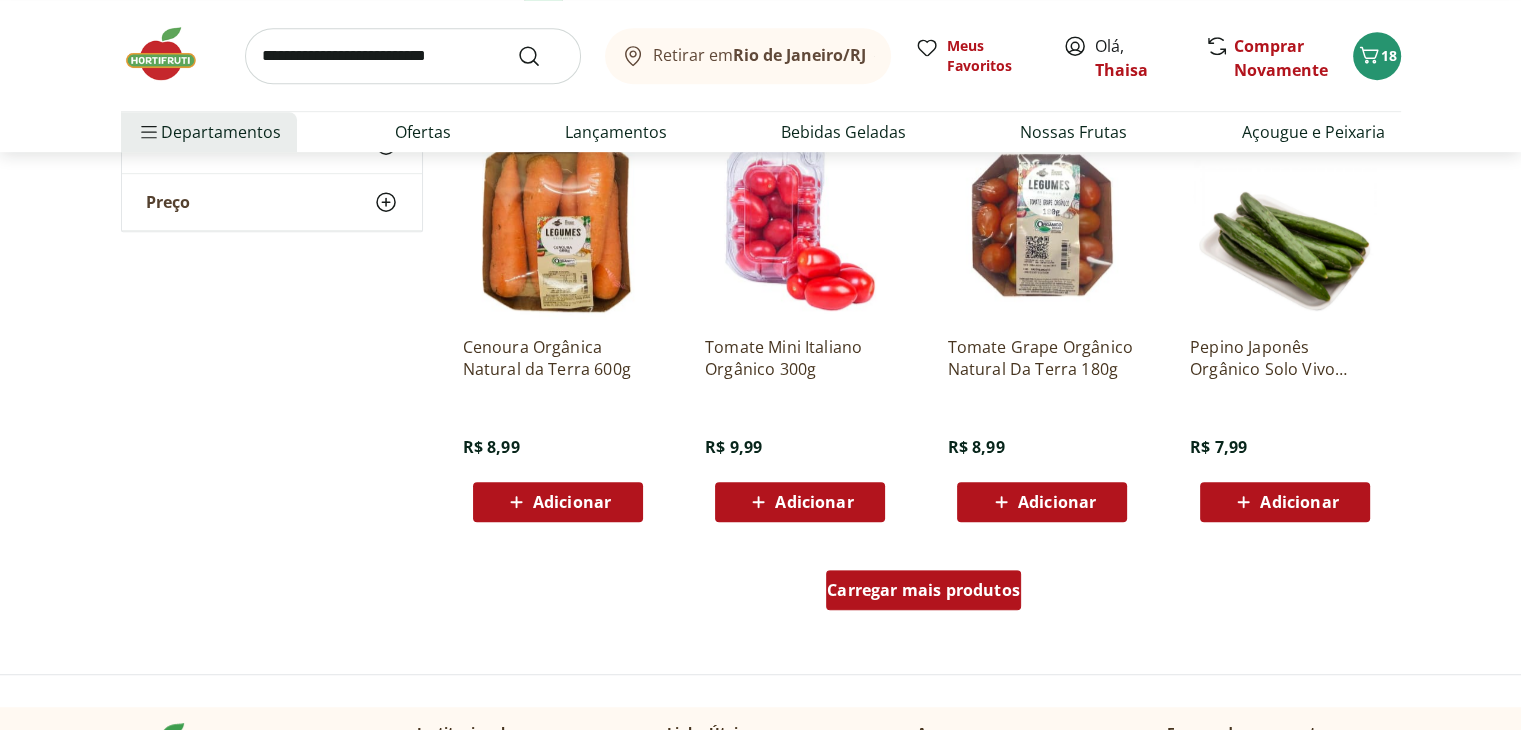 click on "Carregar mais produtos" at bounding box center (923, 590) 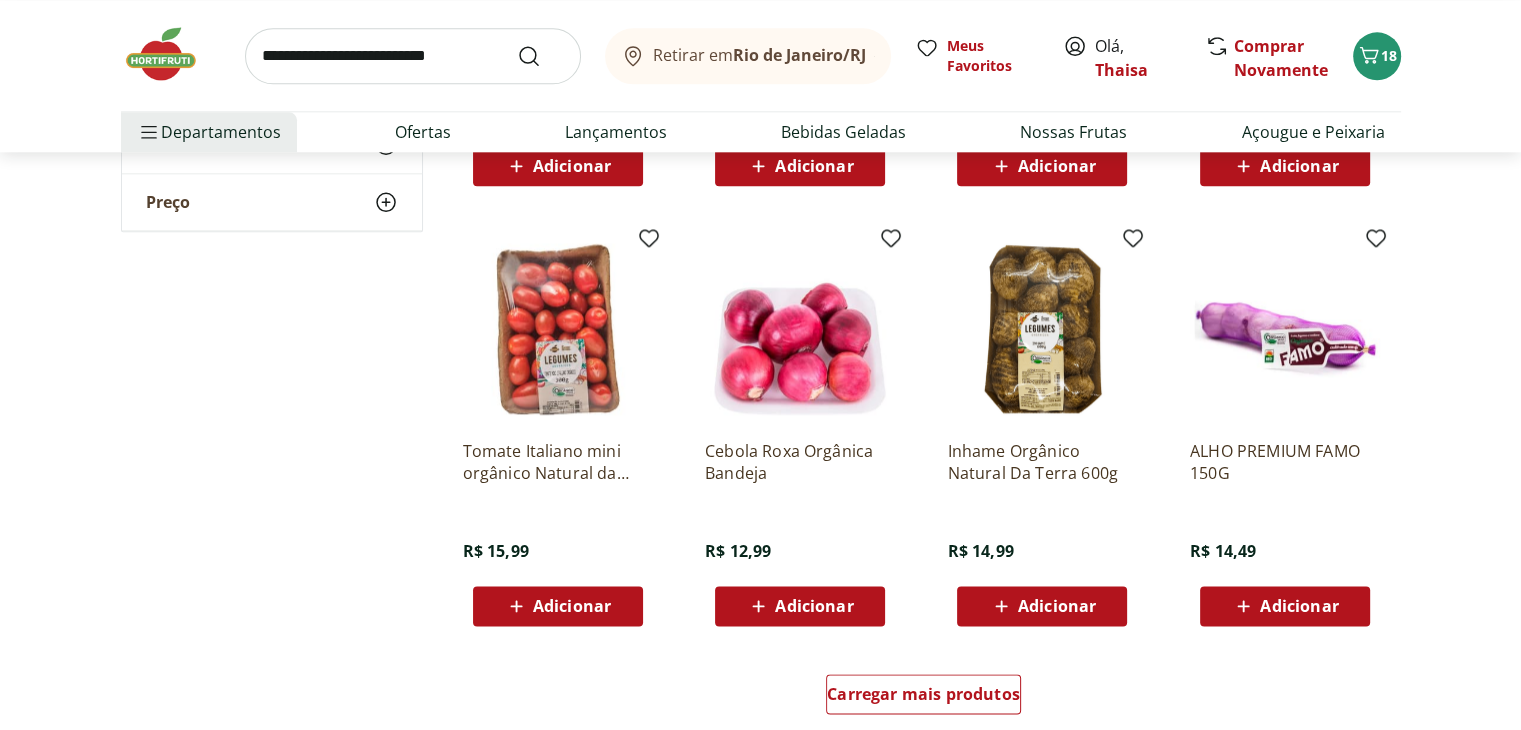 scroll, scrollTop: 2400, scrollLeft: 0, axis: vertical 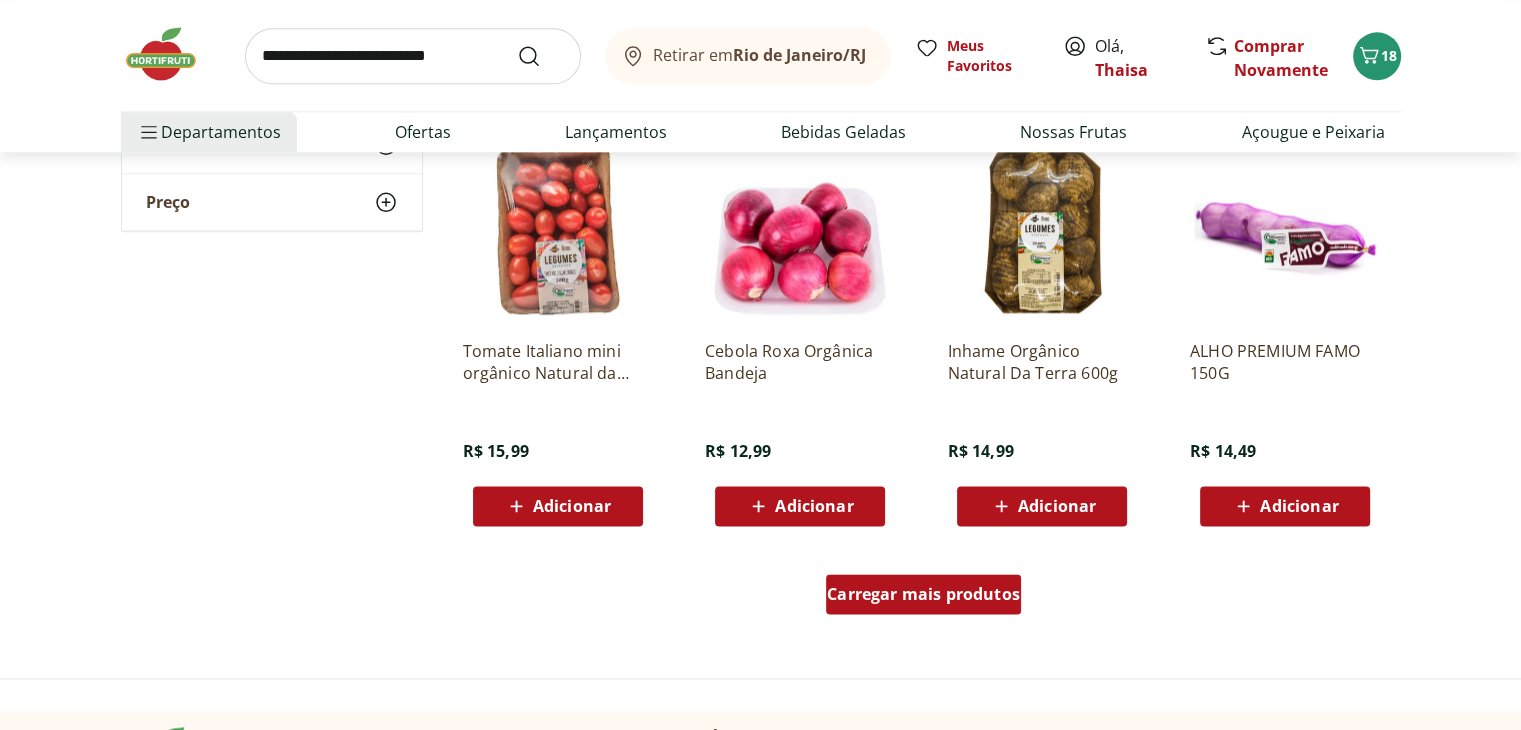 click on "Carregar mais produtos" at bounding box center (923, 594) 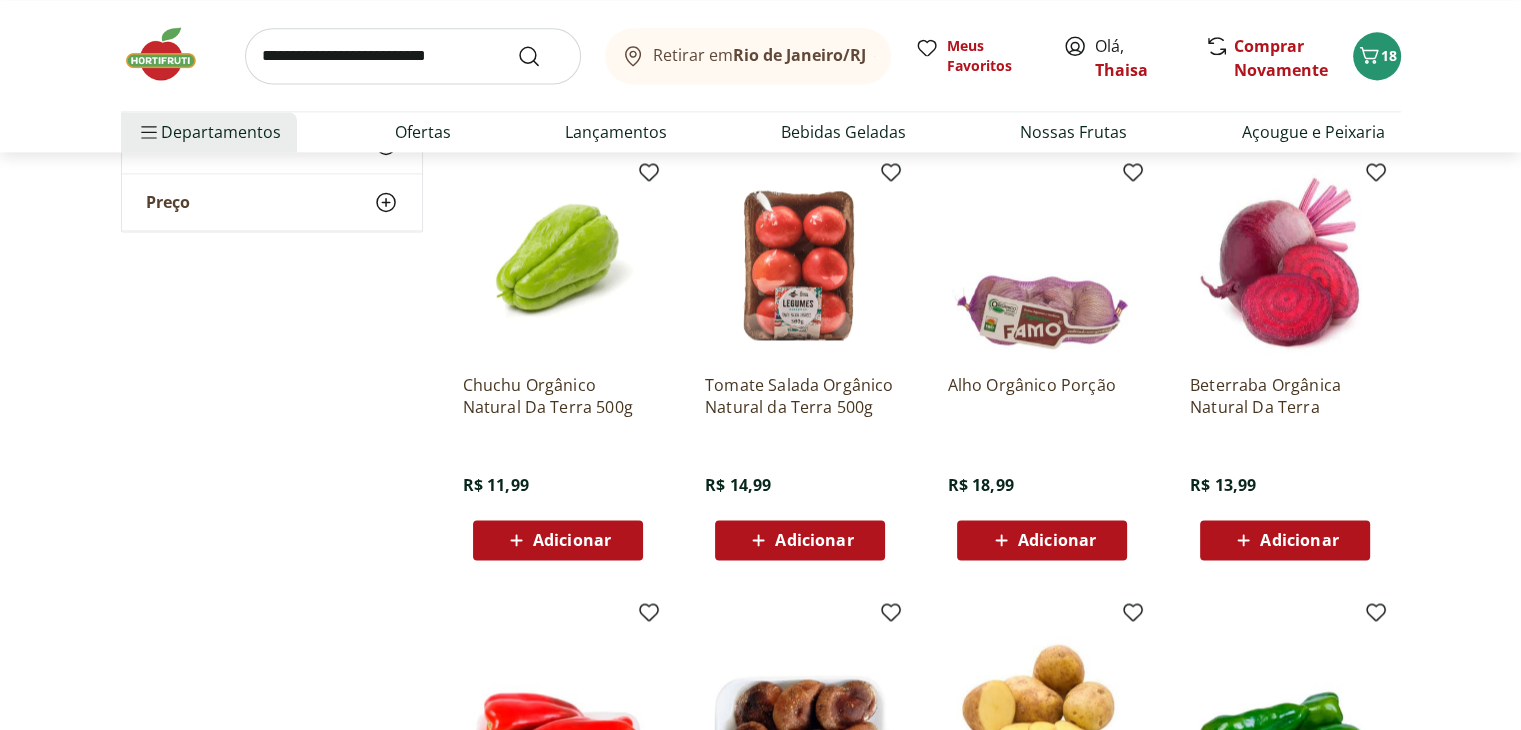 scroll, scrollTop: 2800, scrollLeft: 0, axis: vertical 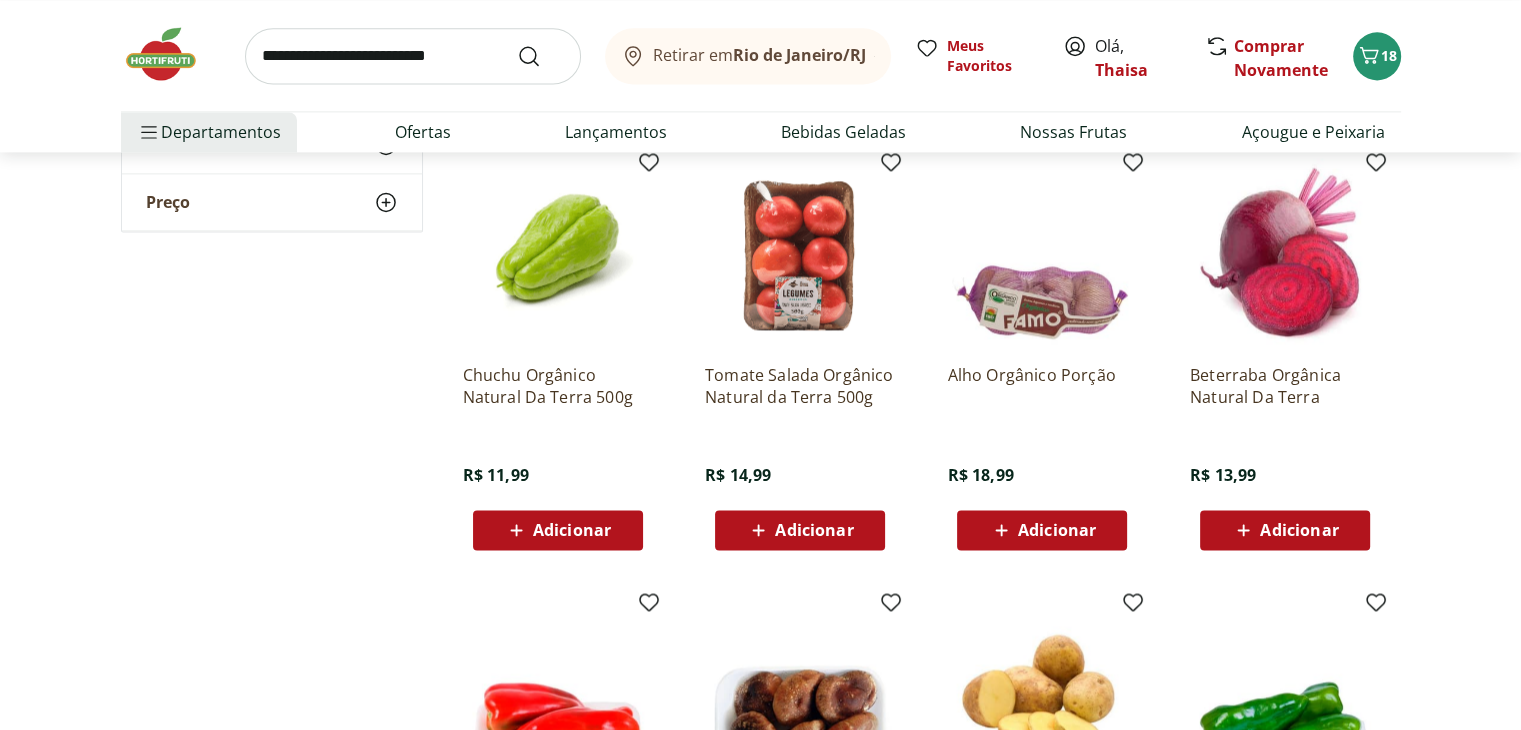 click on "Adicionar" at bounding box center [814, 530] 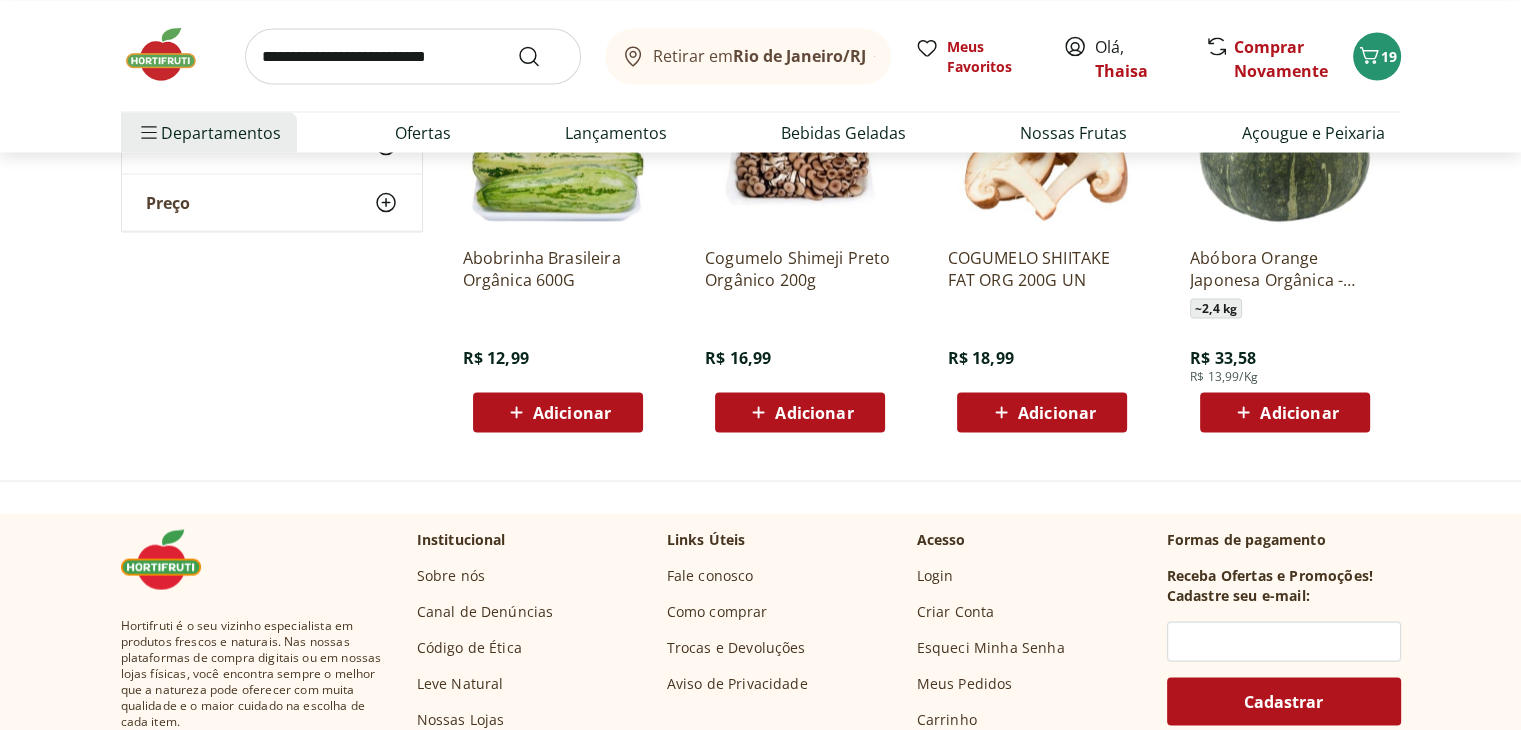 scroll, scrollTop: 3800, scrollLeft: 0, axis: vertical 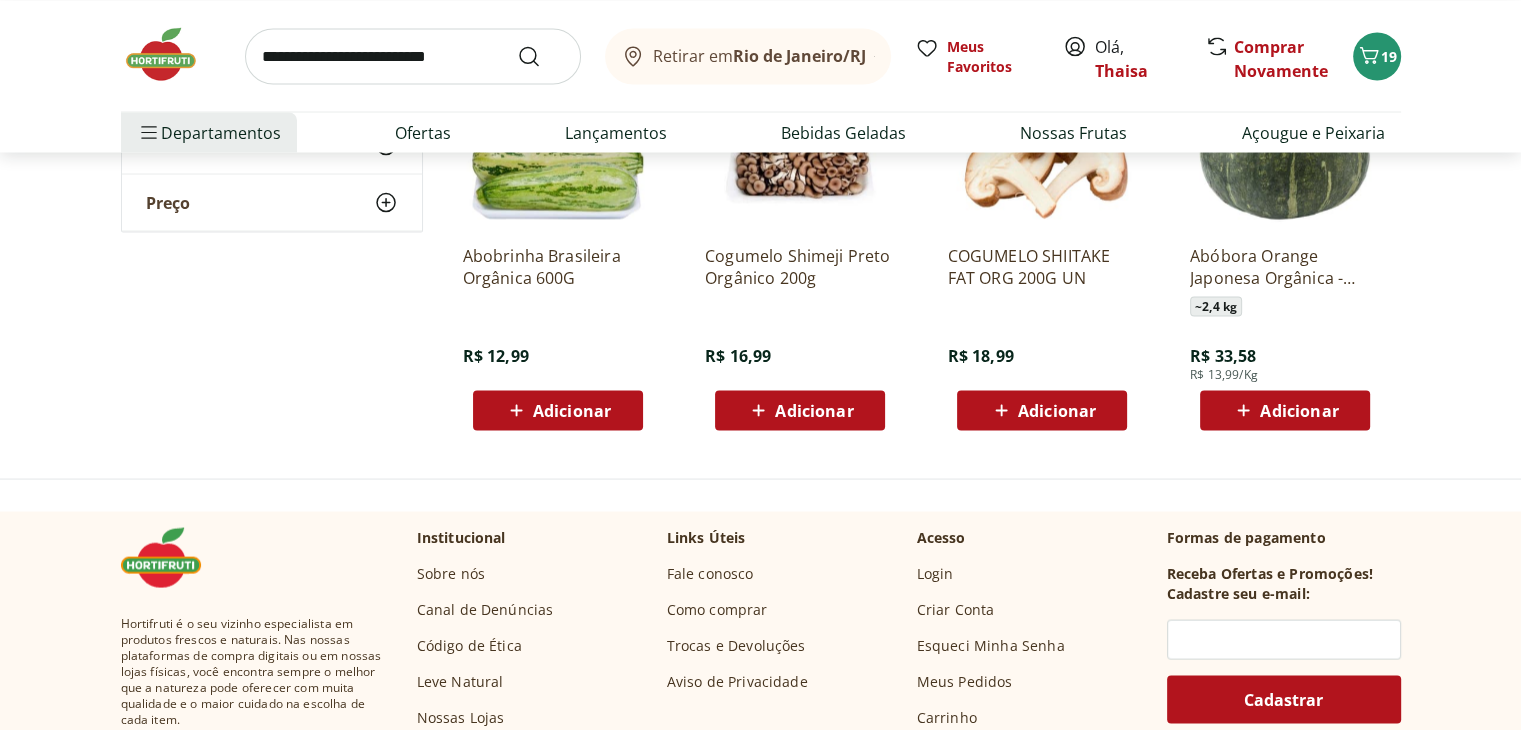 click at bounding box center [413, 56] 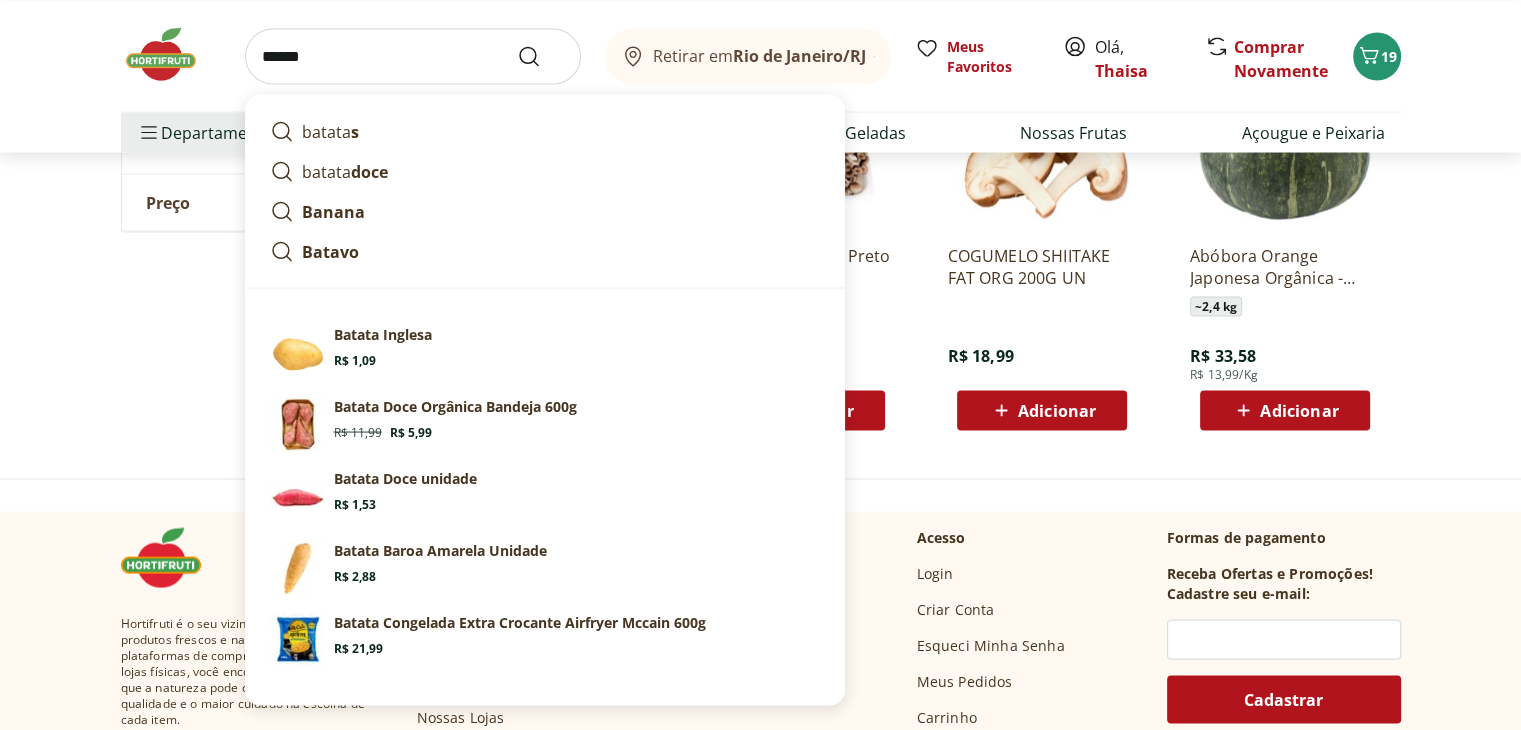 type on "******" 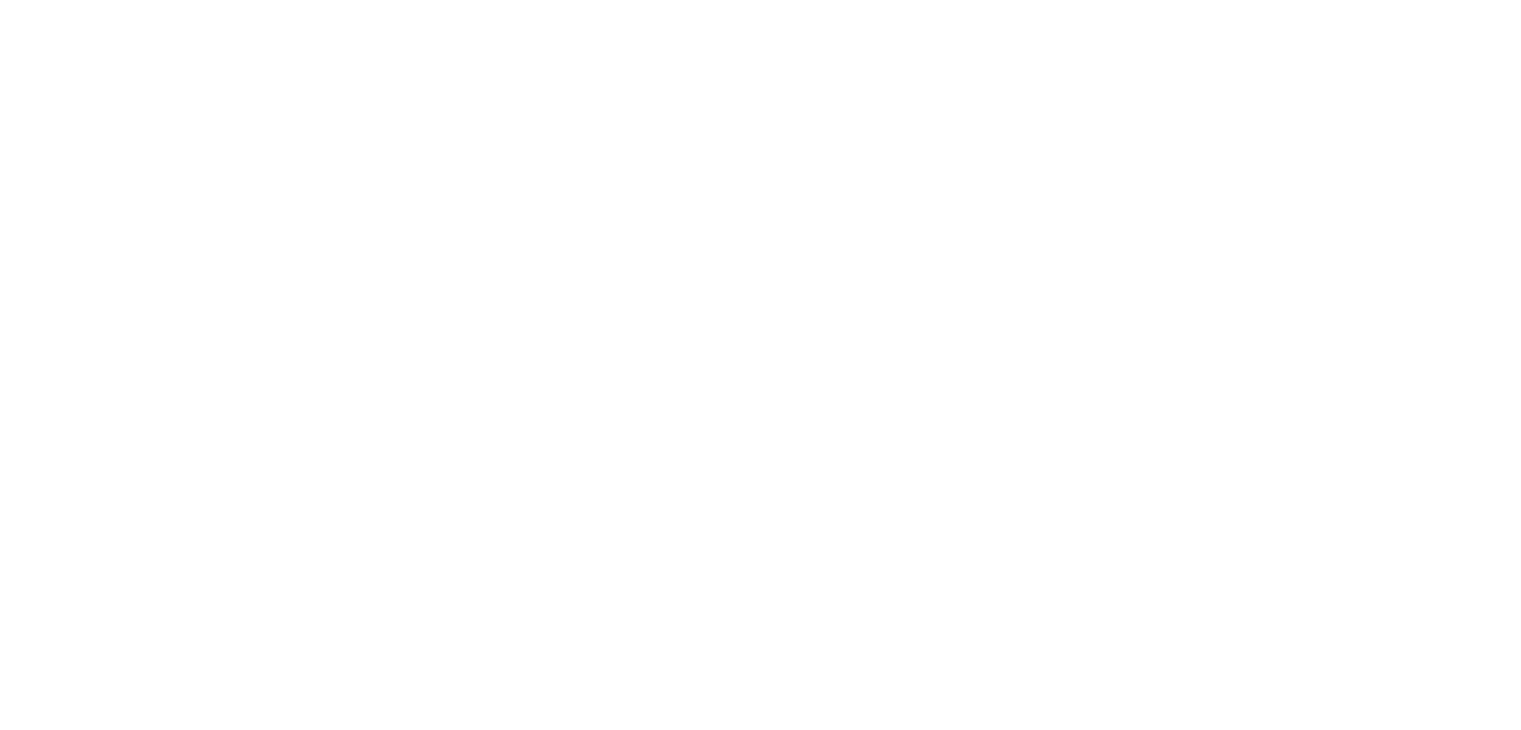 scroll, scrollTop: 0, scrollLeft: 0, axis: both 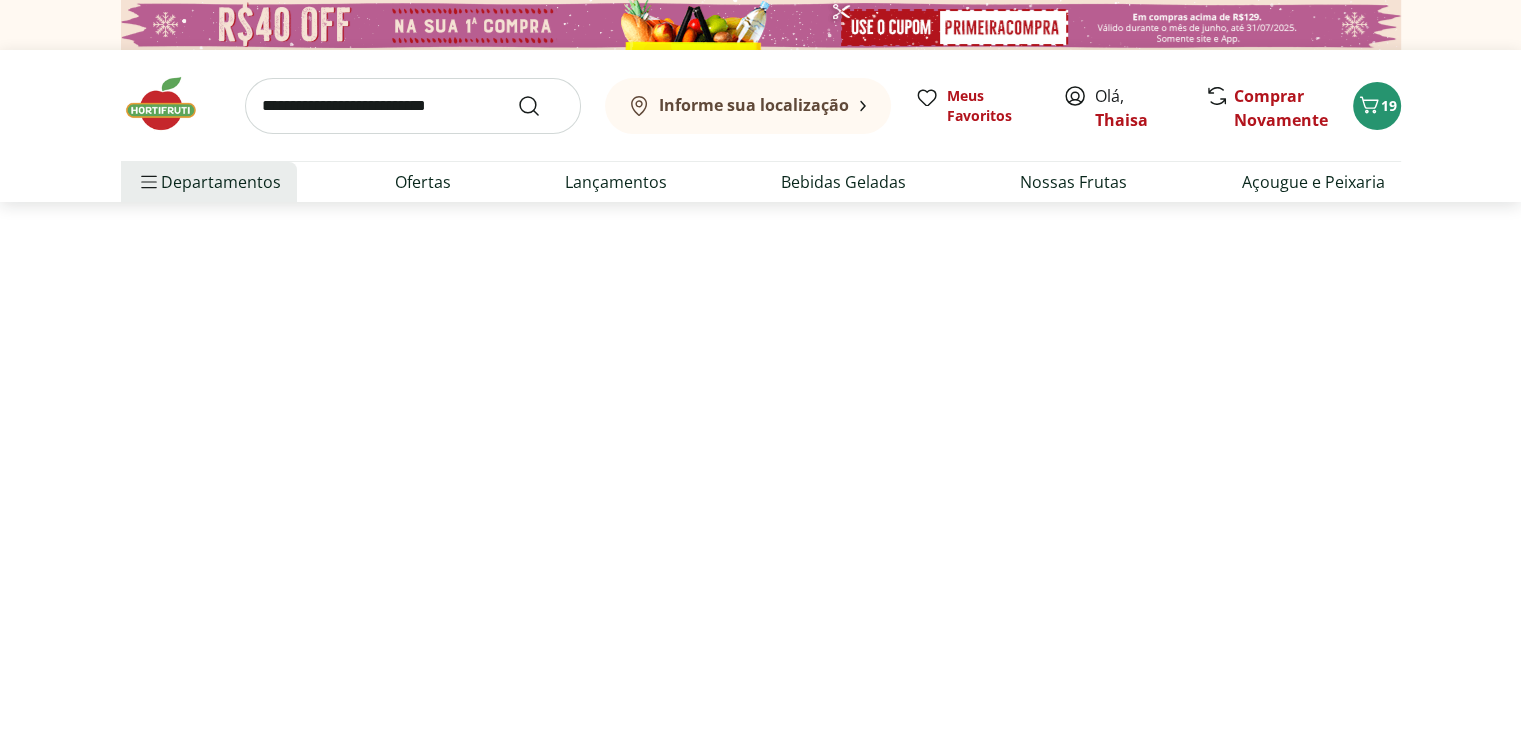 select on "**********" 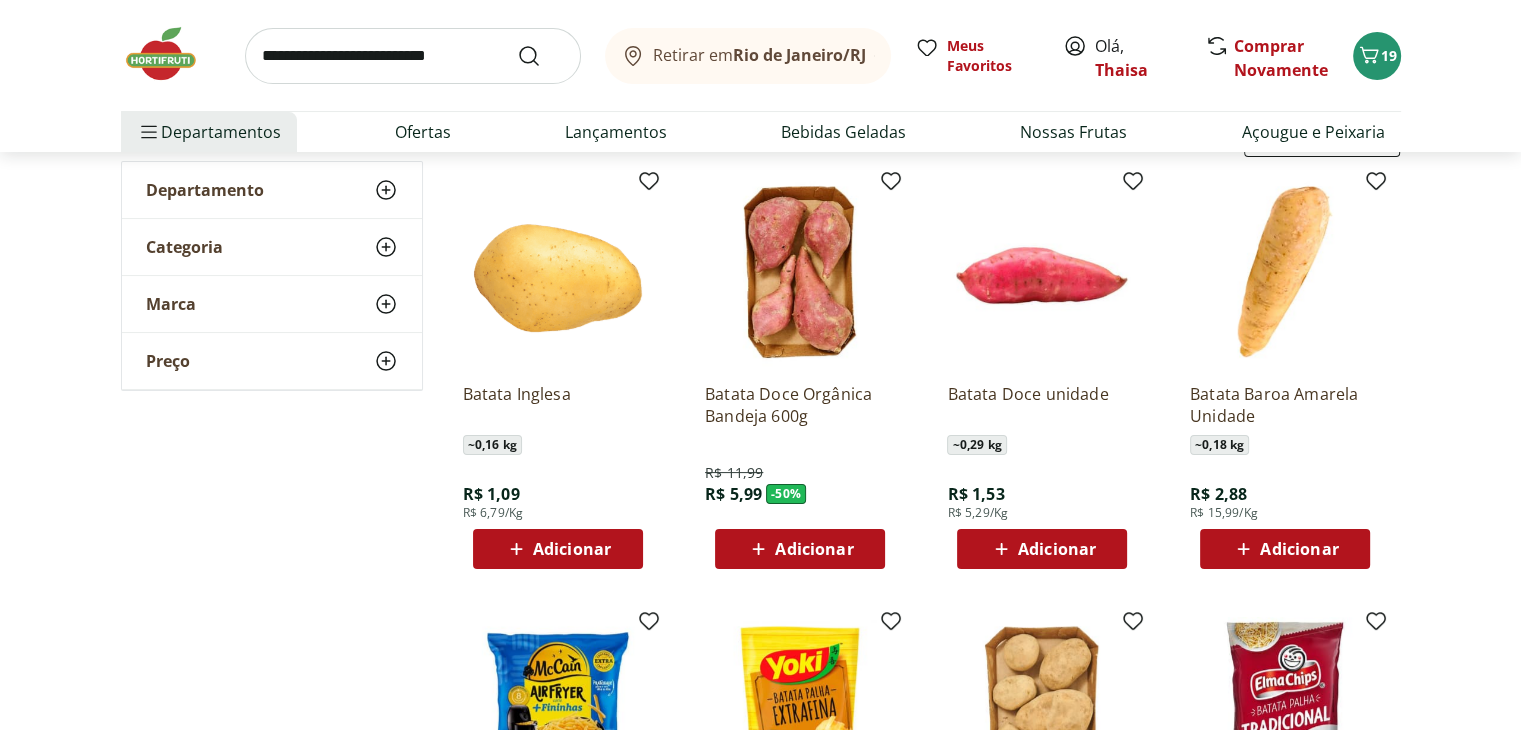 scroll, scrollTop: 200, scrollLeft: 0, axis: vertical 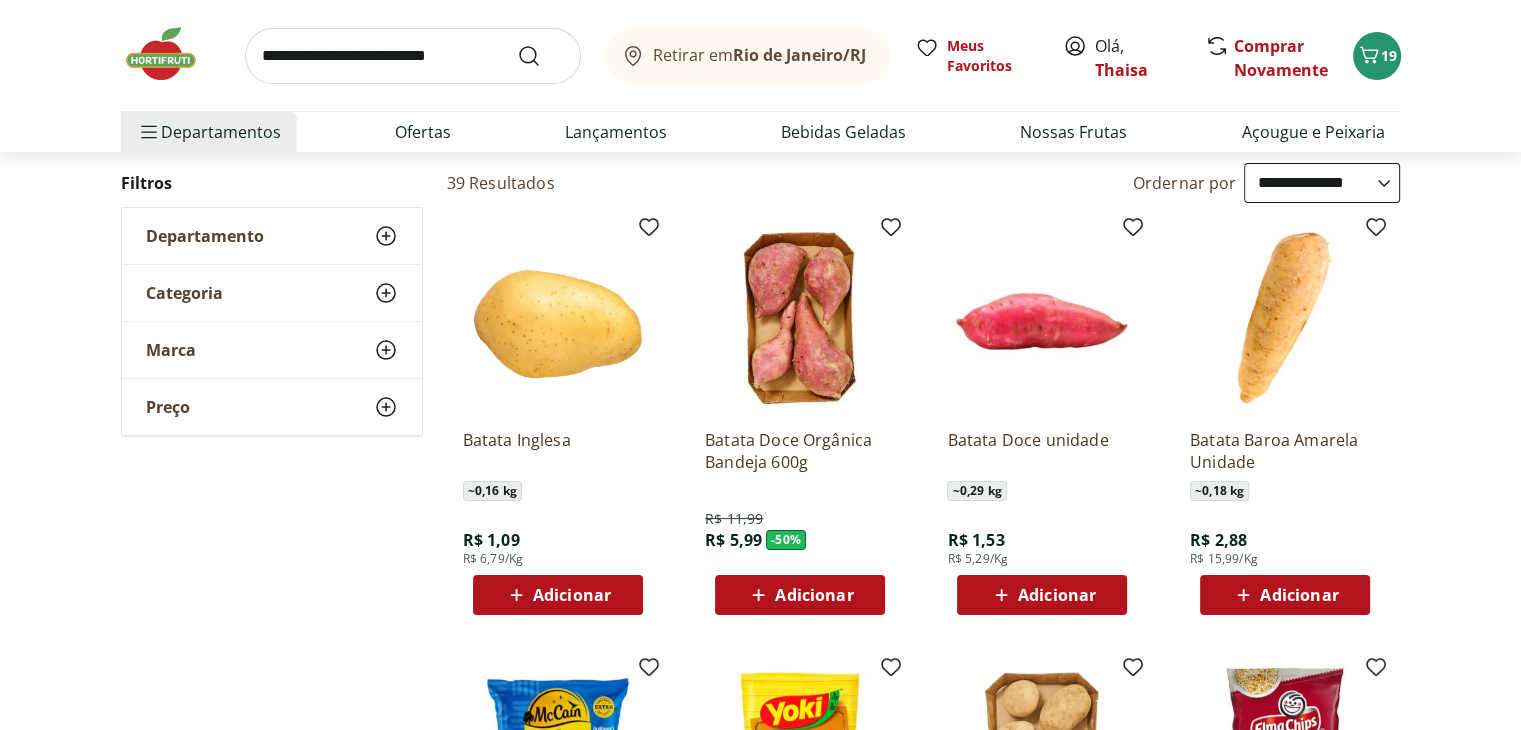 click on "Adicionar" at bounding box center [558, 595] 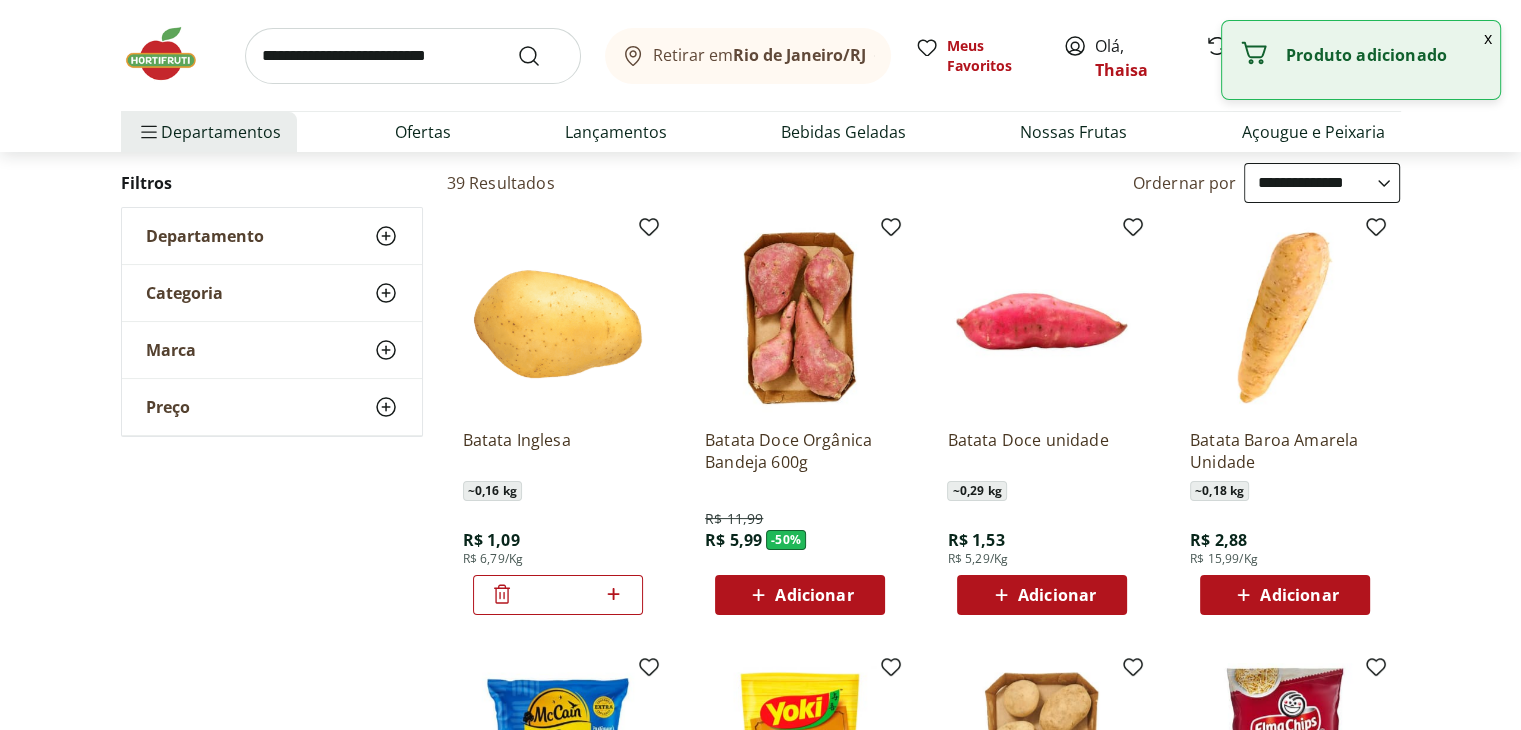 click 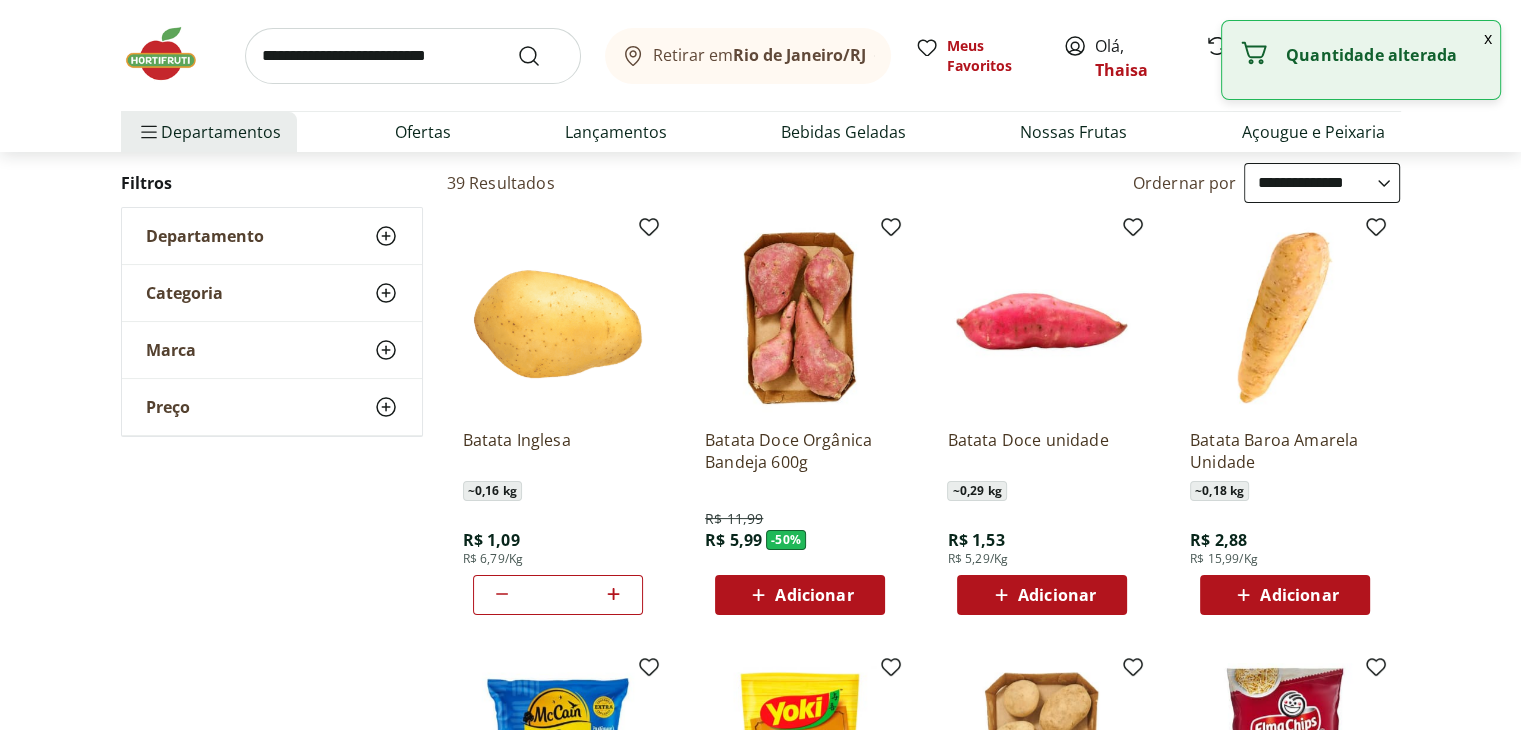 click 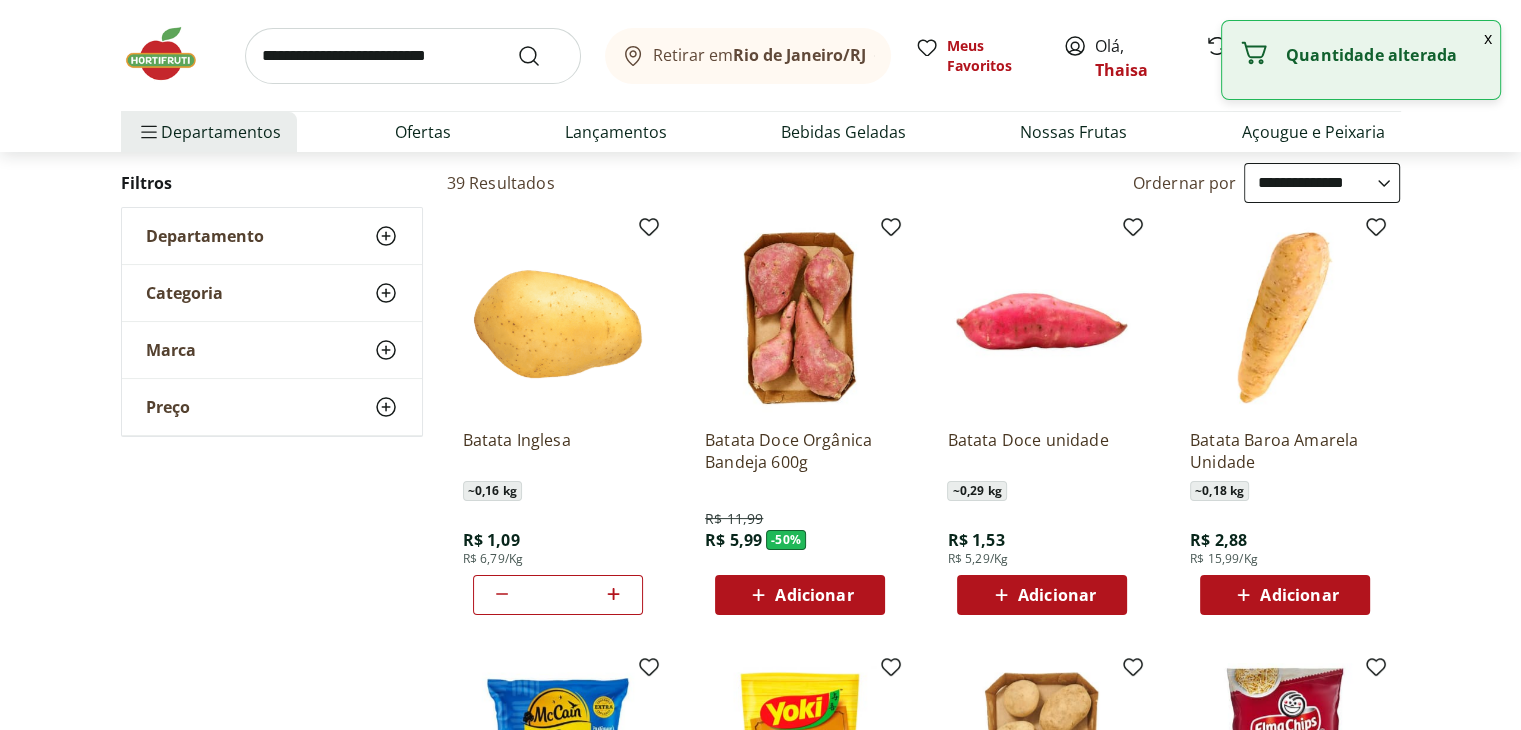 click 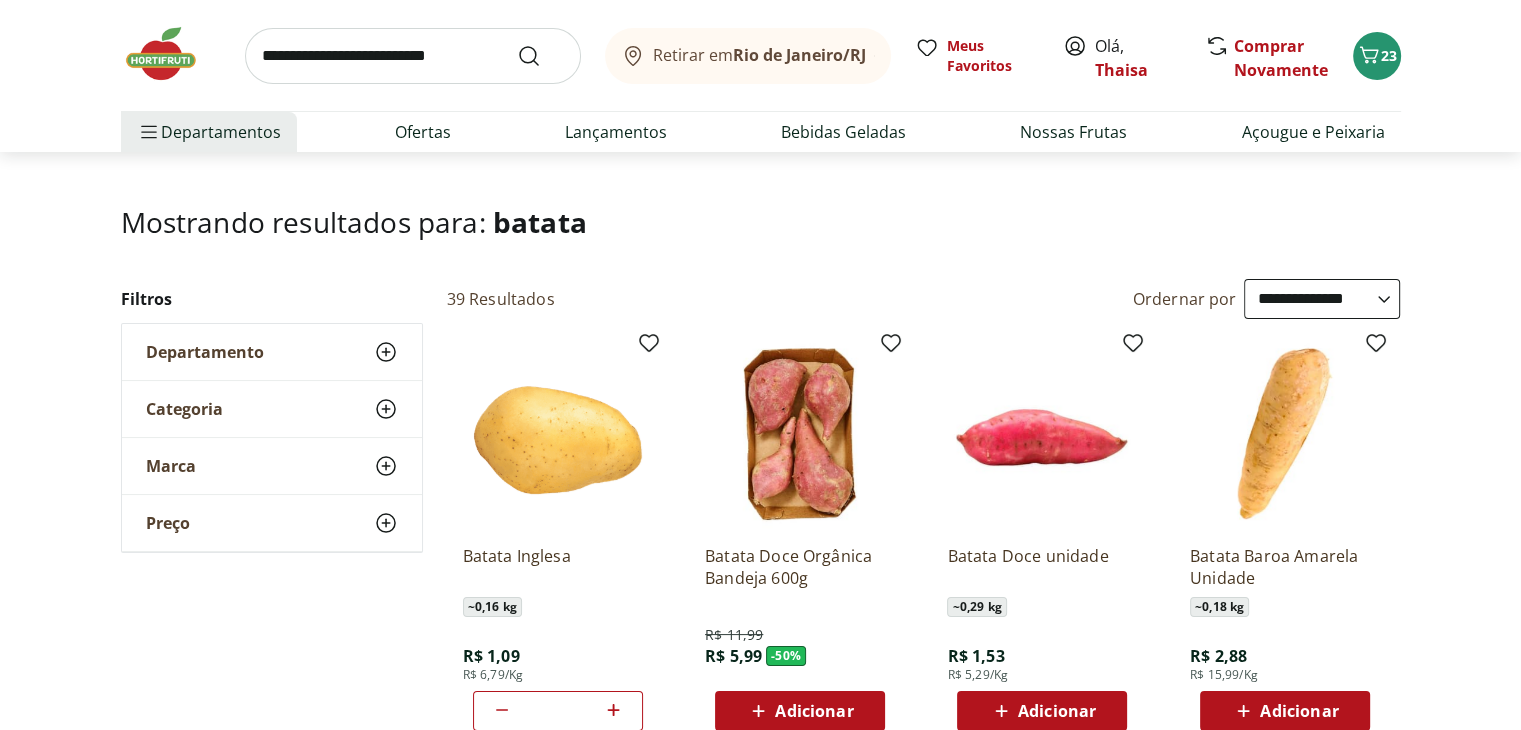 scroll, scrollTop: 0, scrollLeft: 0, axis: both 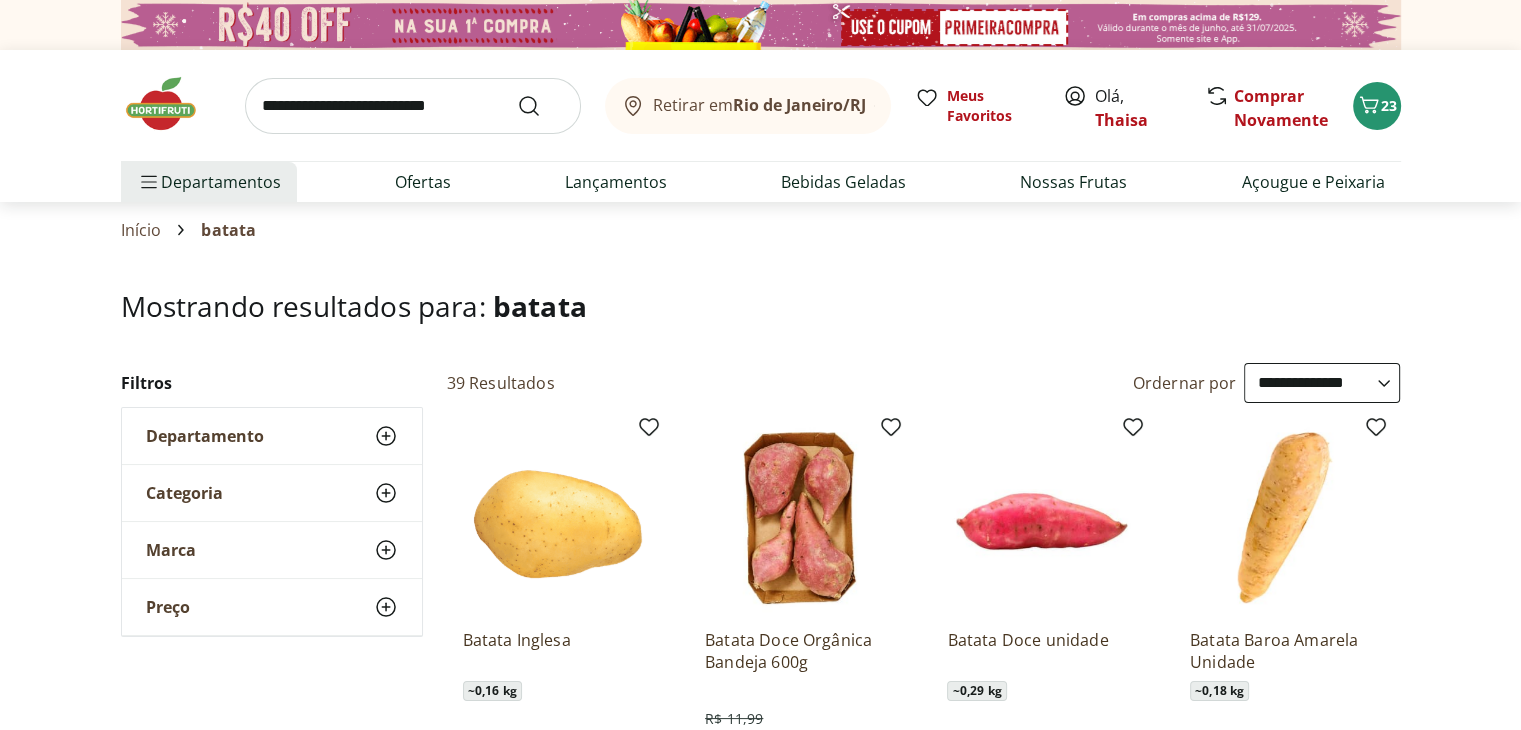 click at bounding box center [413, 106] 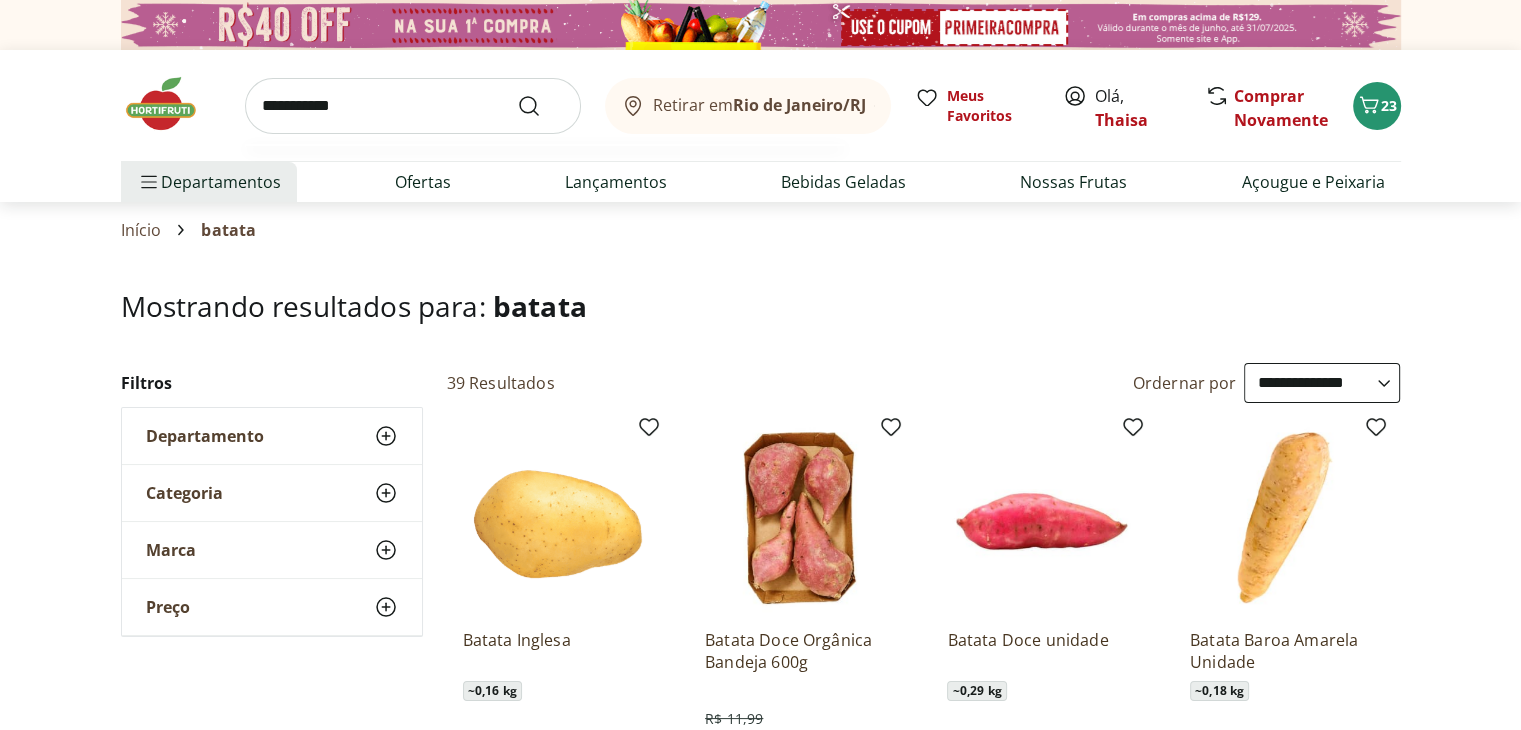 type on "**********" 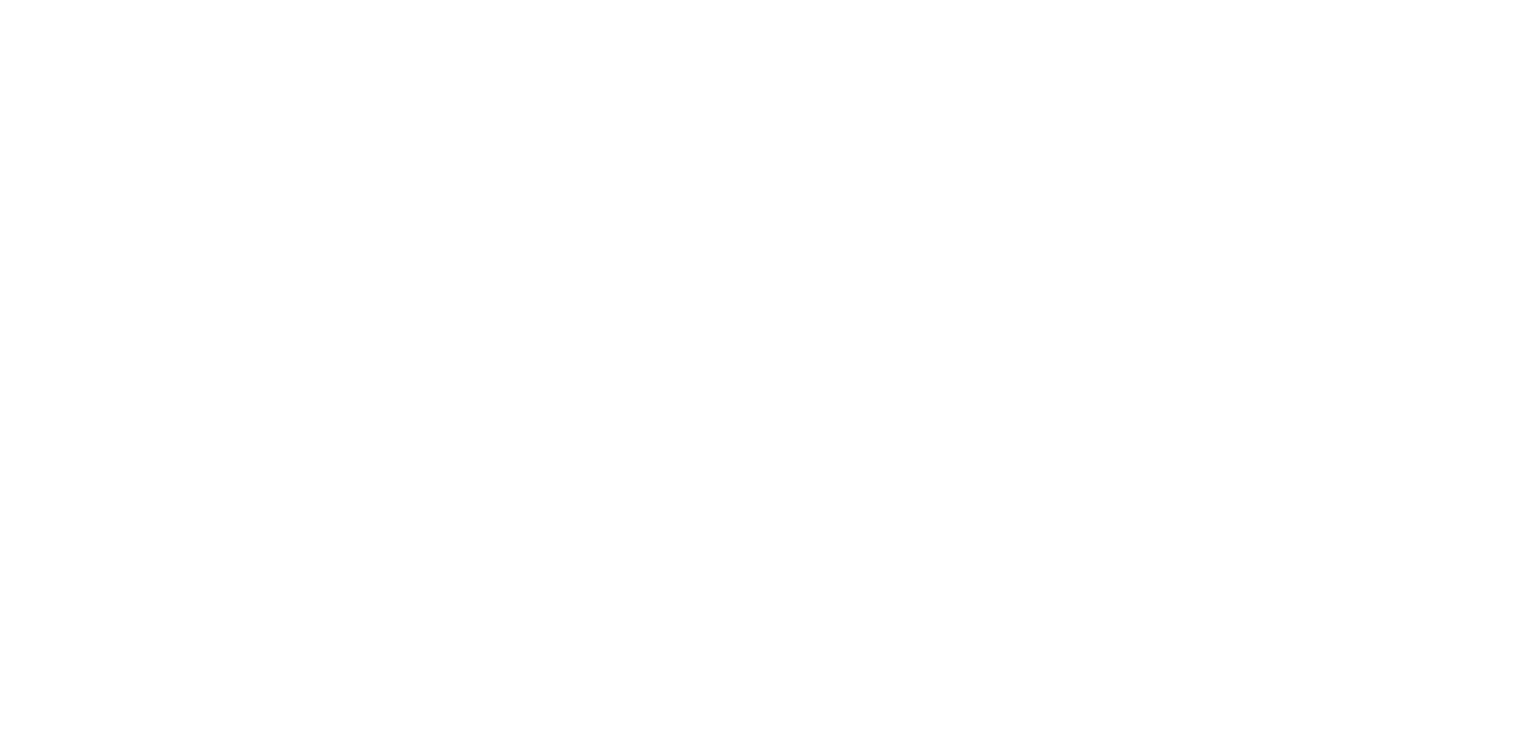 select on "**********" 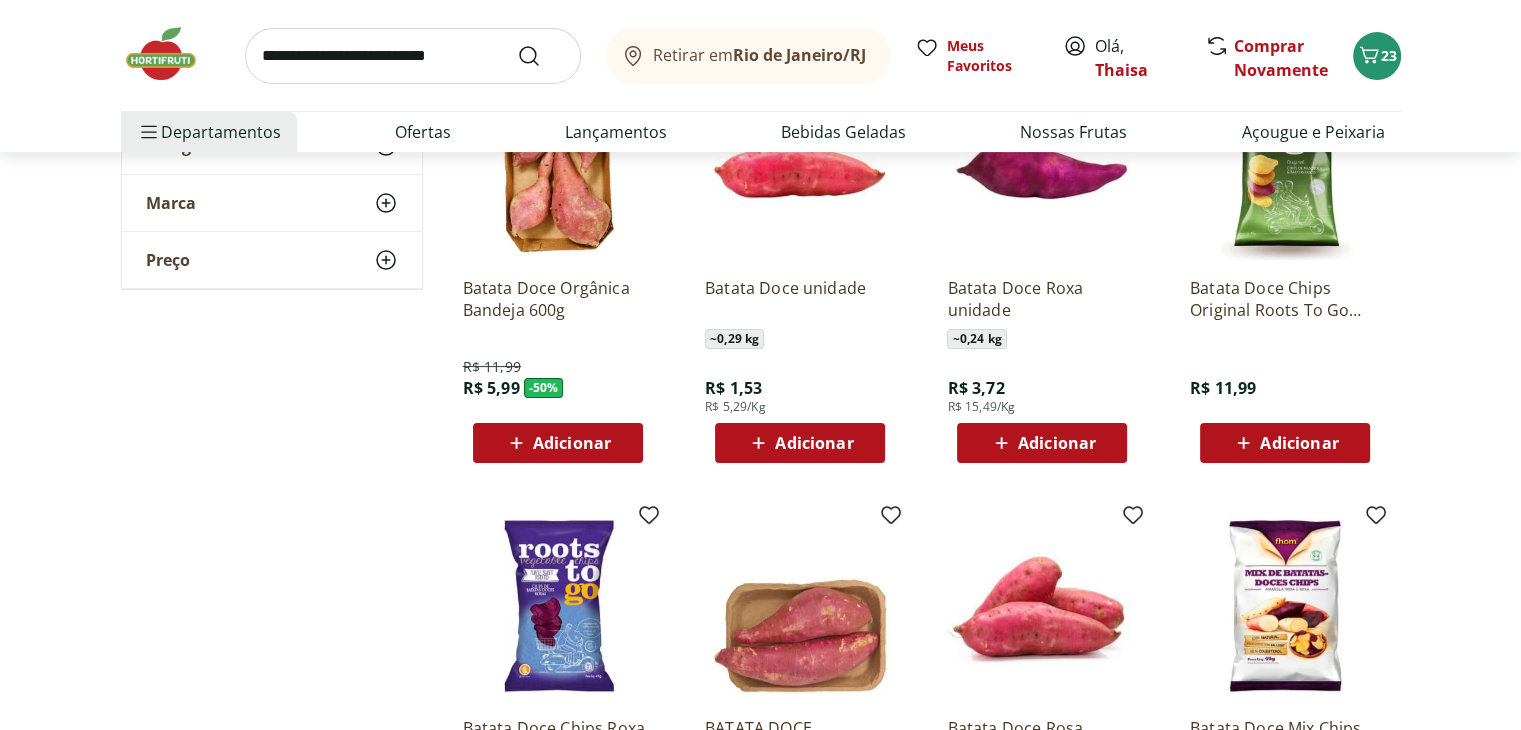 scroll, scrollTop: 300, scrollLeft: 0, axis: vertical 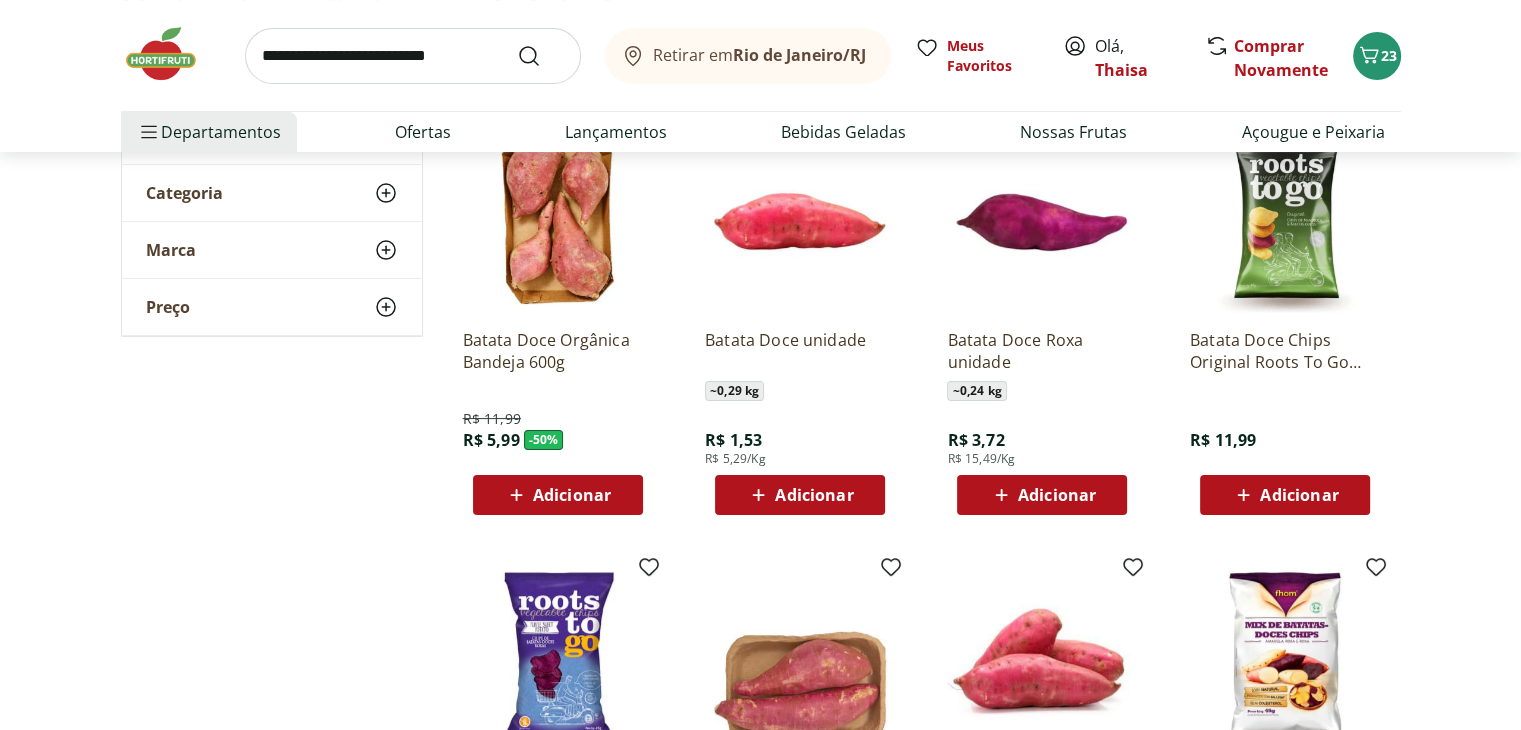 click on "Adicionar" at bounding box center (558, 495) 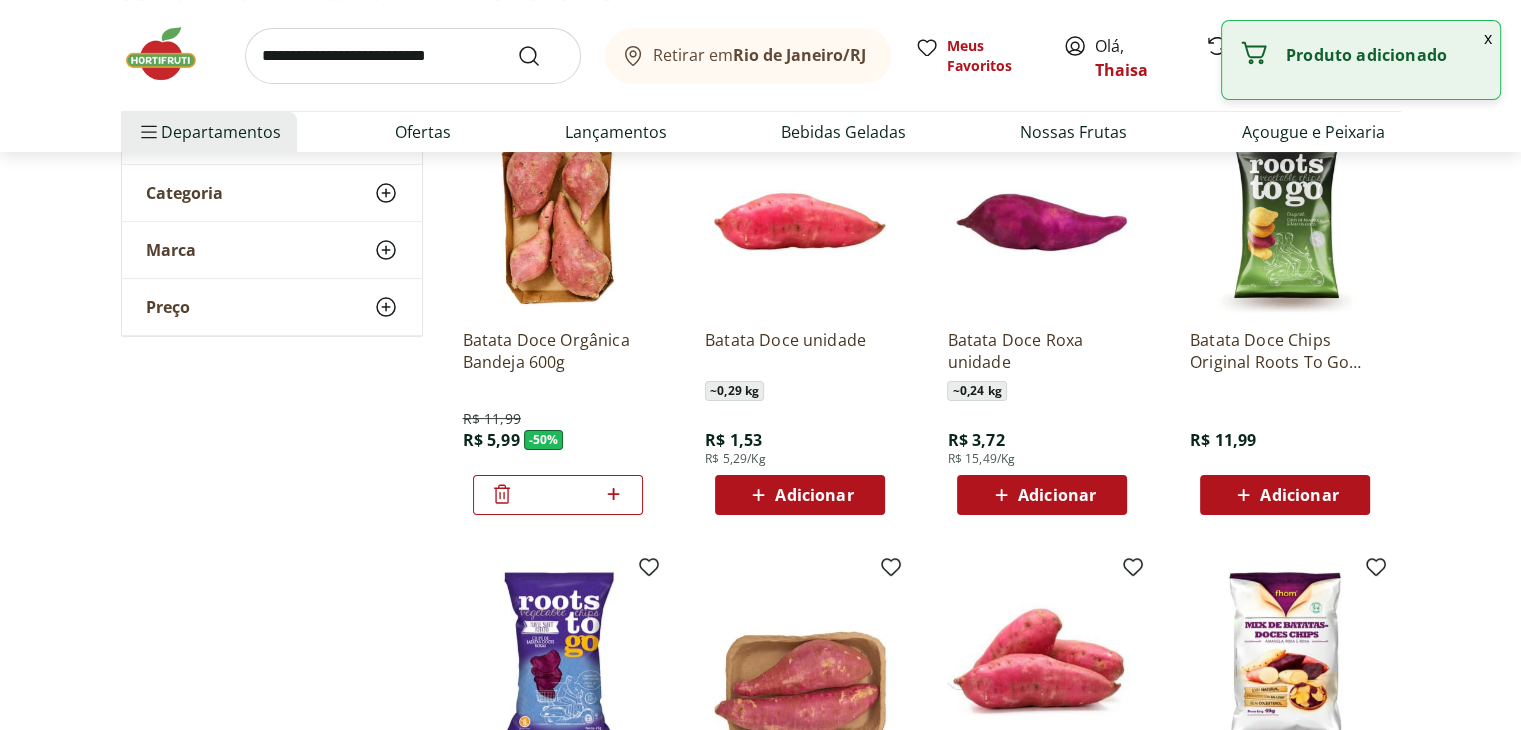 click at bounding box center [413, 56] 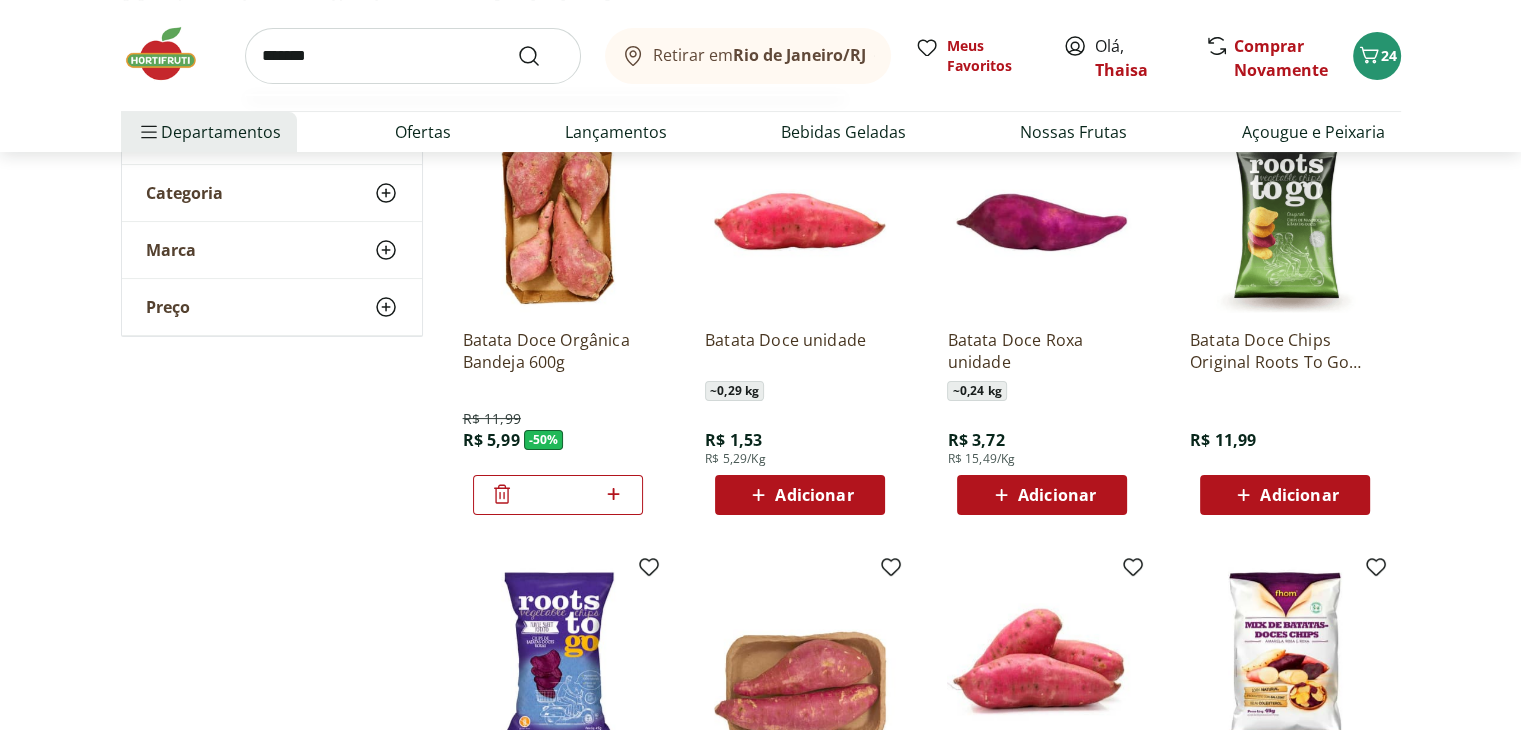 type on "********" 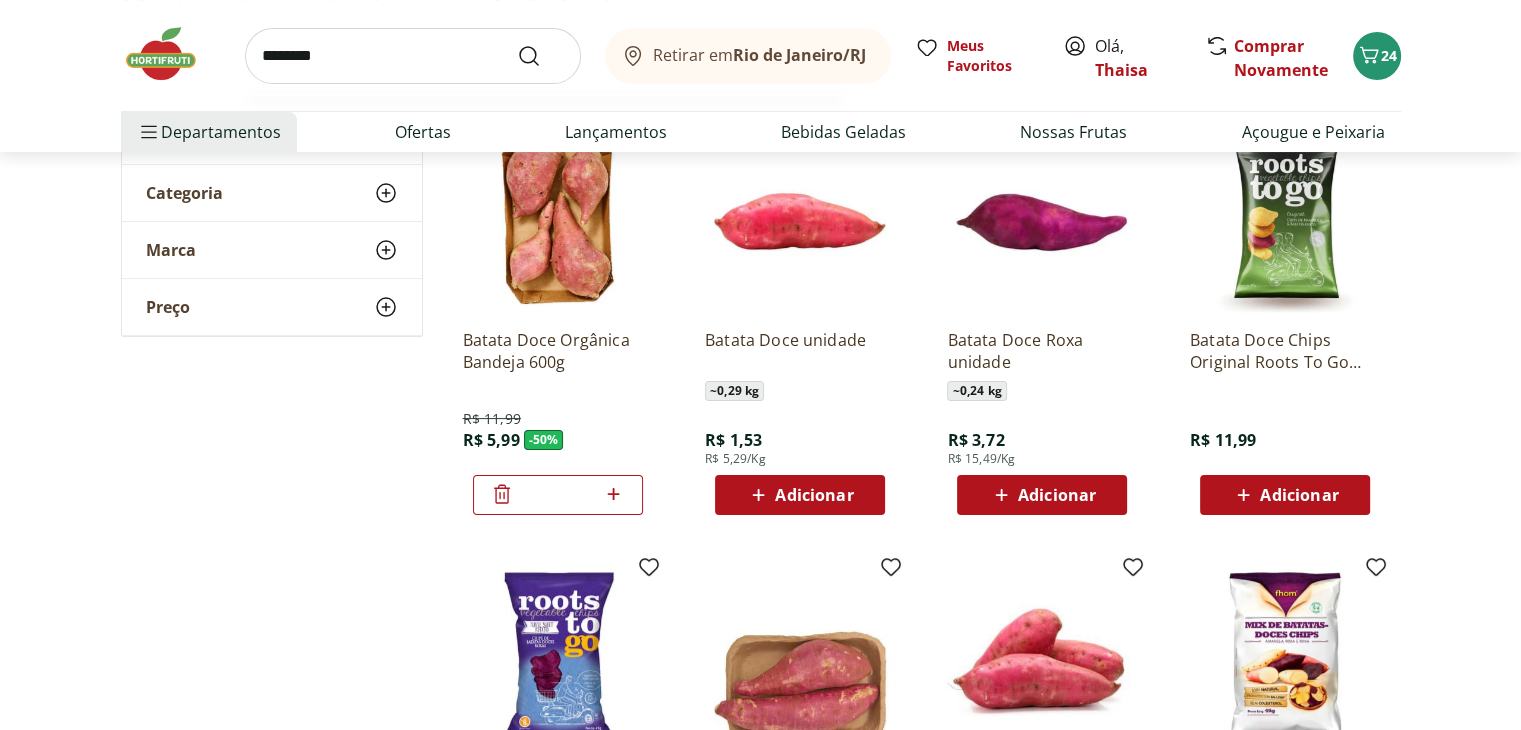 click at bounding box center (541, 56) 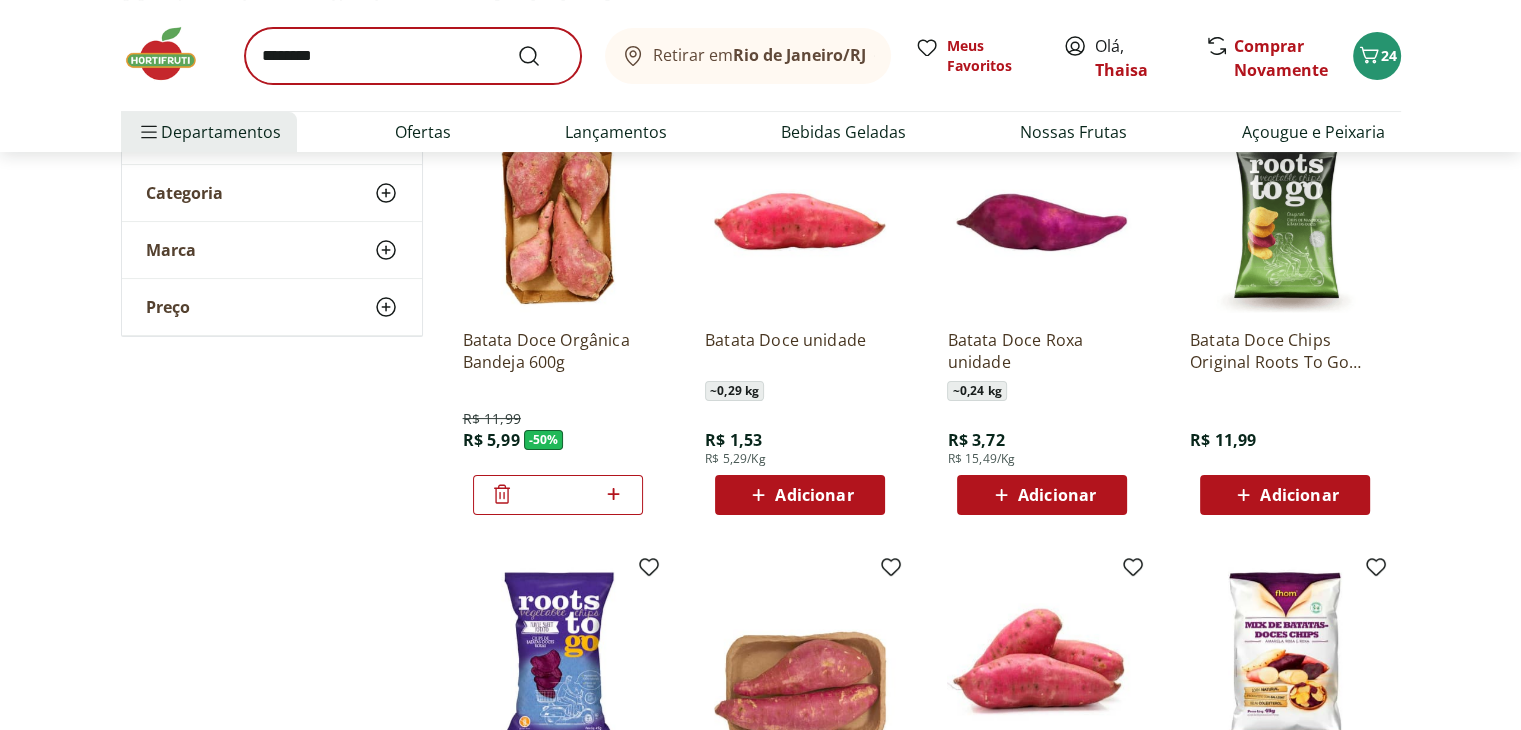 scroll, scrollTop: 0, scrollLeft: 0, axis: both 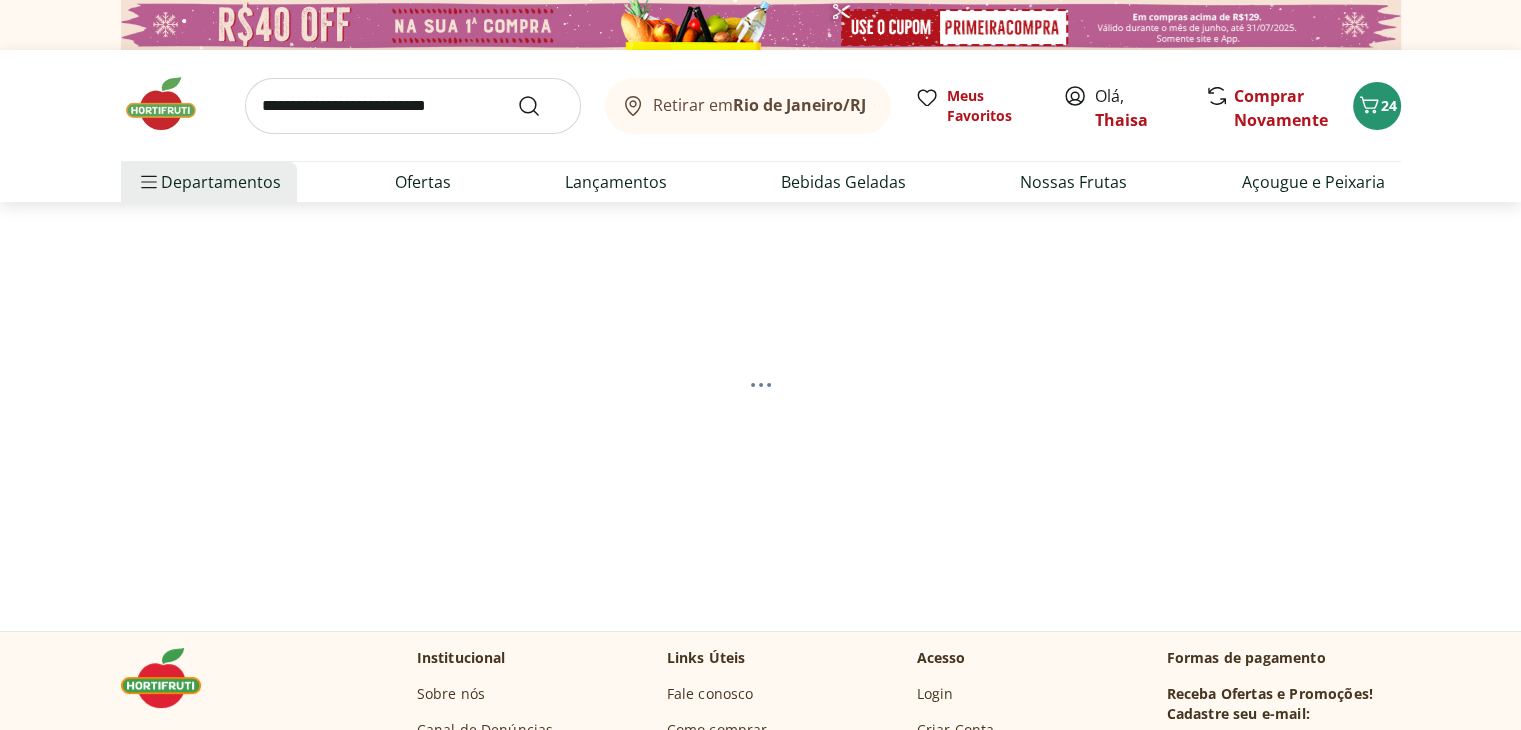 select on "**********" 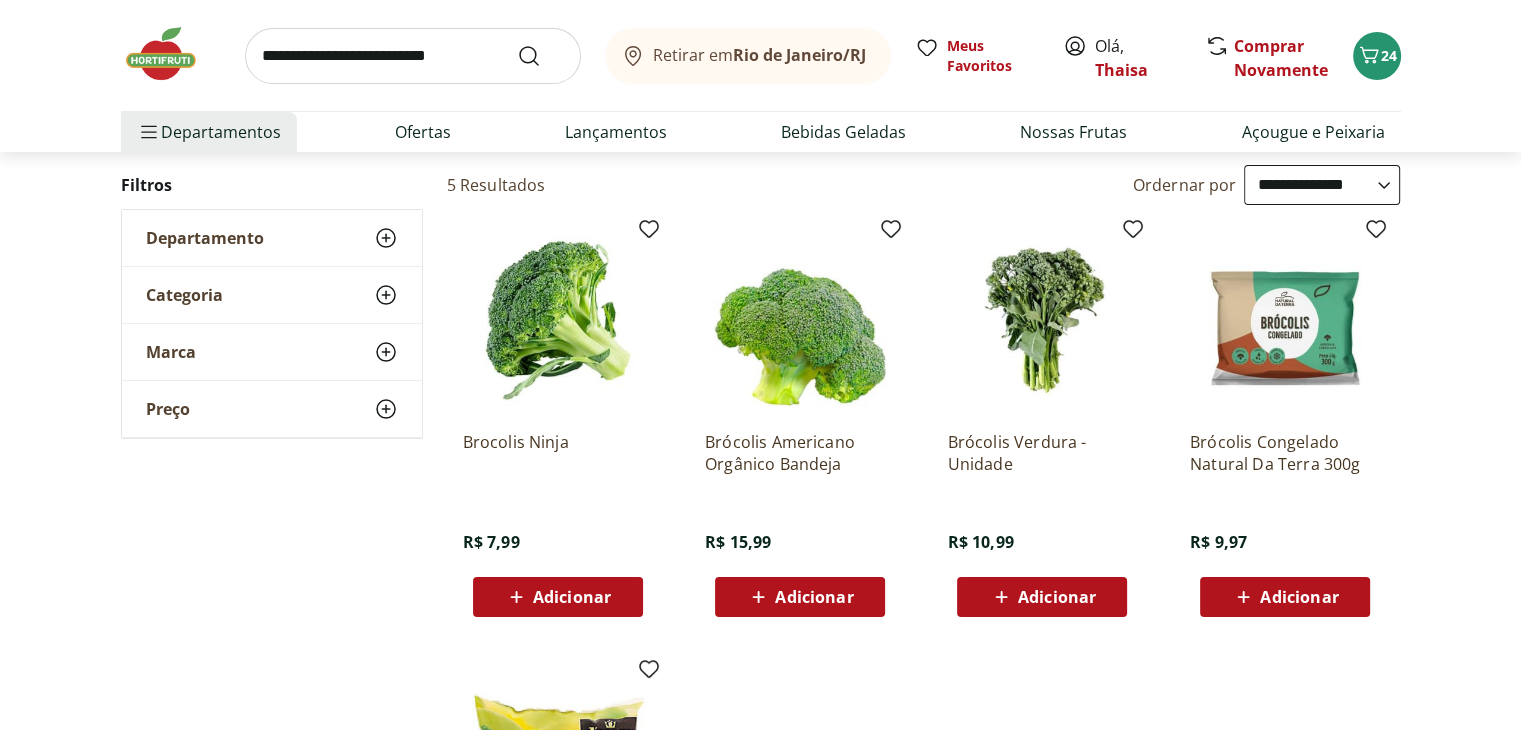 scroll, scrollTop: 200, scrollLeft: 0, axis: vertical 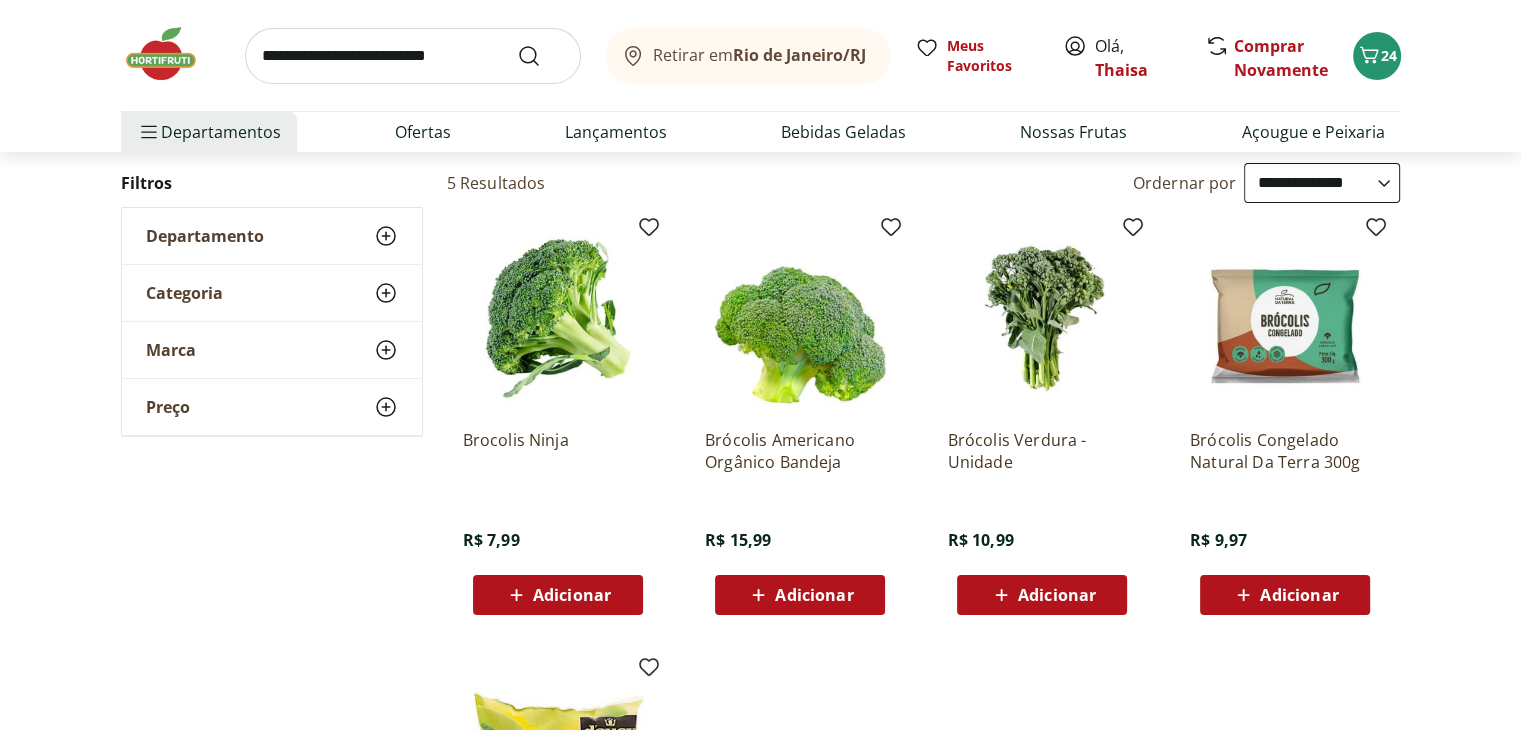 click on "Adicionar" at bounding box center [558, 595] 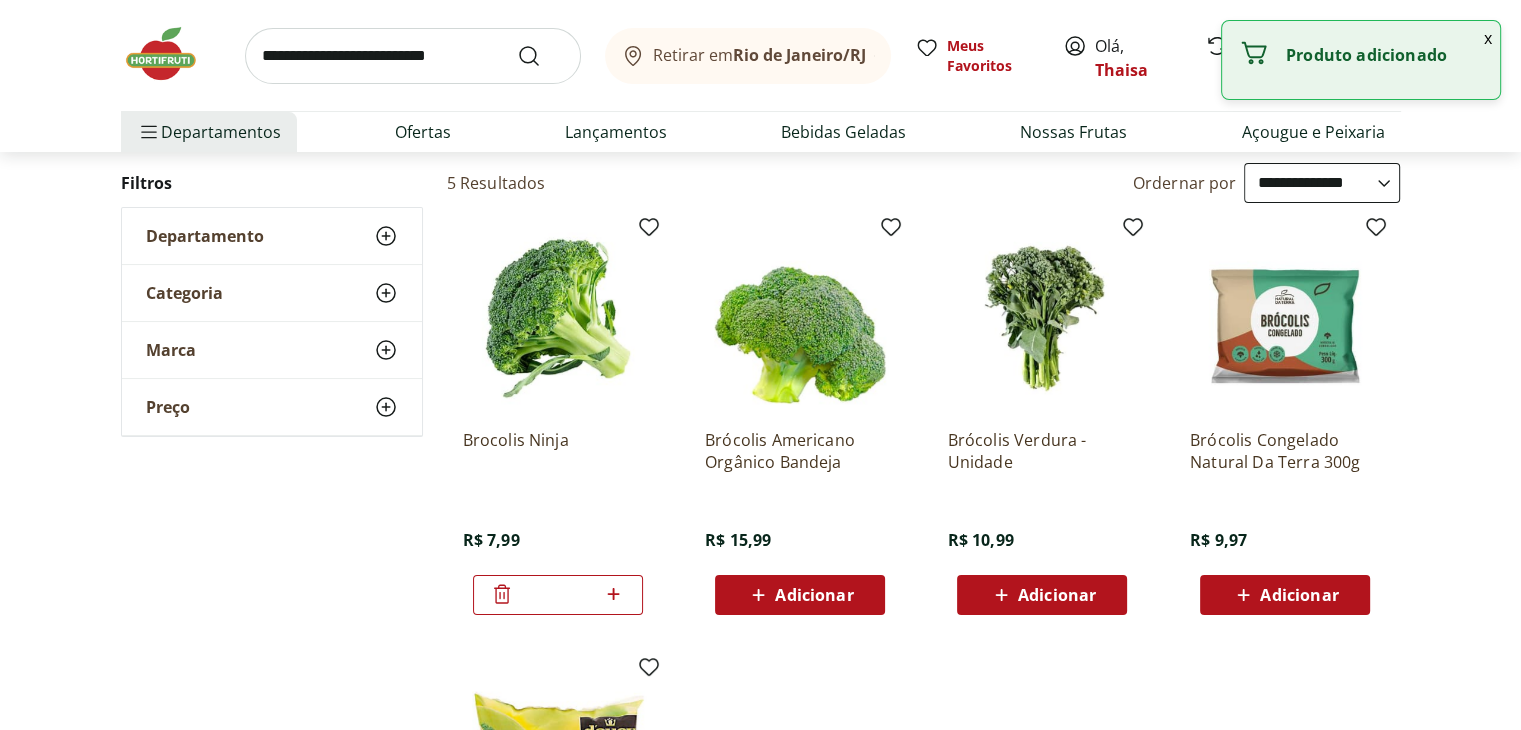 click on "Adicionar" at bounding box center (814, 595) 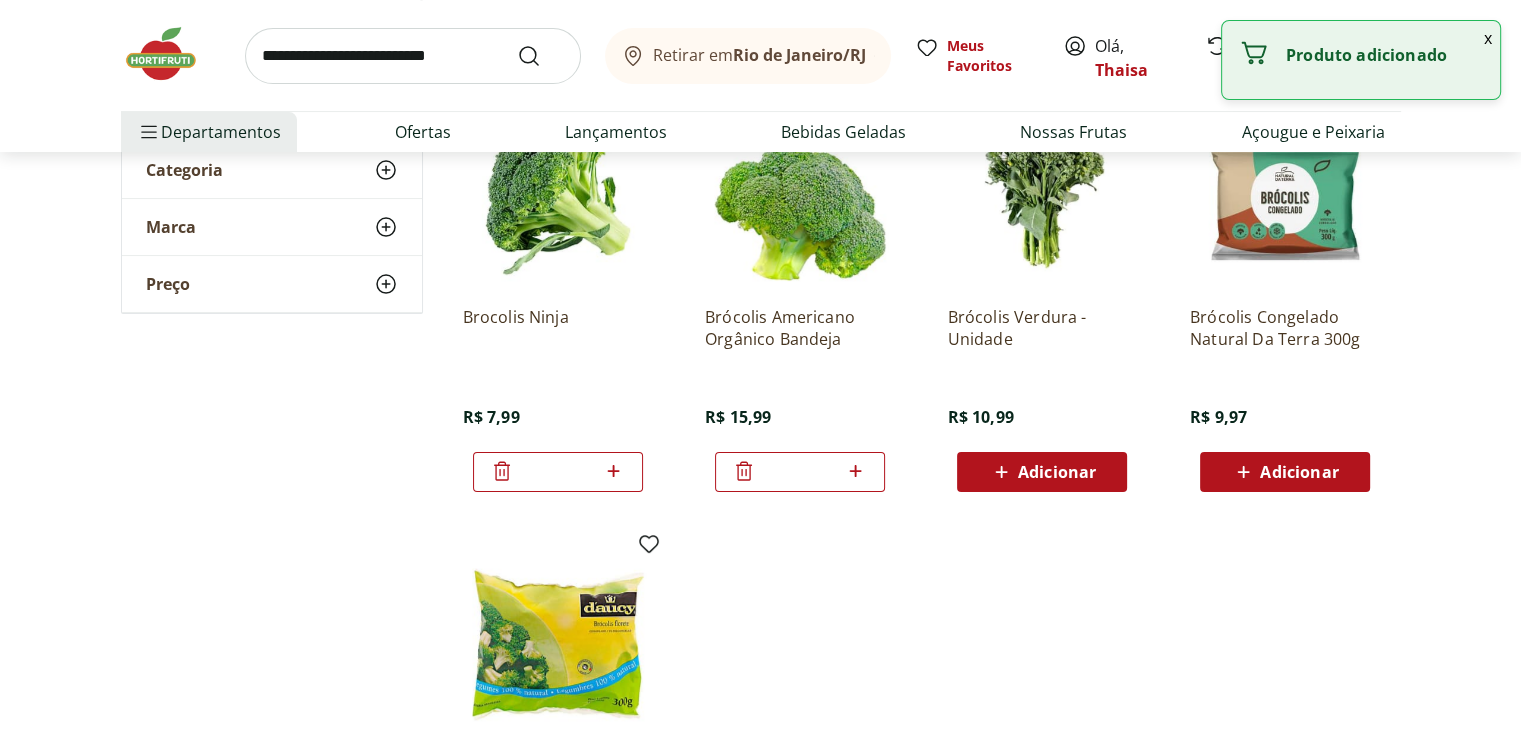 scroll, scrollTop: 400, scrollLeft: 0, axis: vertical 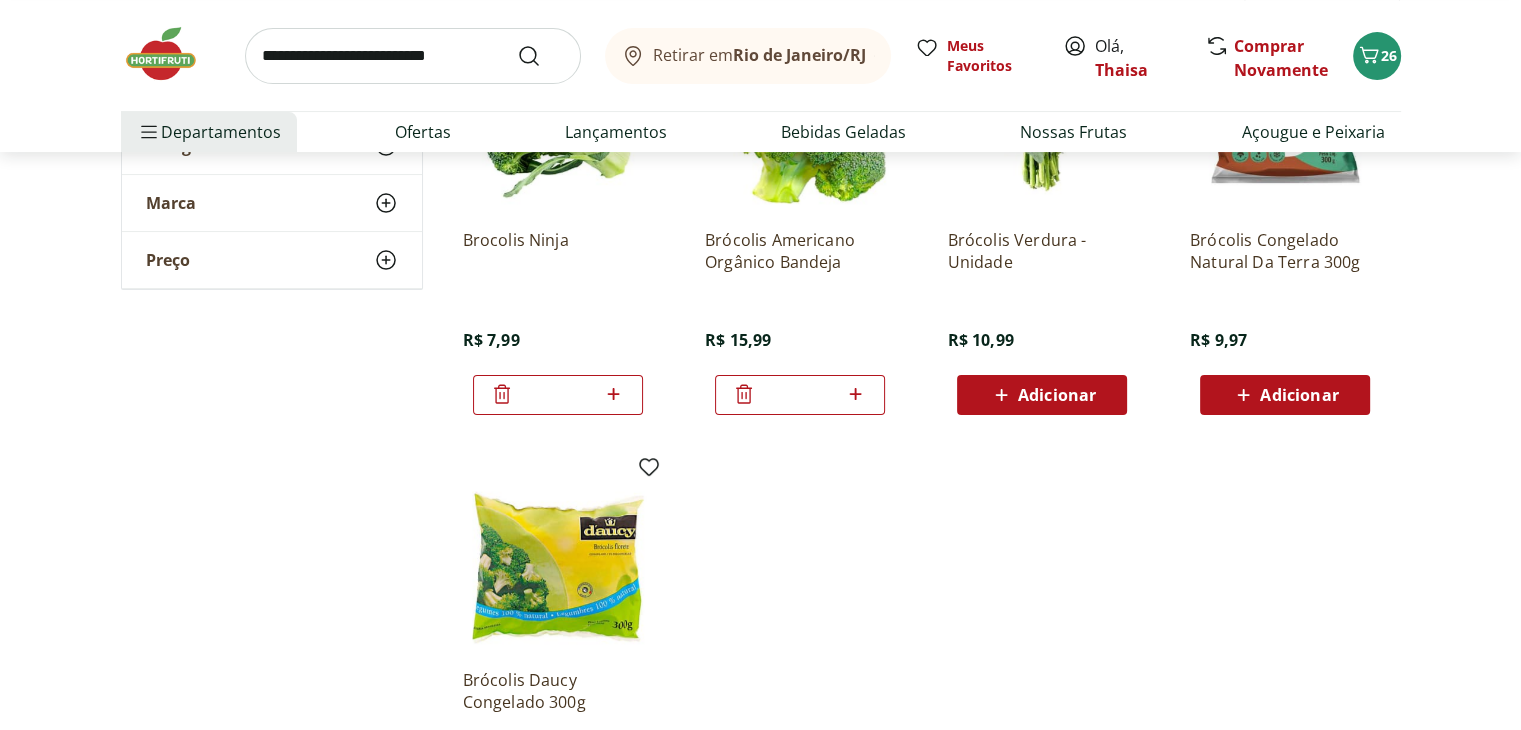 click at bounding box center [413, 56] 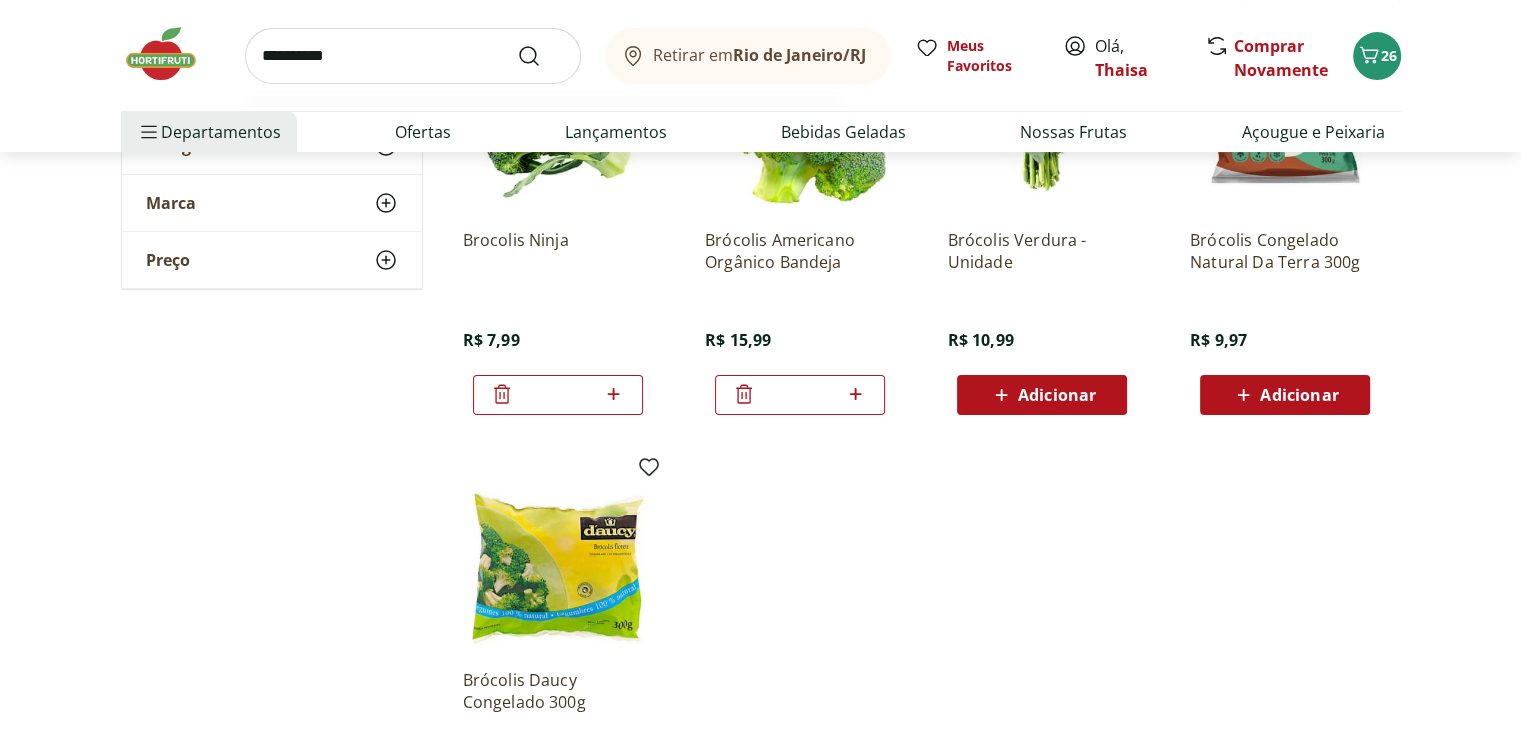 type on "**********" 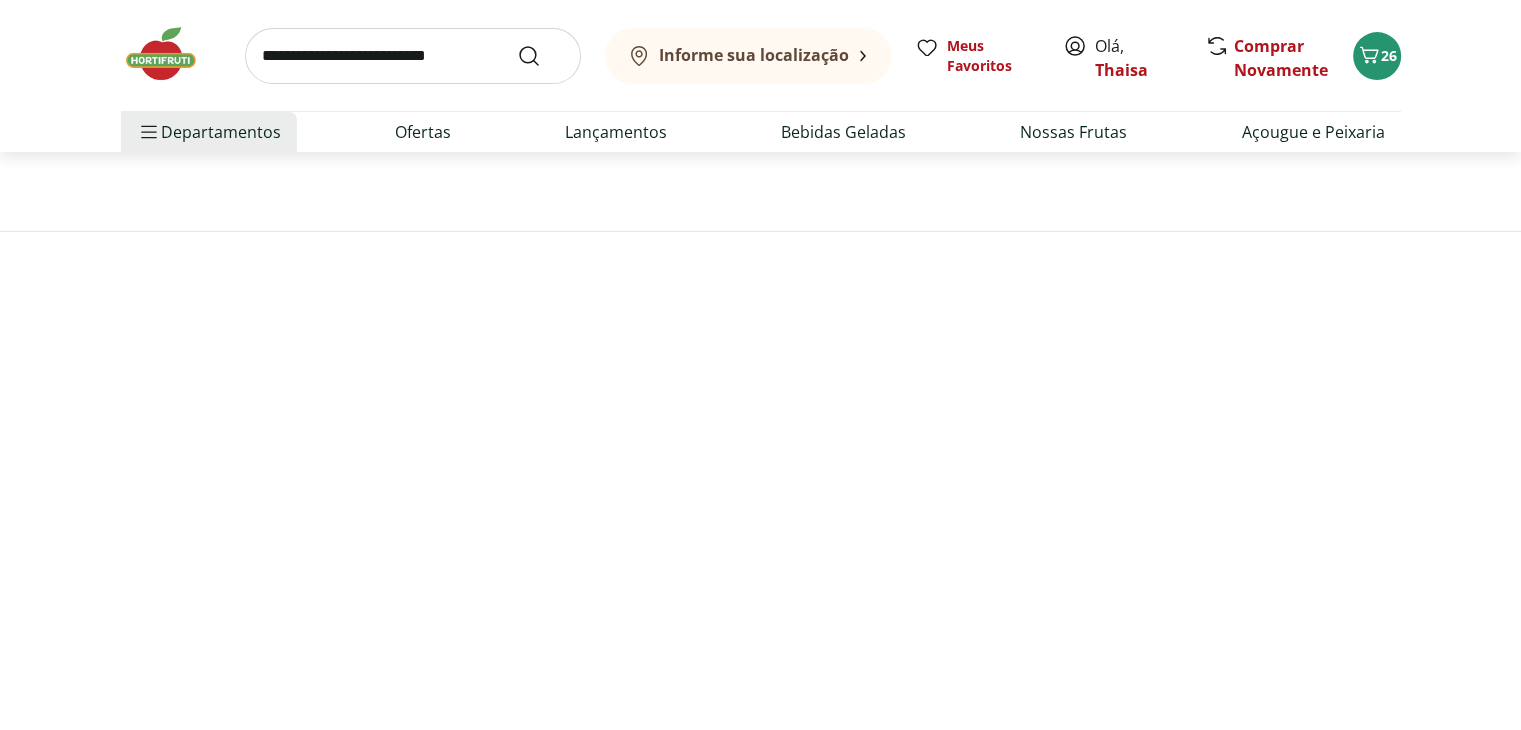 scroll, scrollTop: 0, scrollLeft: 0, axis: both 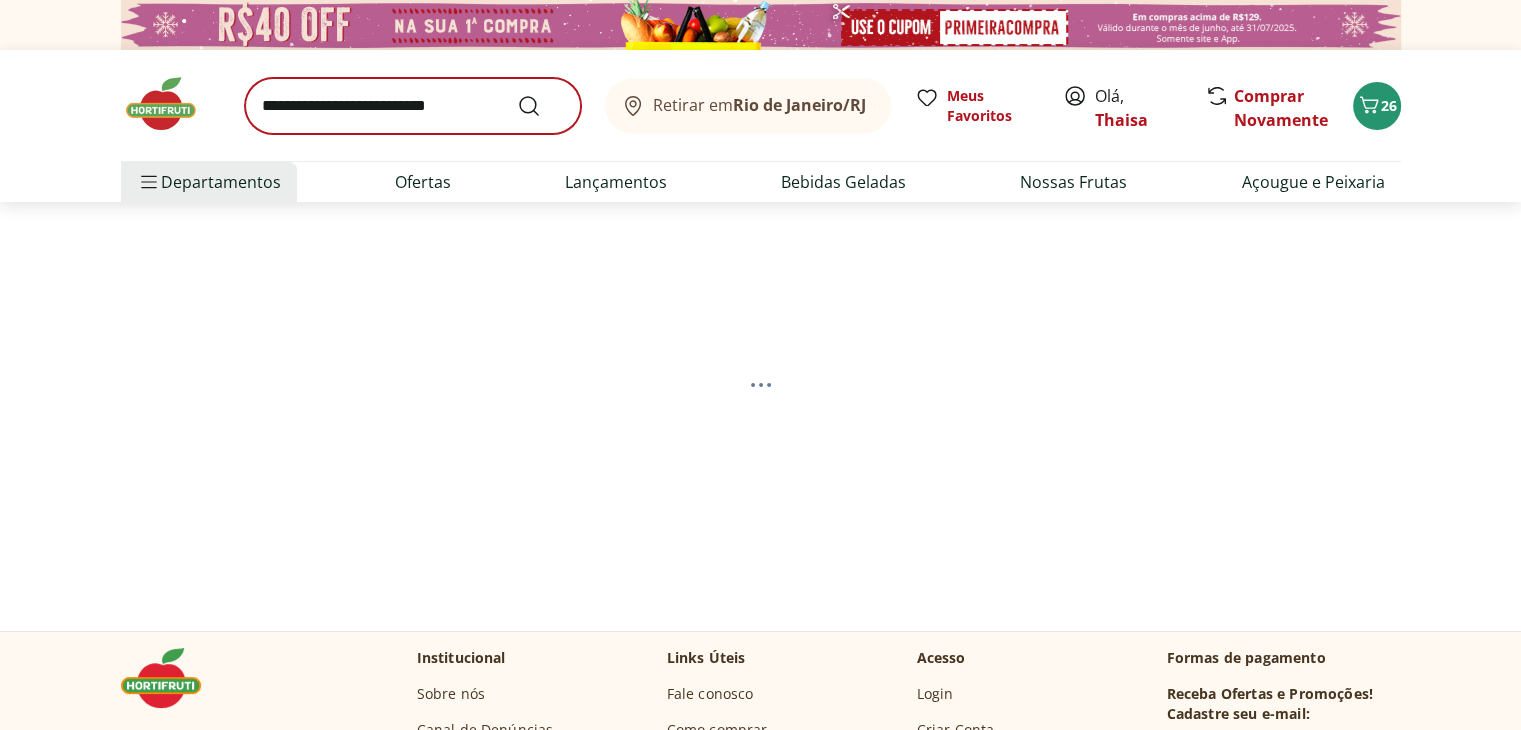 select on "**********" 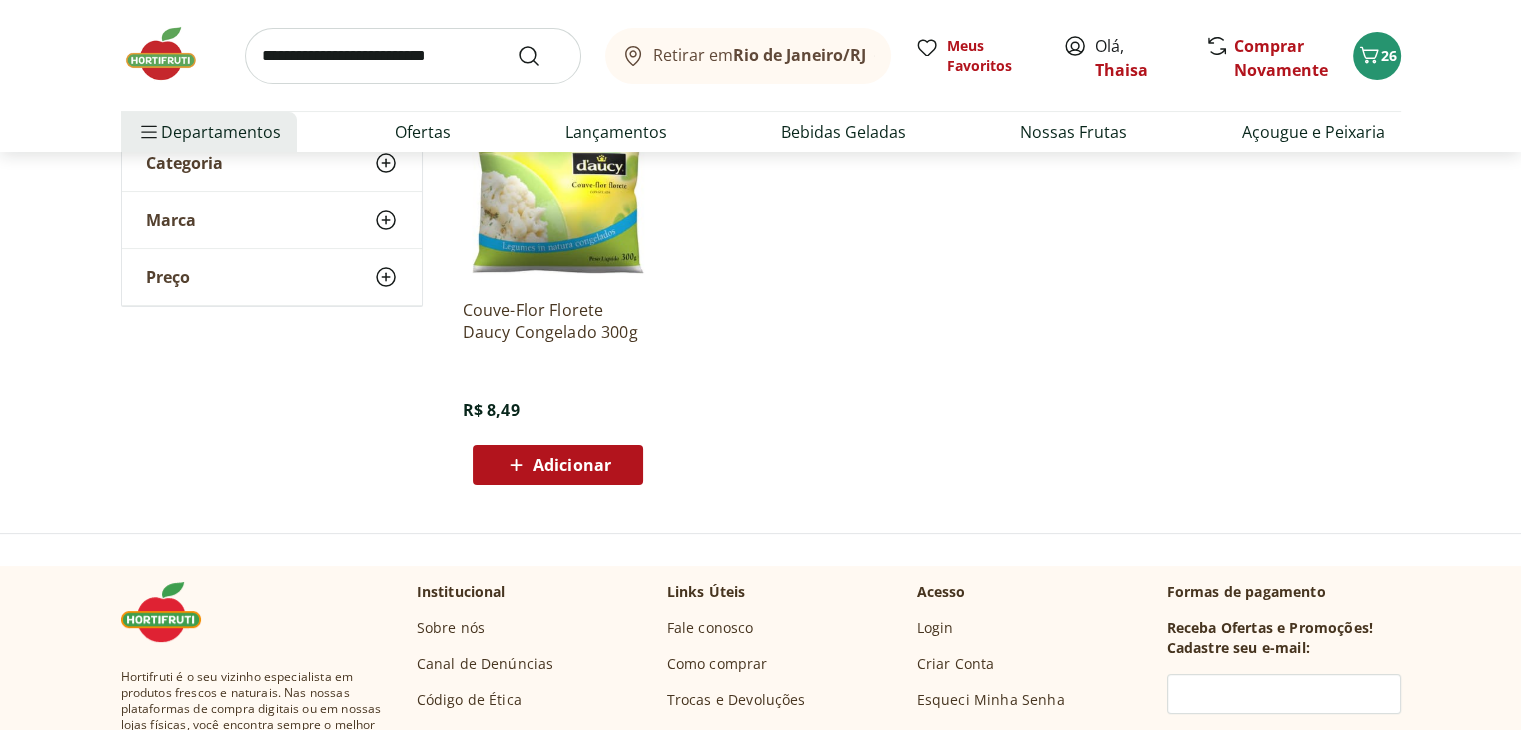 scroll, scrollTop: 0, scrollLeft: 0, axis: both 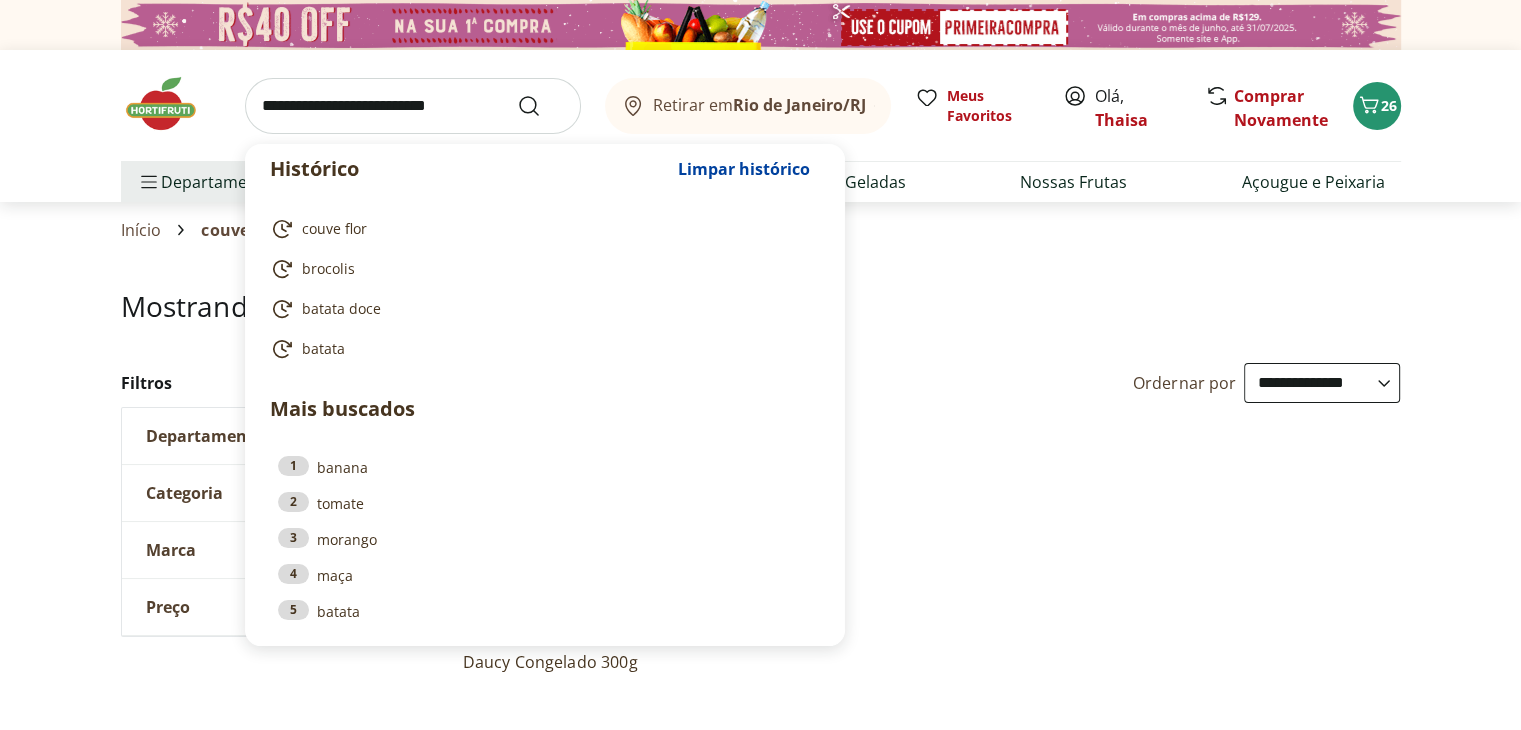 click at bounding box center [413, 106] 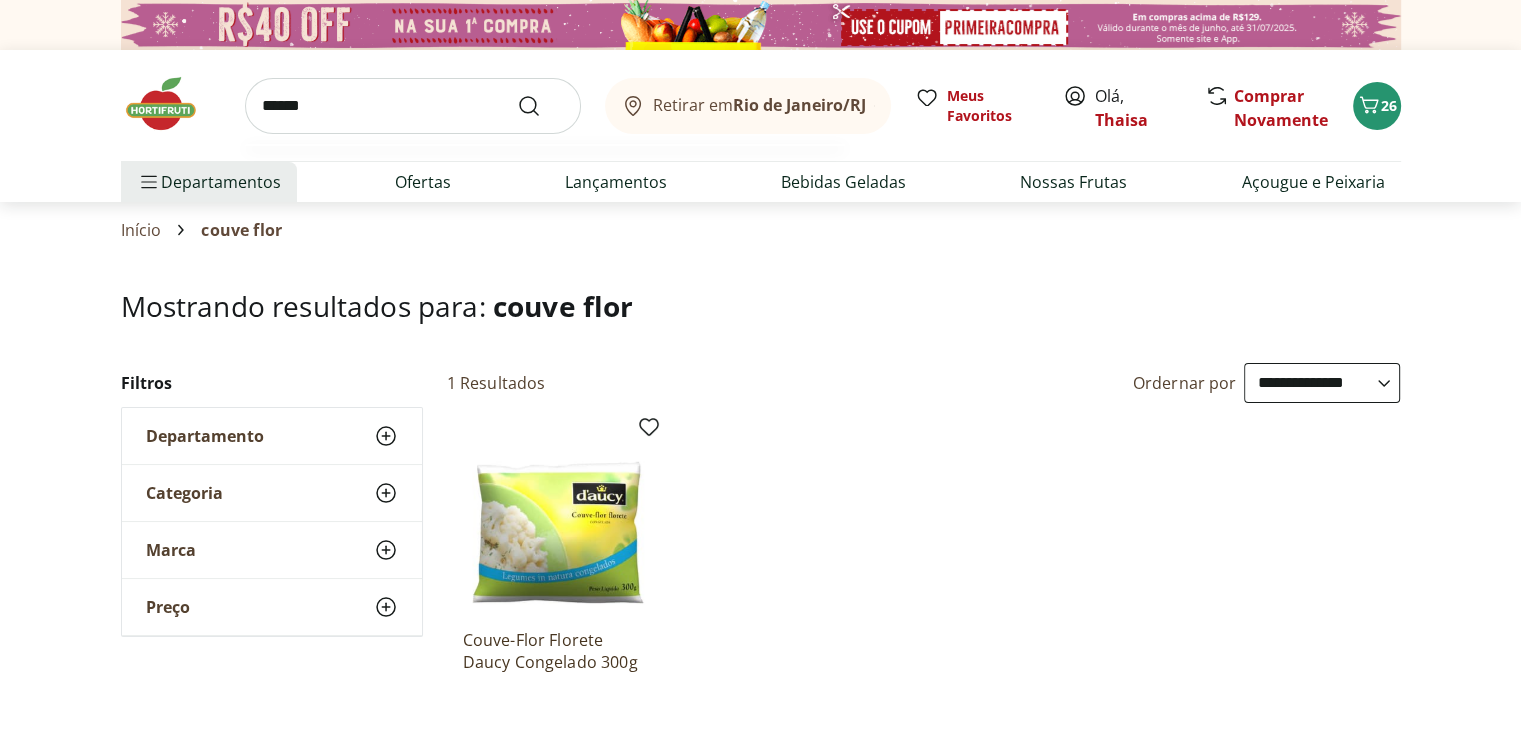 type on "*******" 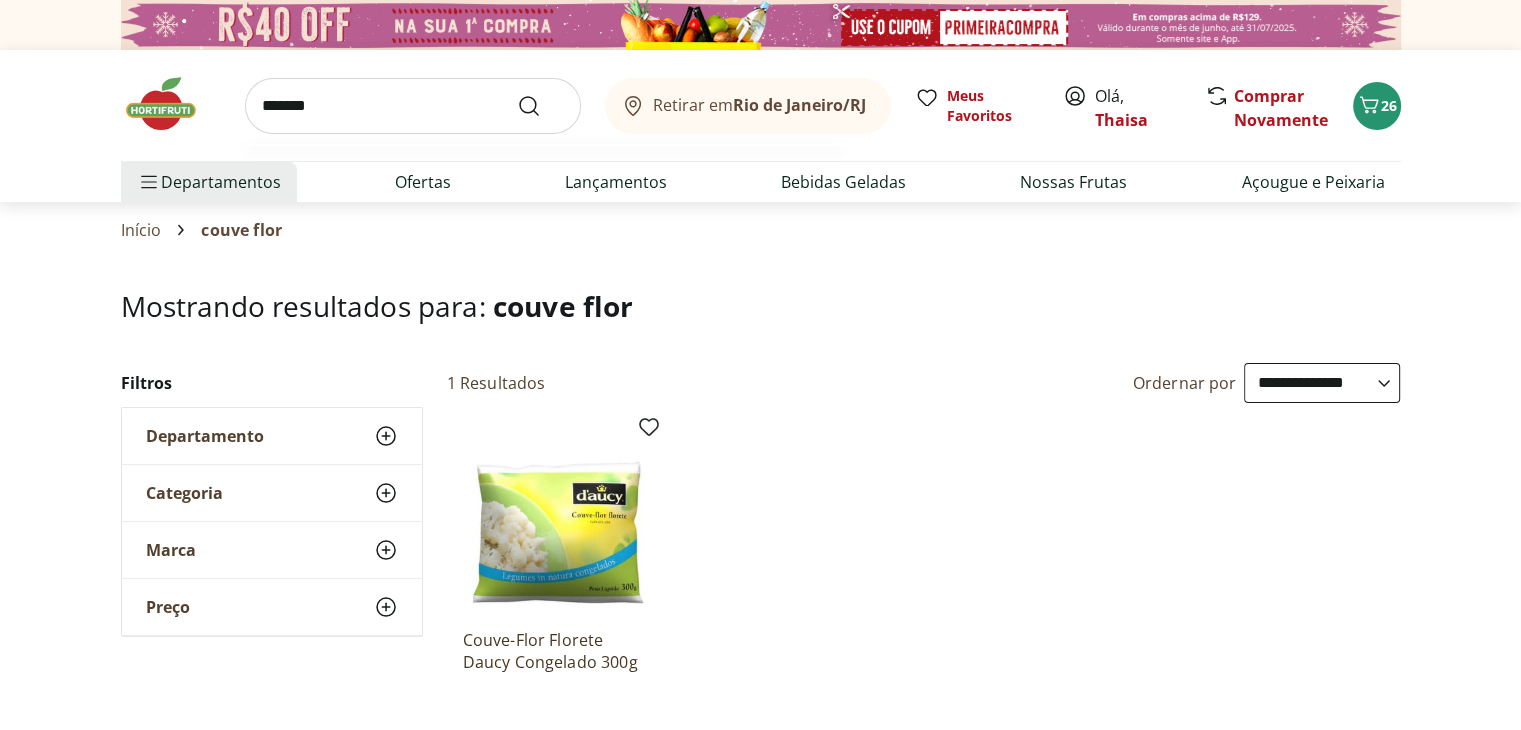 click at bounding box center (541, 106) 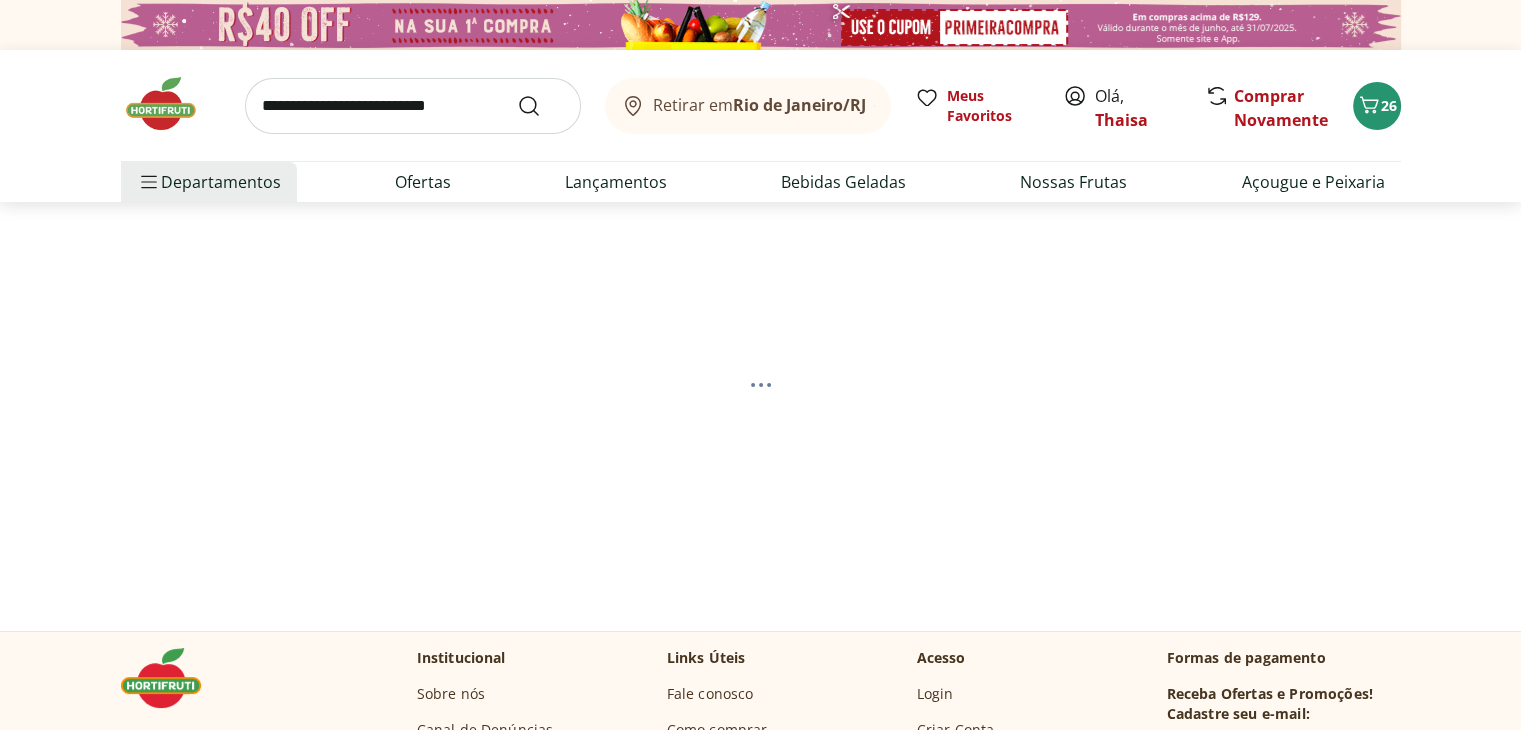 select on "**********" 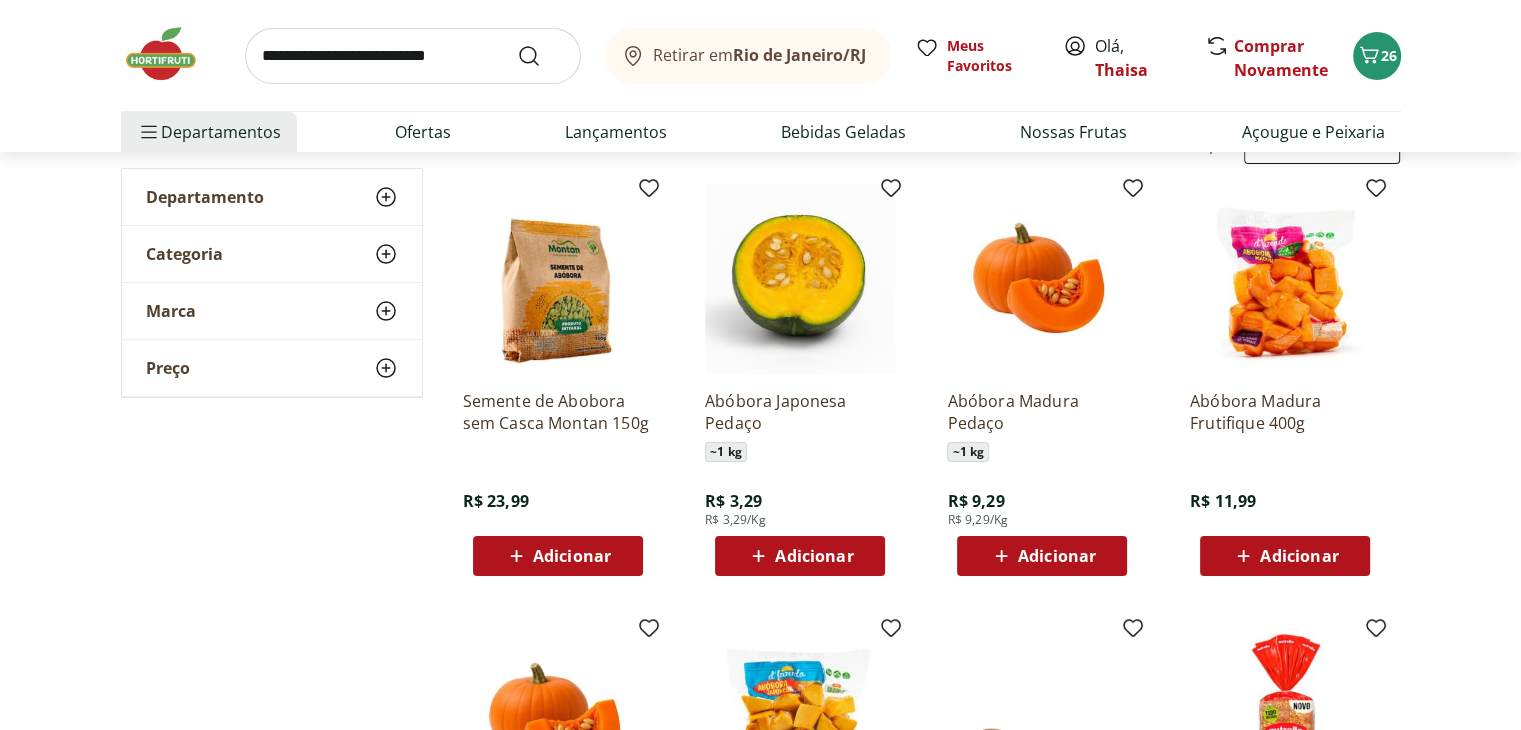 scroll, scrollTop: 200, scrollLeft: 0, axis: vertical 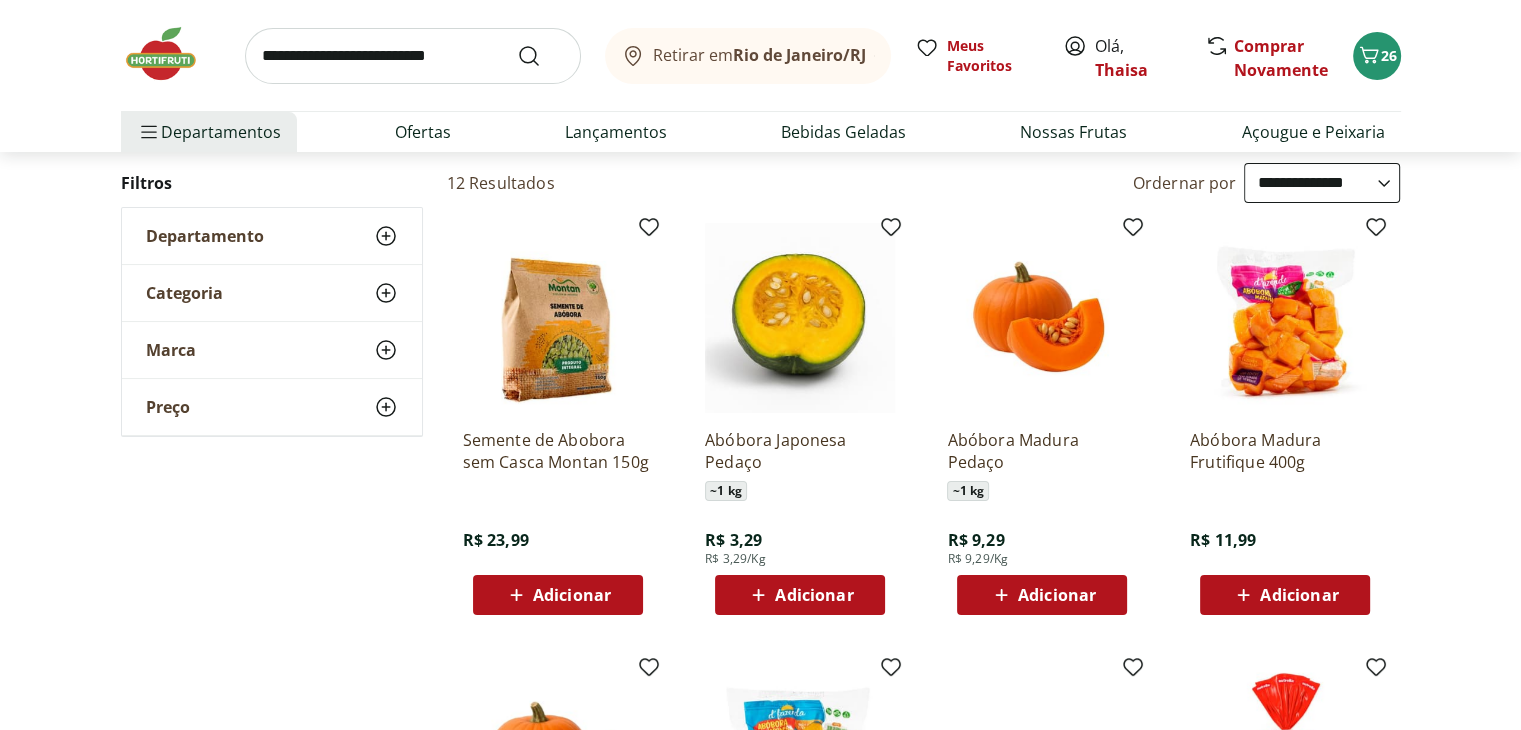 click on "Adicionar" at bounding box center (1057, 595) 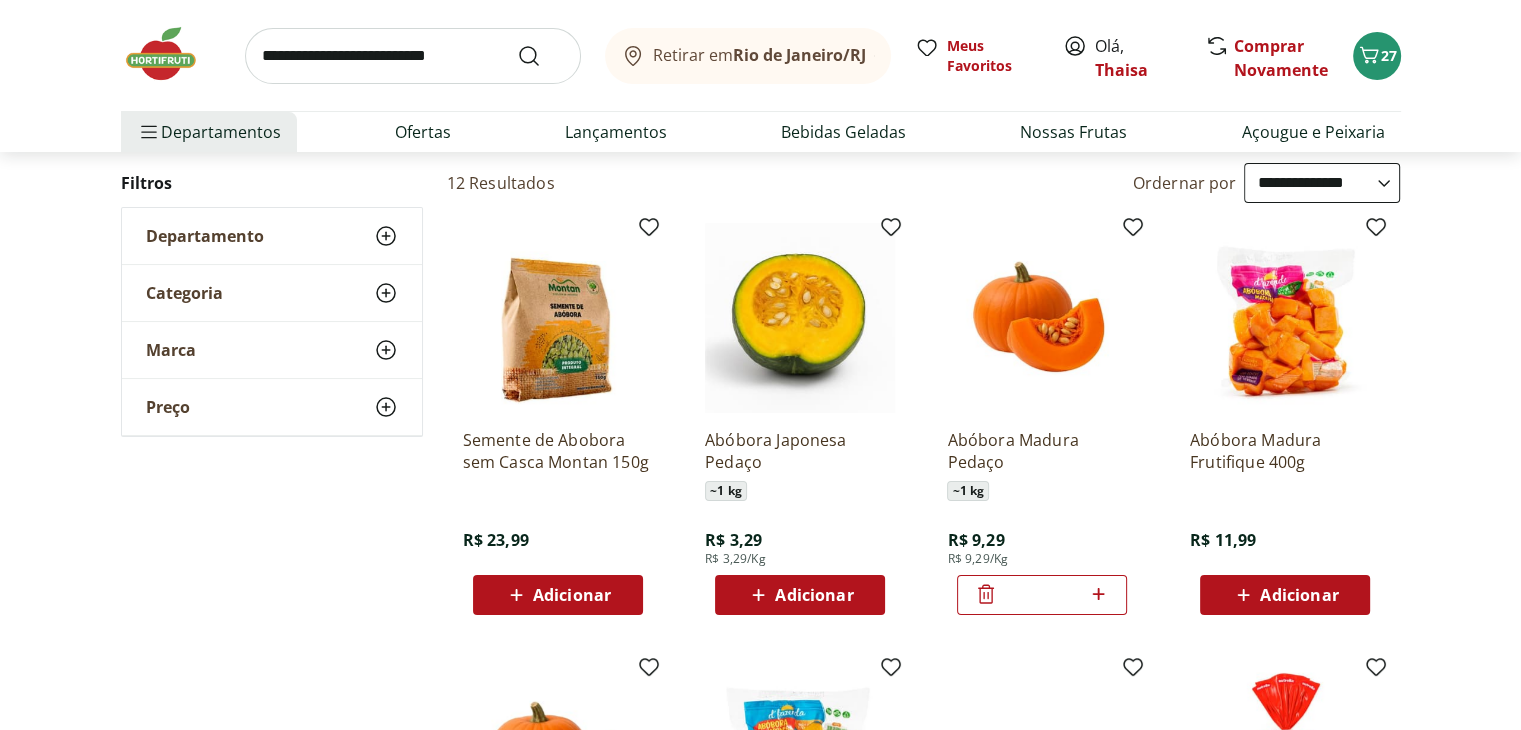 click 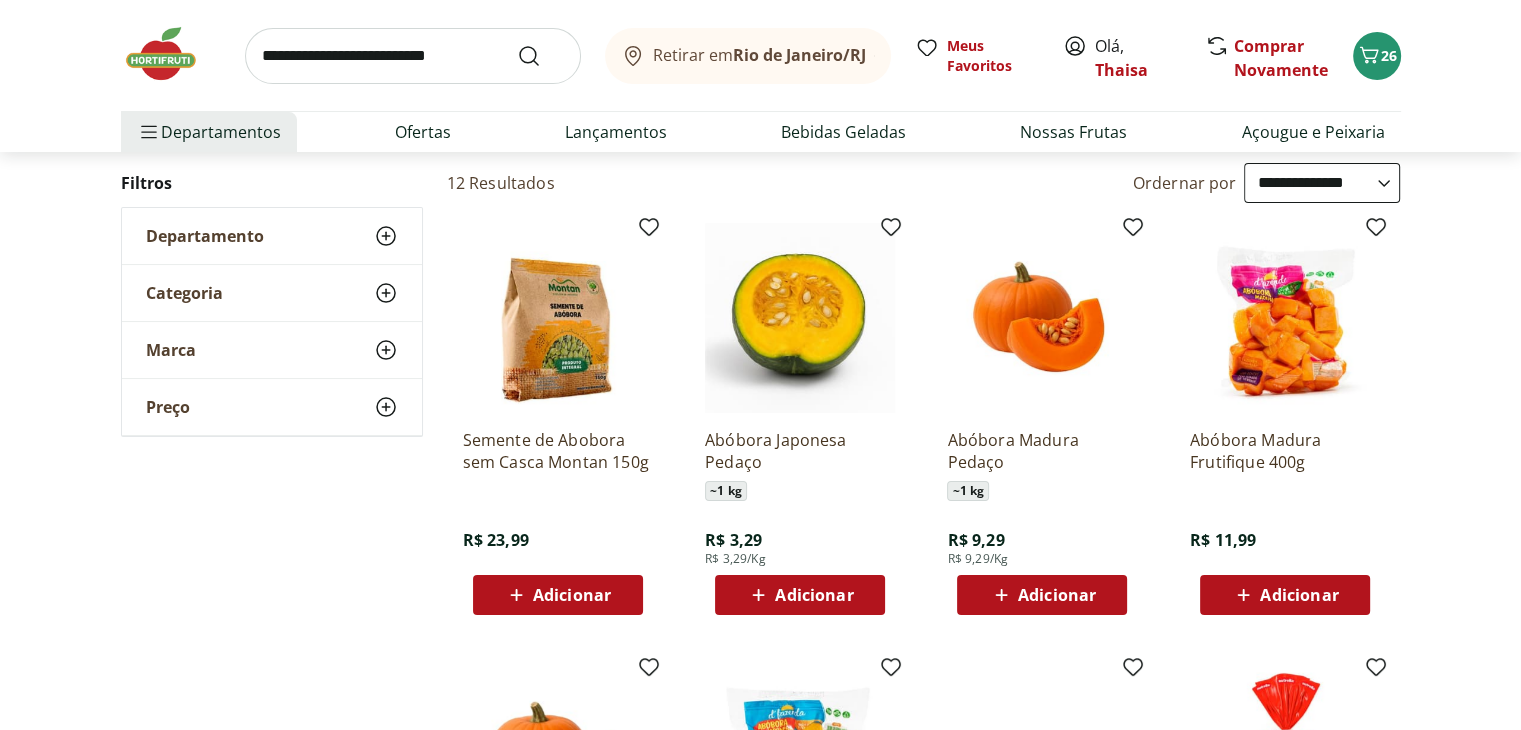 click on "Adicionar" at bounding box center [1057, 595] 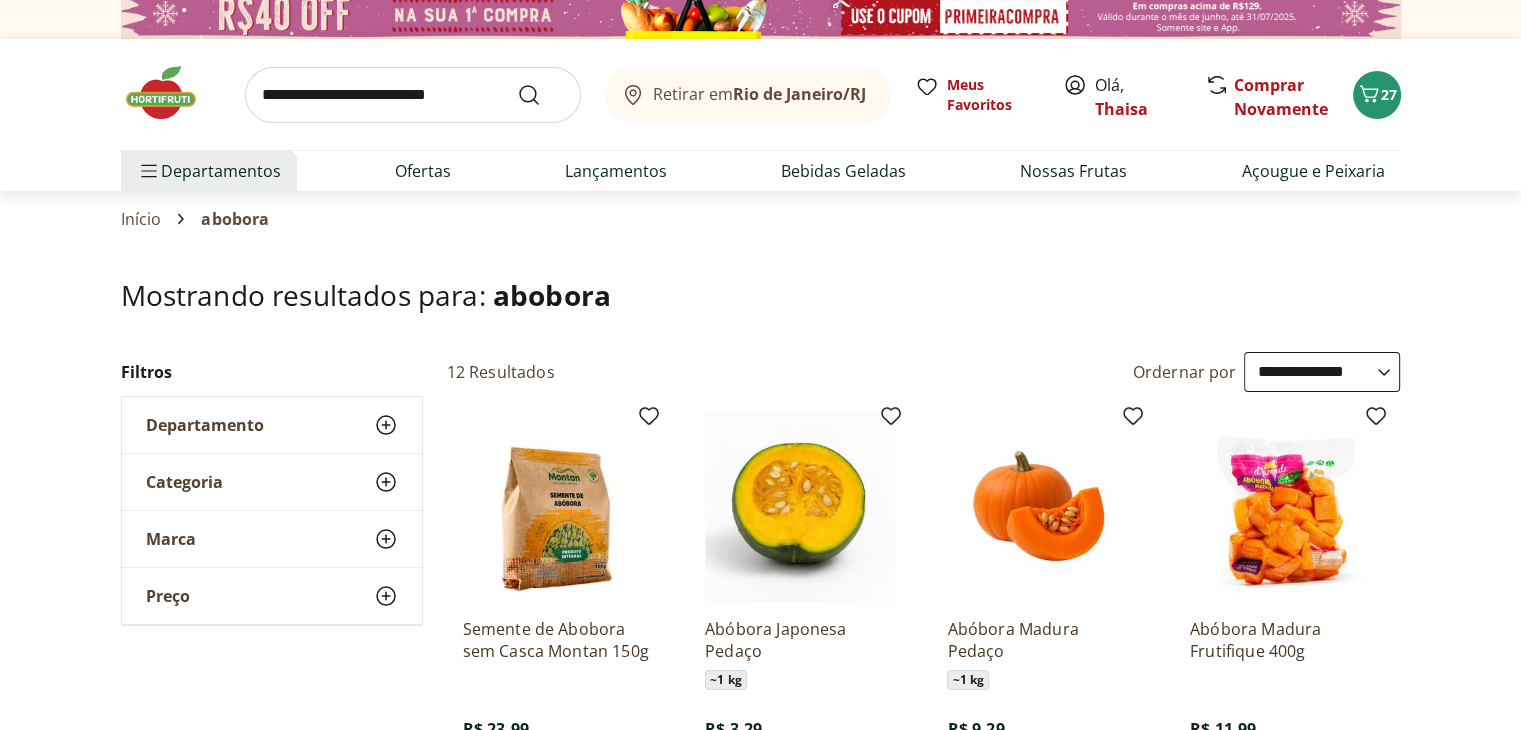 scroll, scrollTop: 0, scrollLeft: 0, axis: both 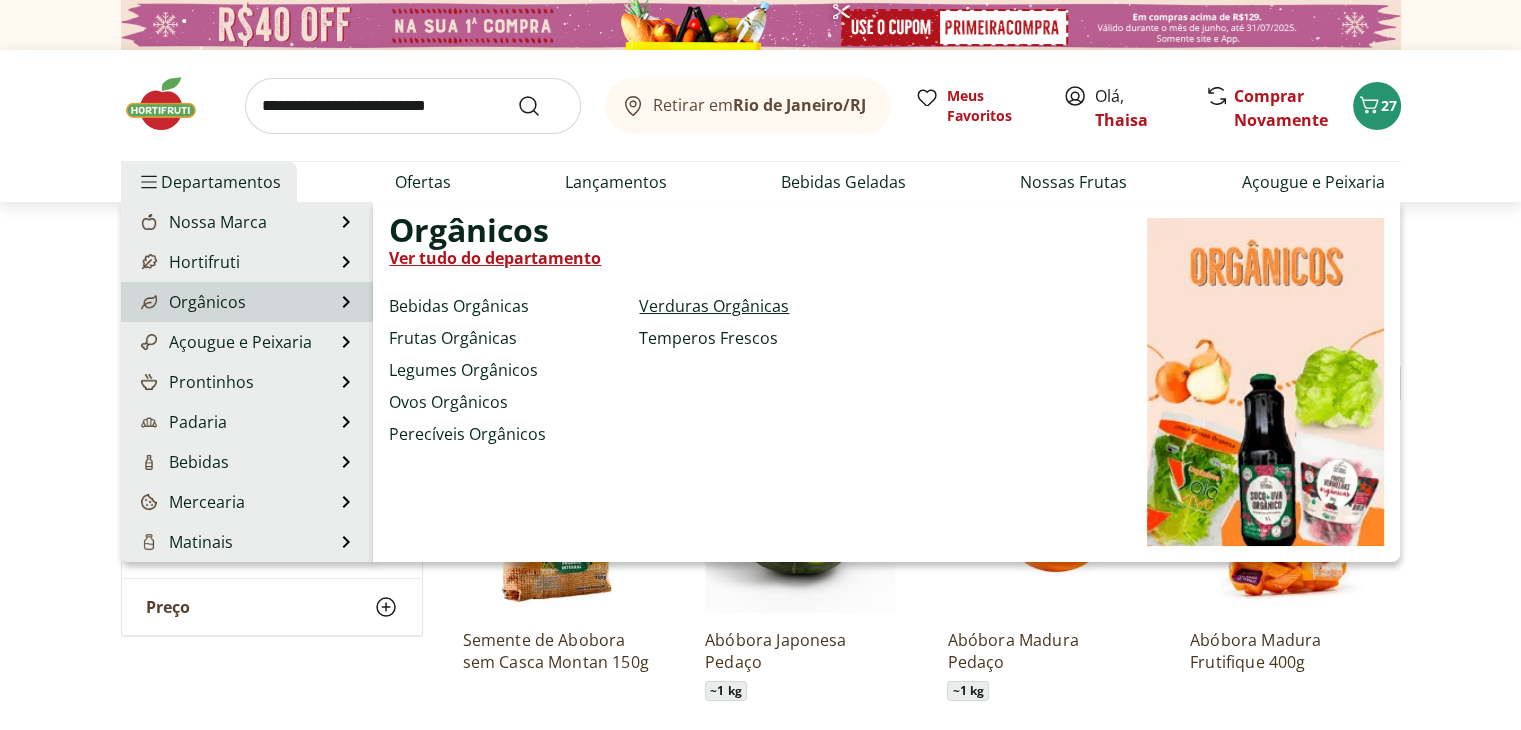 click on "Verduras Orgânicas" at bounding box center [714, 306] 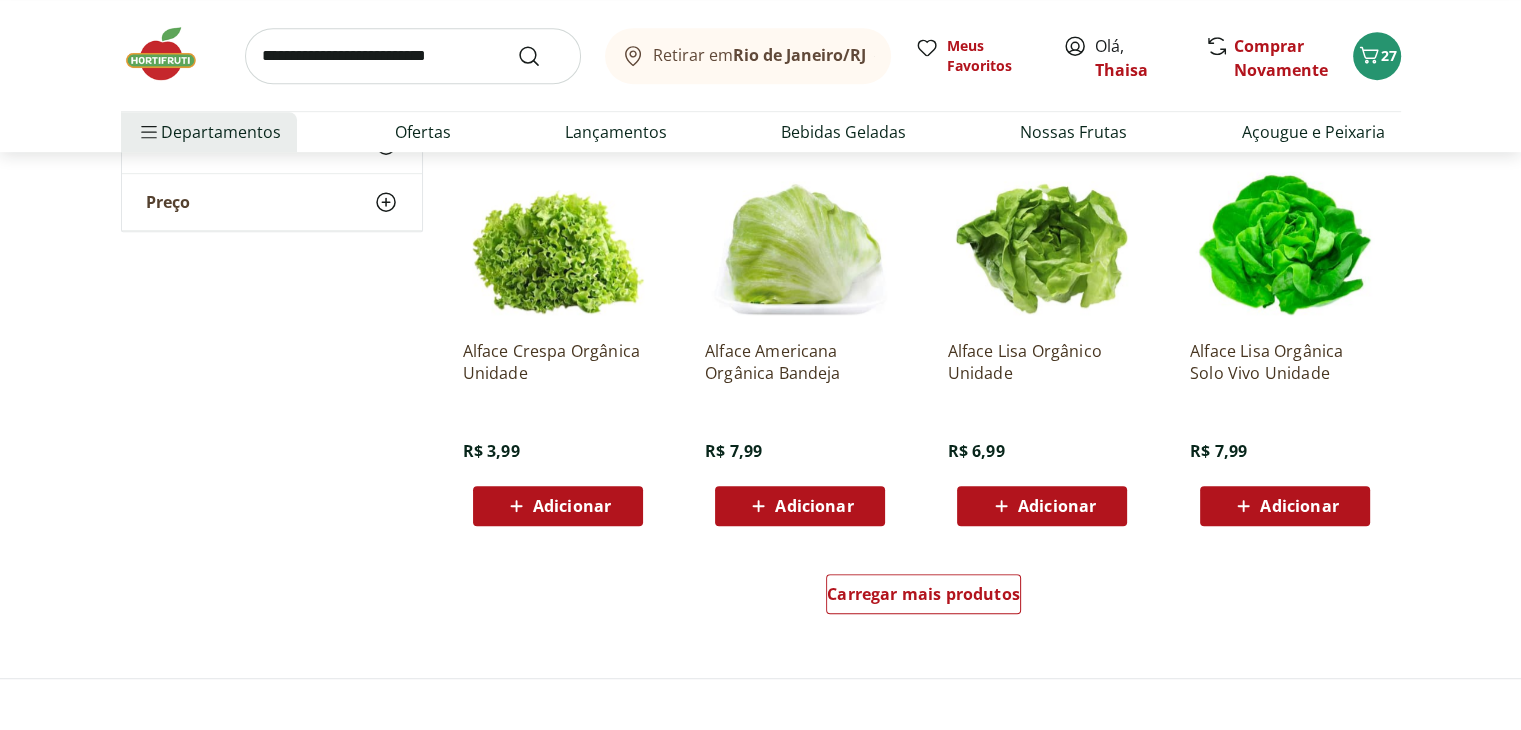 scroll, scrollTop: 1100, scrollLeft: 0, axis: vertical 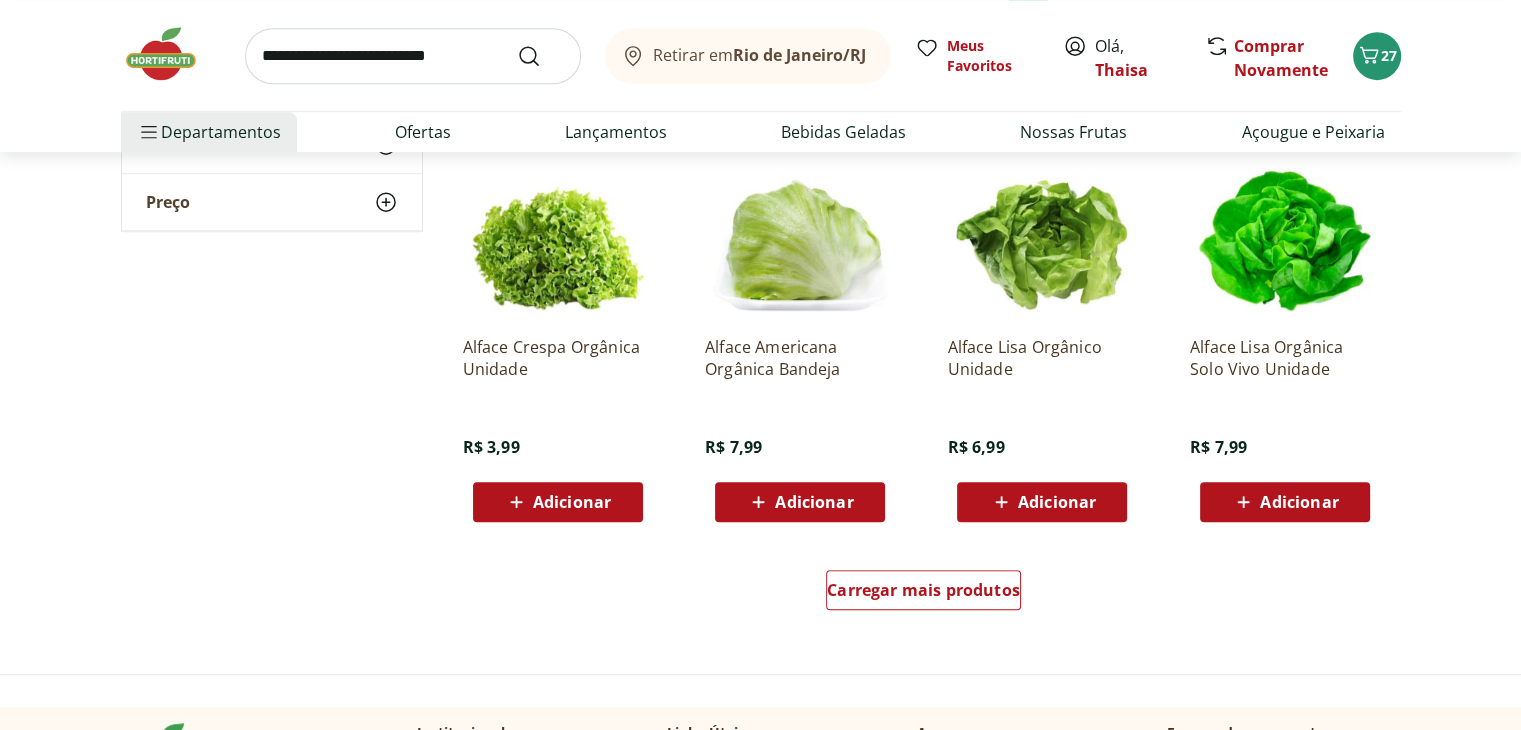 click on "Carregar mais produtos" at bounding box center (924, 594) 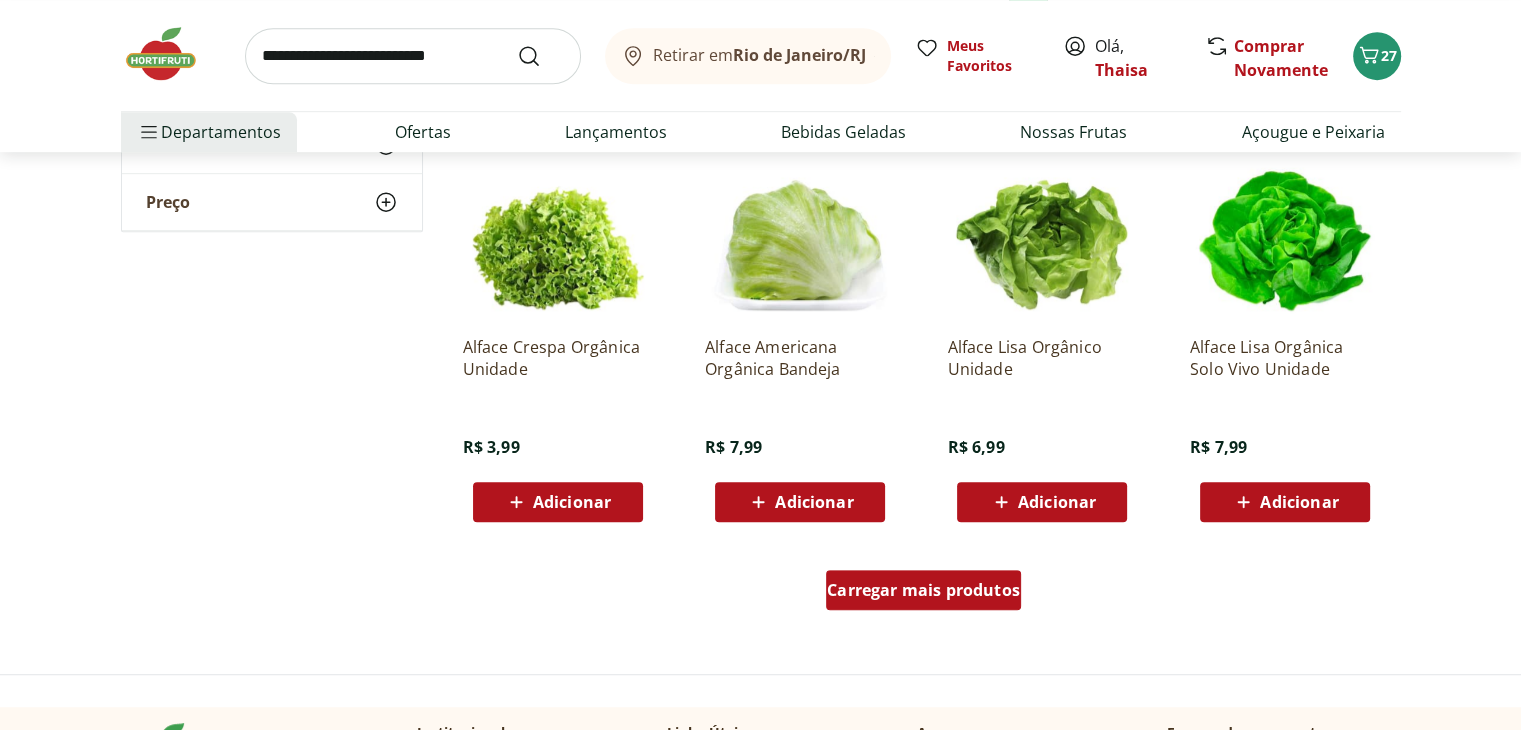 click on "Carregar mais produtos" at bounding box center (923, 590) 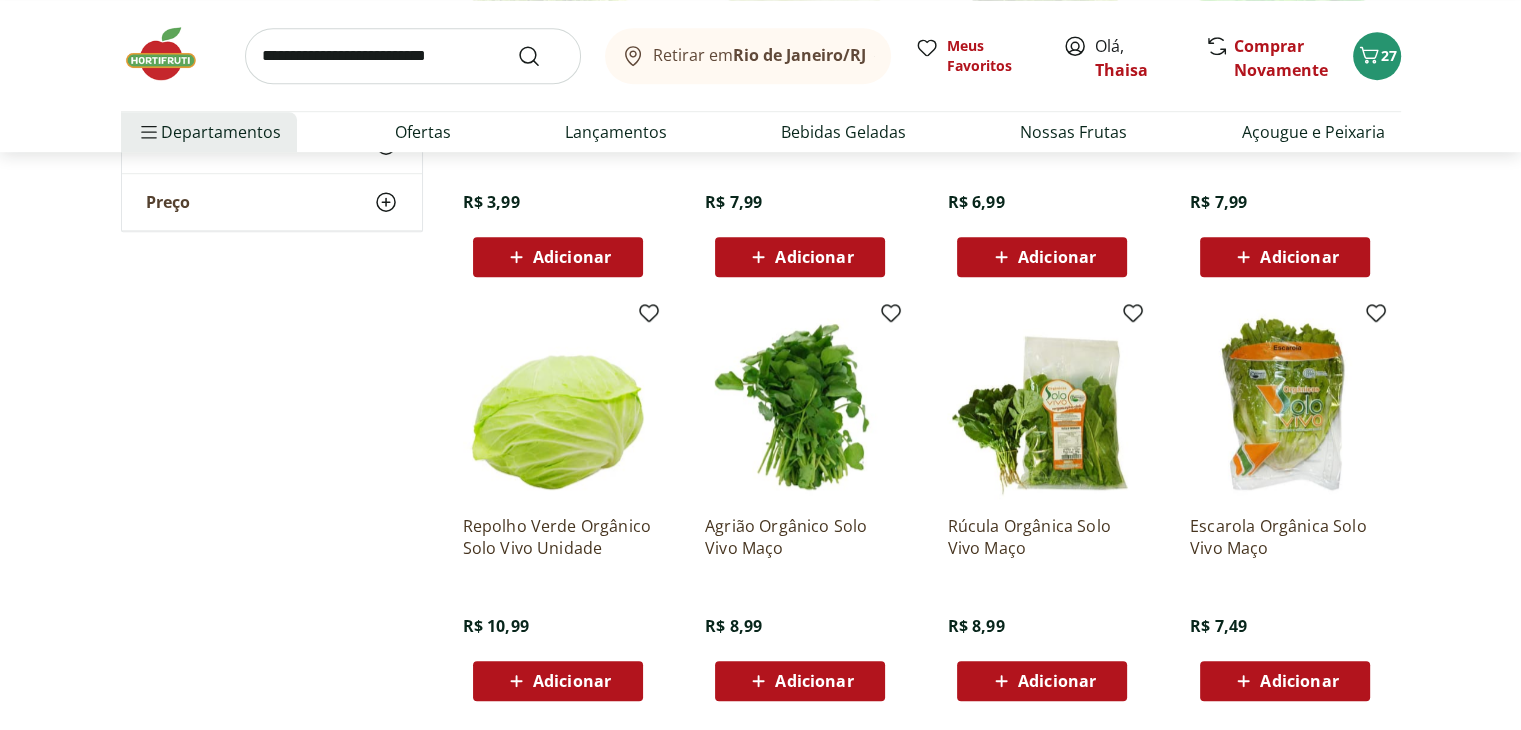scroll, scrollTop: 1400, scrollLeft: 0, axis: vertical 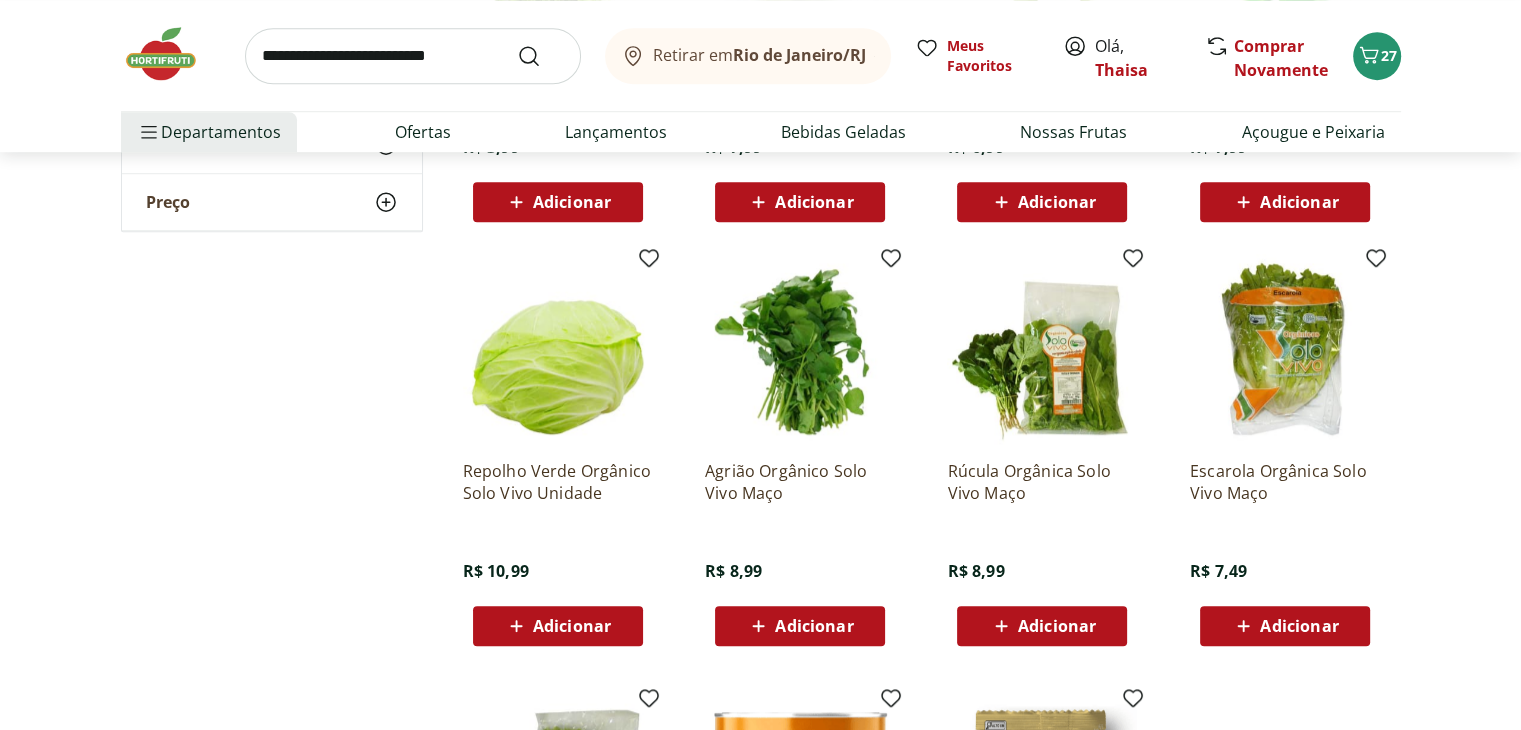 click on "Adicionar" at bounding box center (800, 626) 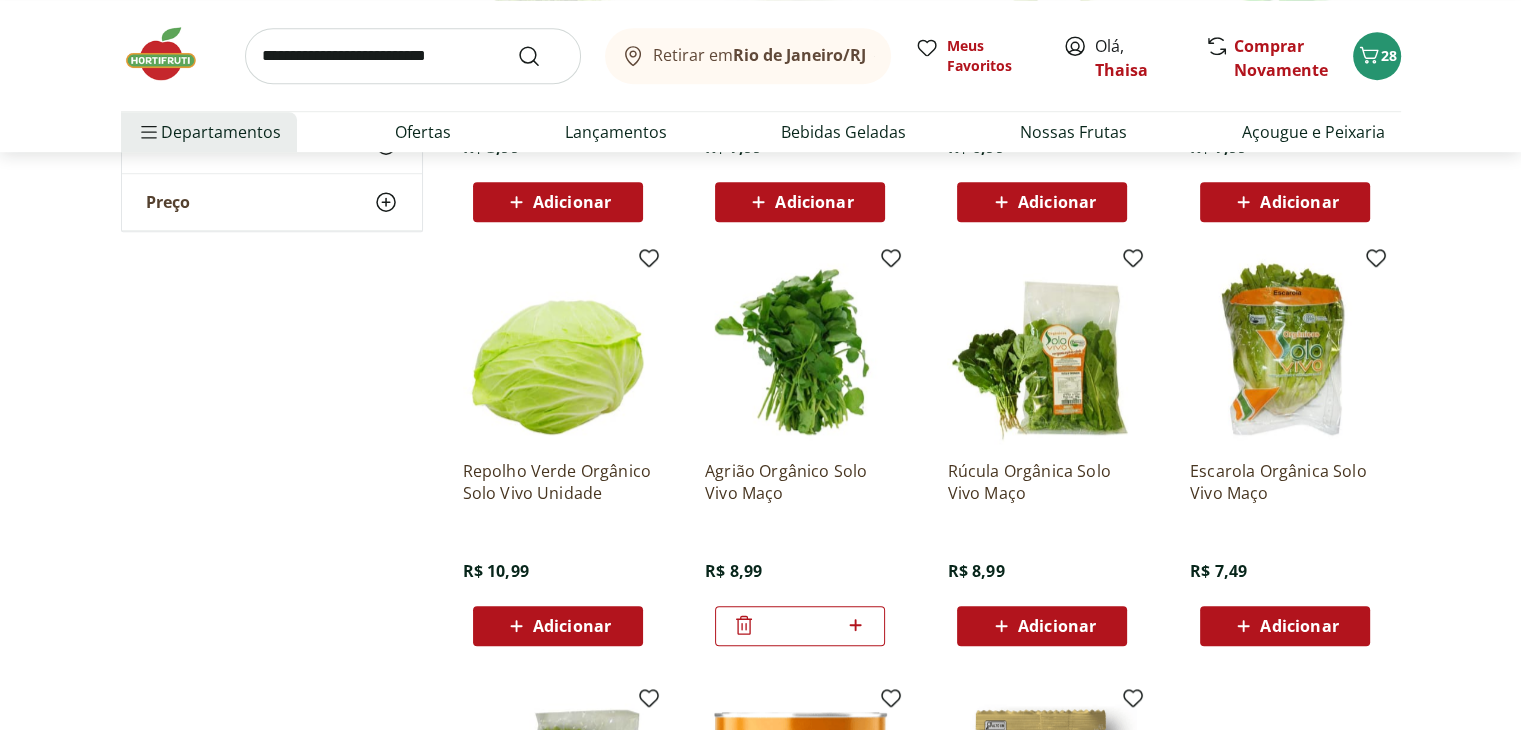 click on "Adicionar" at bounding box center [1057, 626] 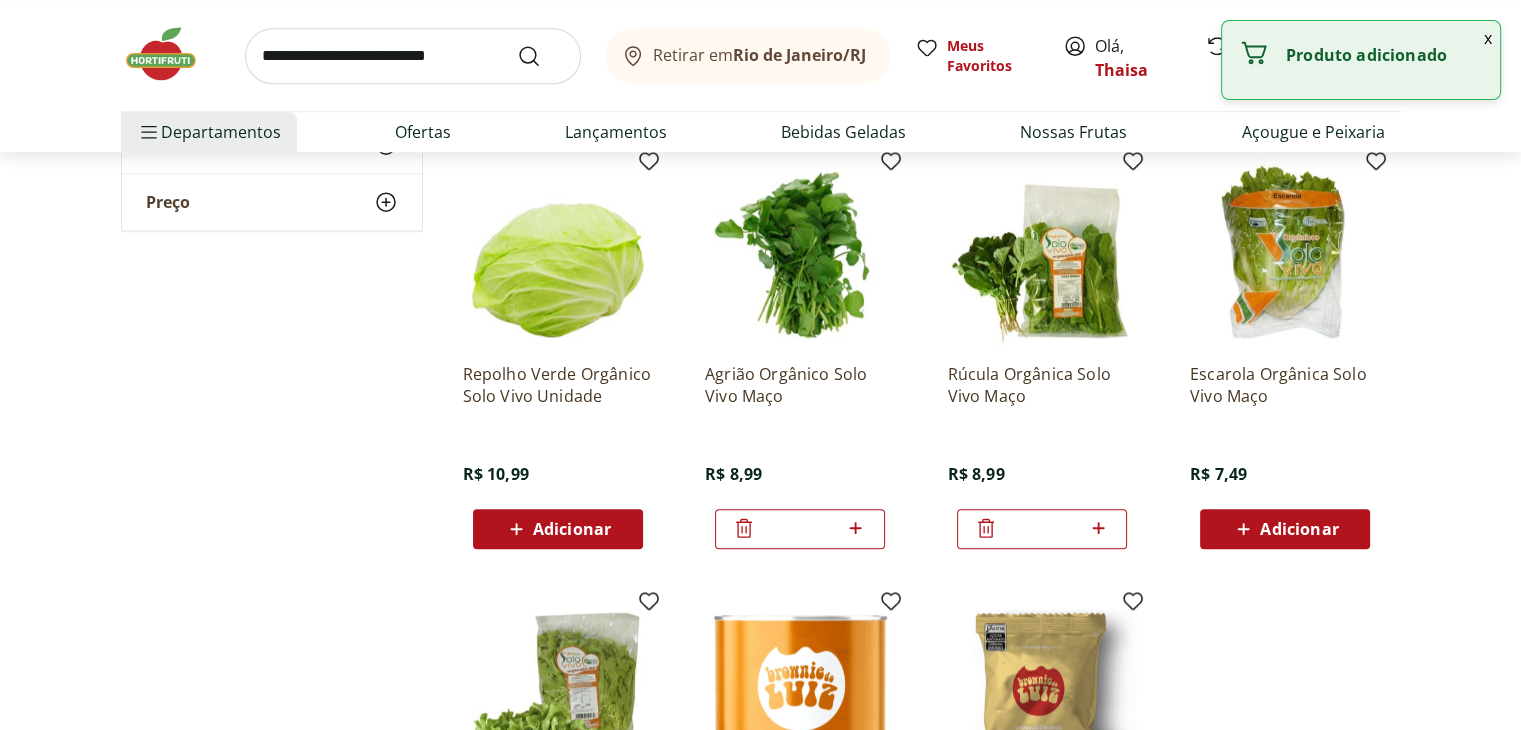 scroll, scrollTop: 1500, scrollLeft: 0, axis: vertical 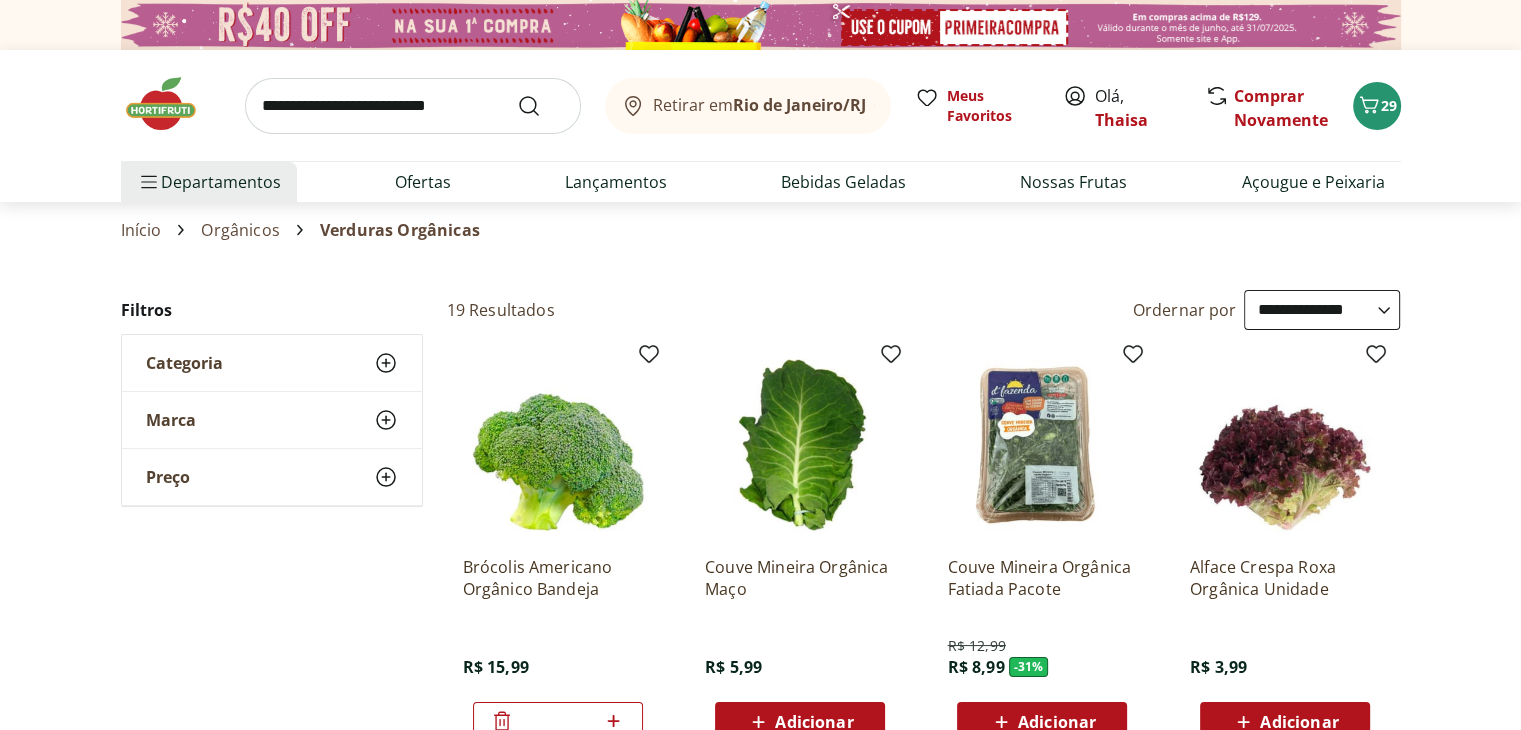 click at bounding box center [413, 106] 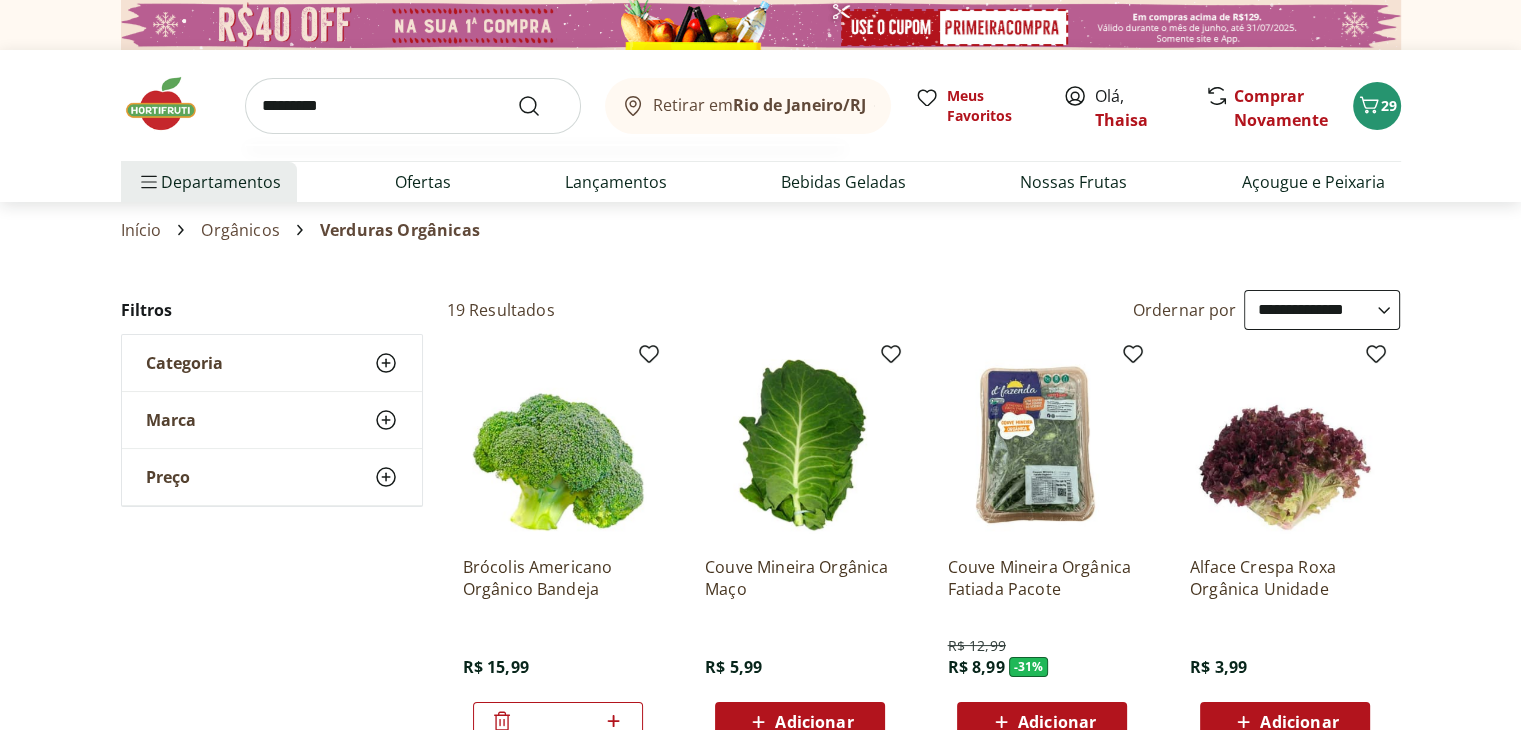 type on "*********" 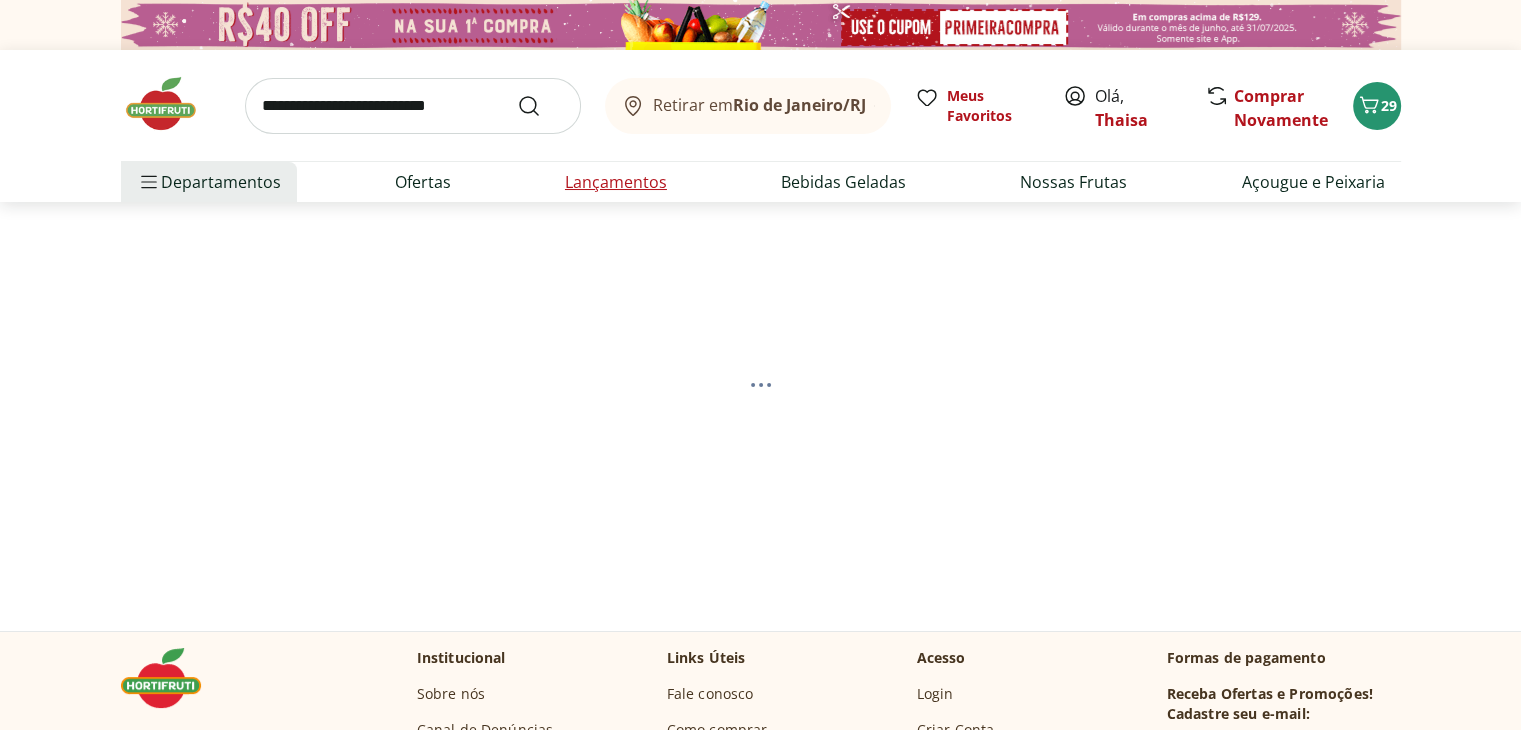 select on "**********" 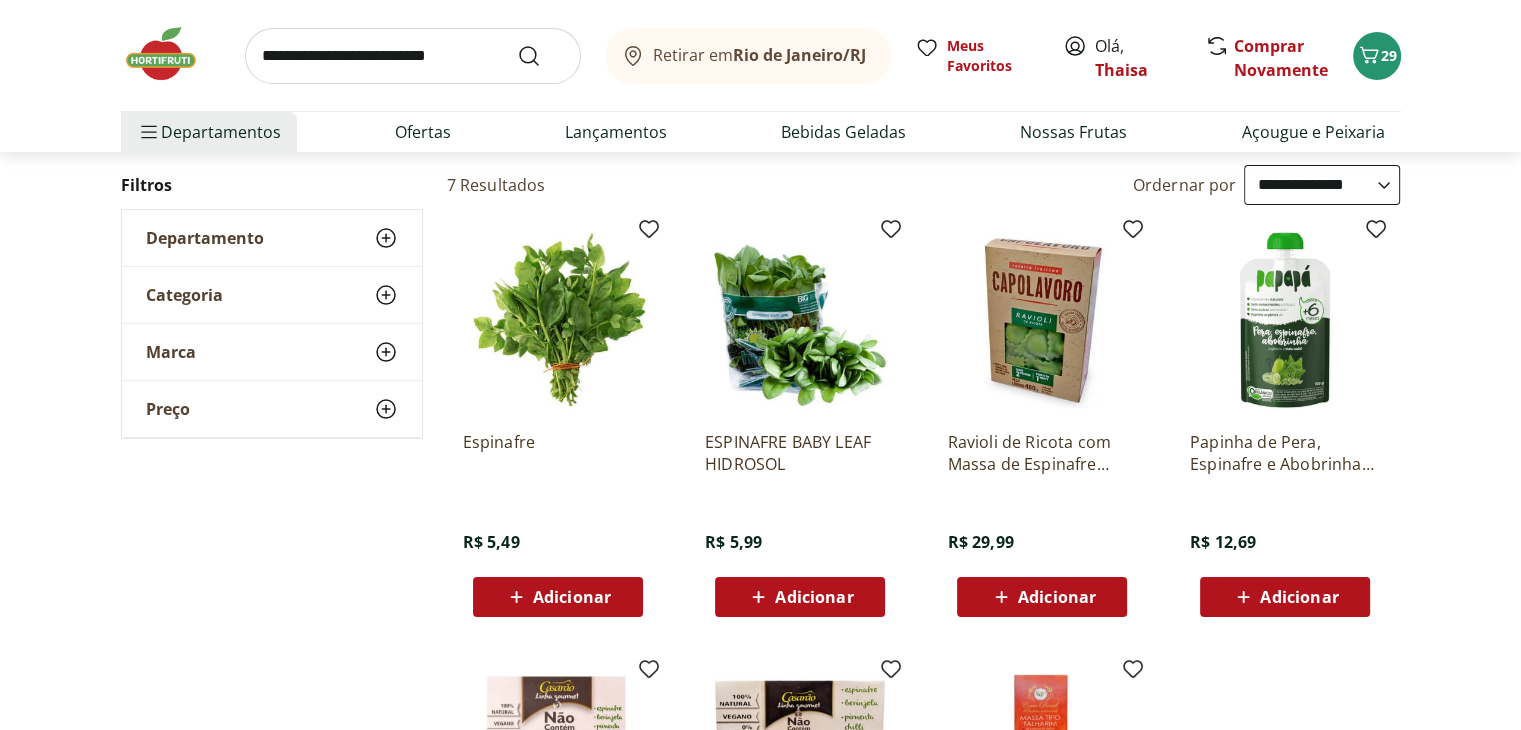 scroll, scrollTop: 200, scrollLeft: 0, axis: vertical 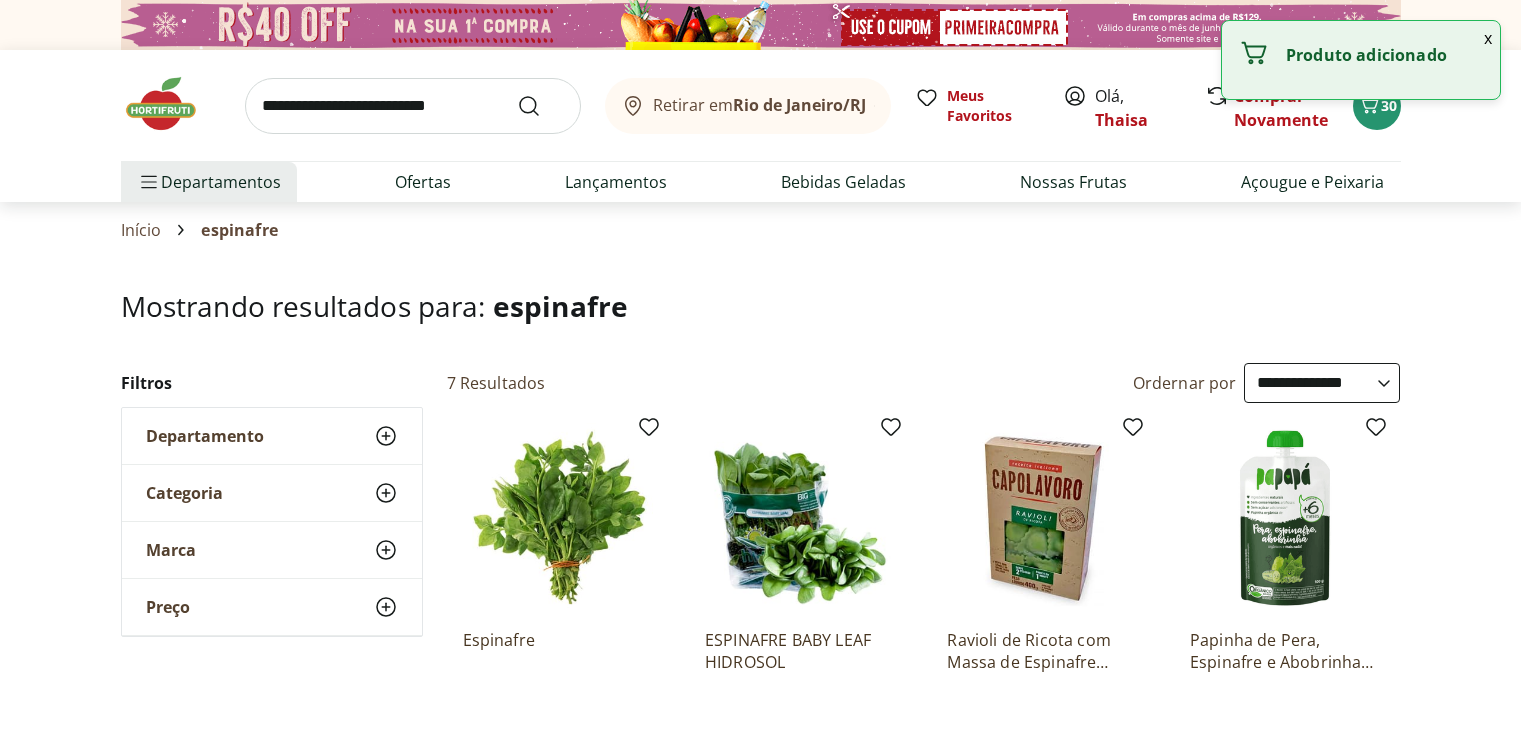 select on "**********" 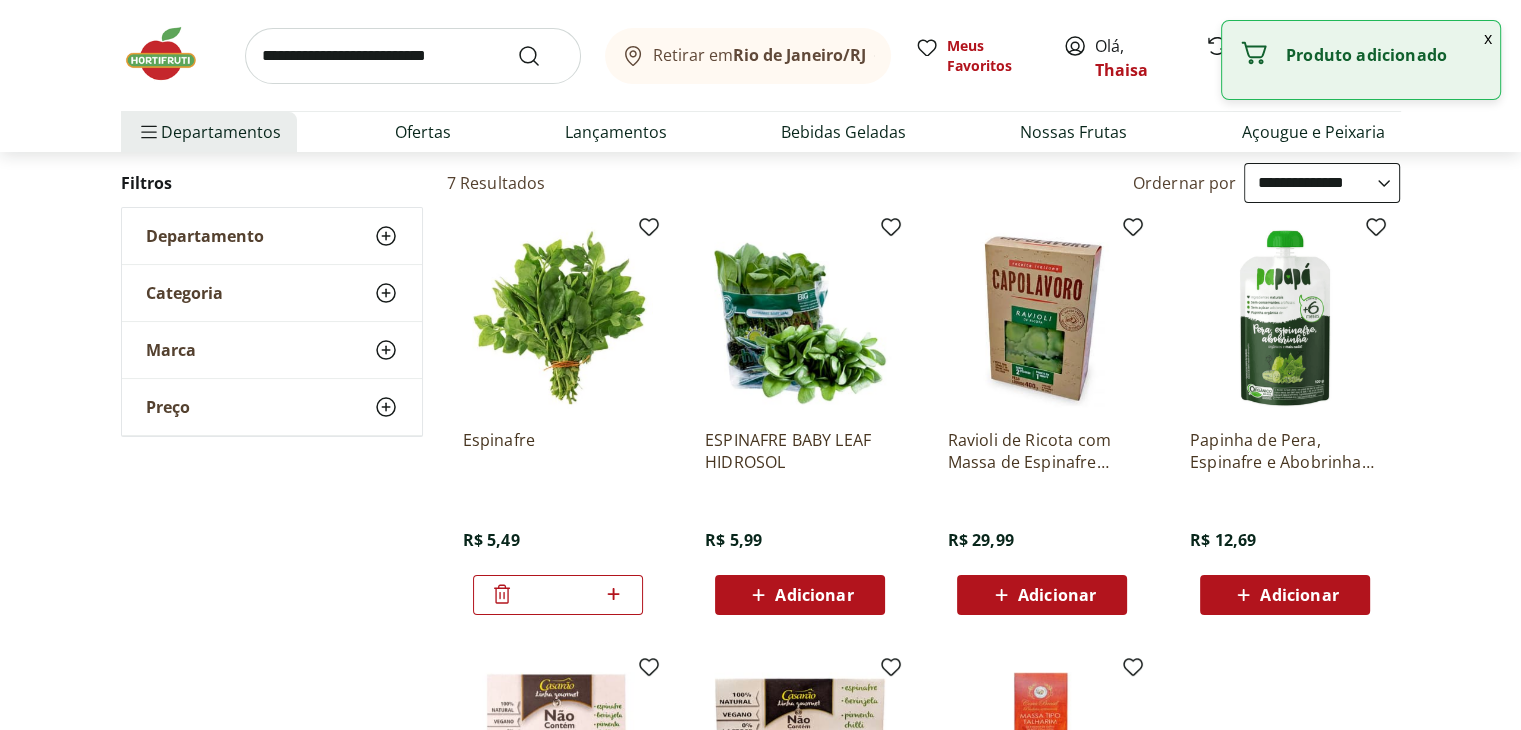 scroll, scrollTop: 0, scrollLeft: 0, axis: both 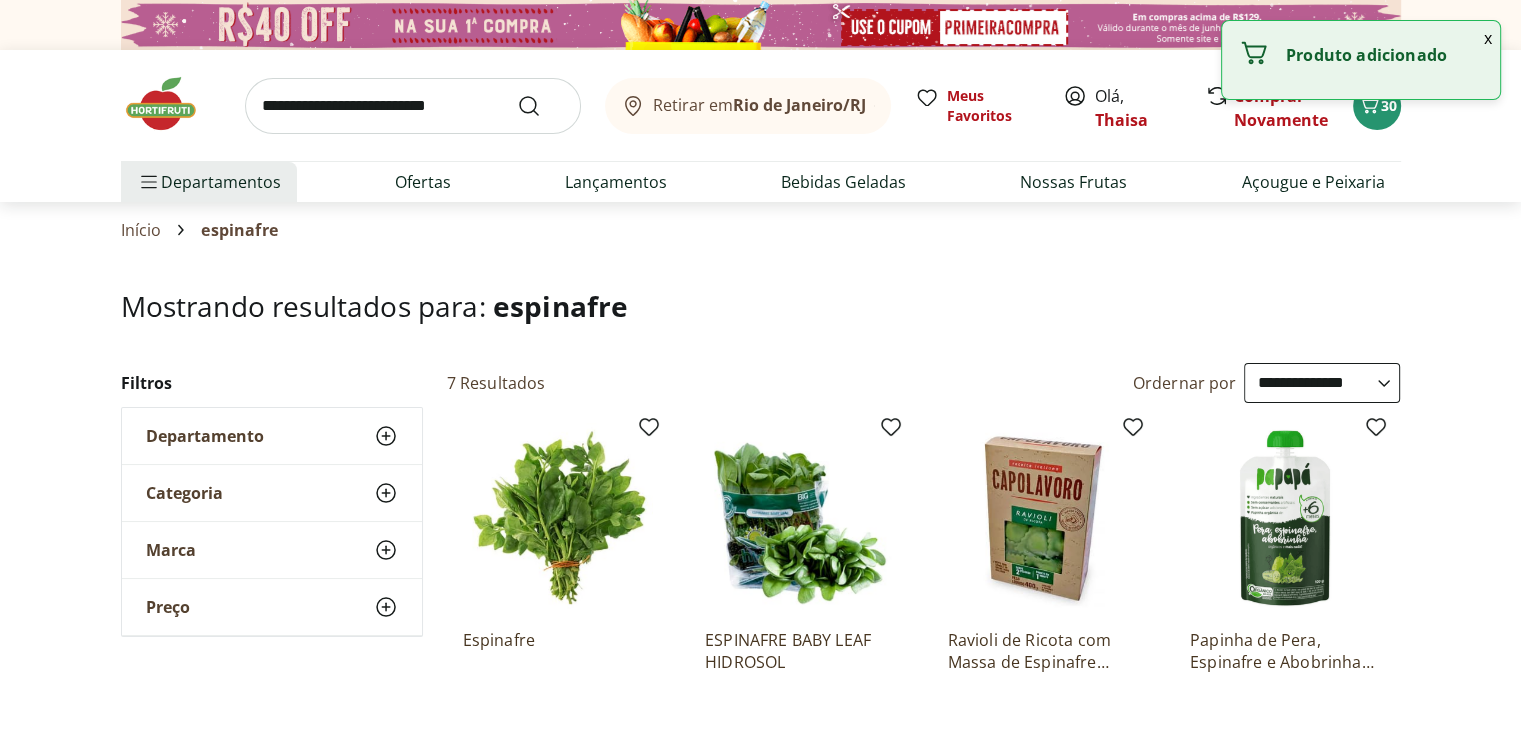 click at bounding box center (413, 106) 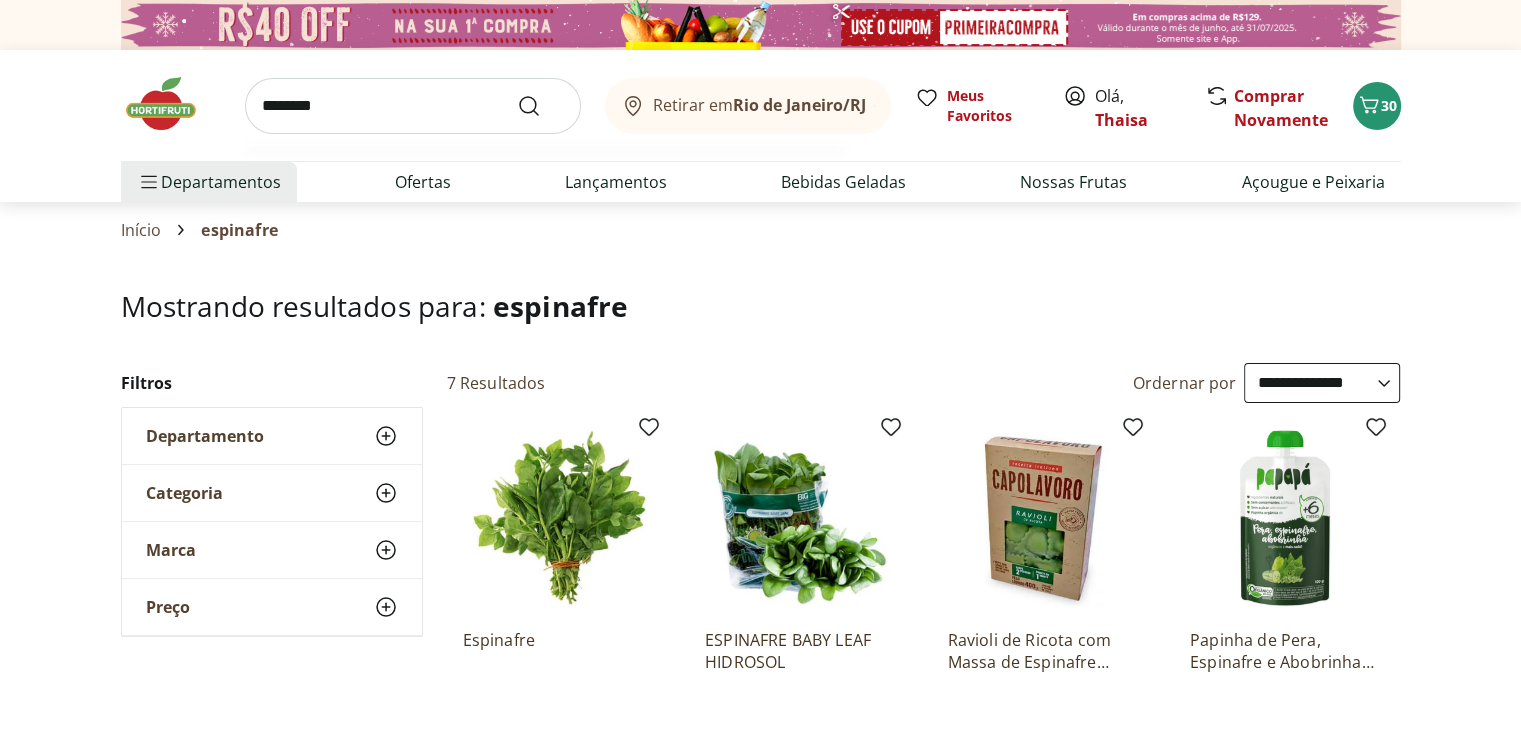 type on "********" 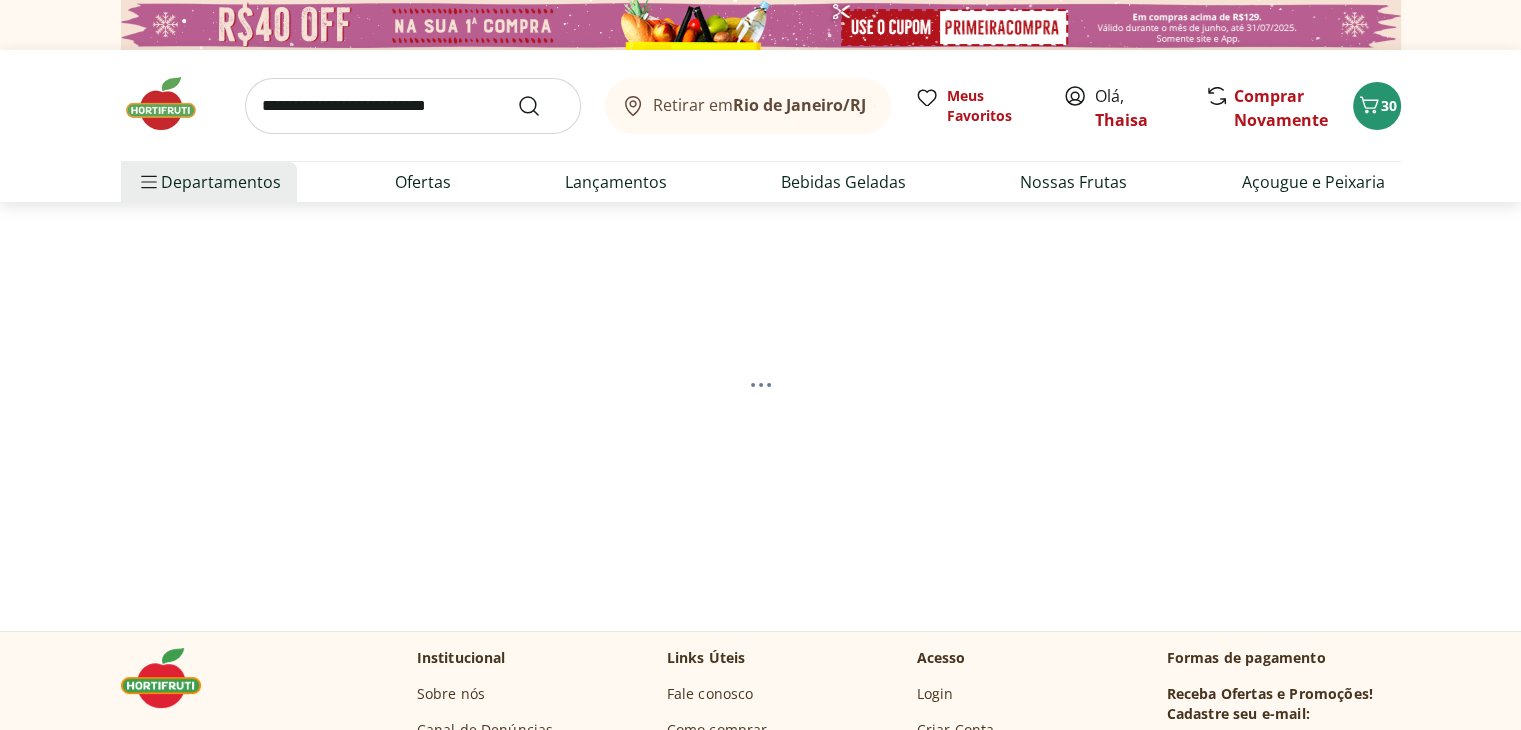 select on "**********" 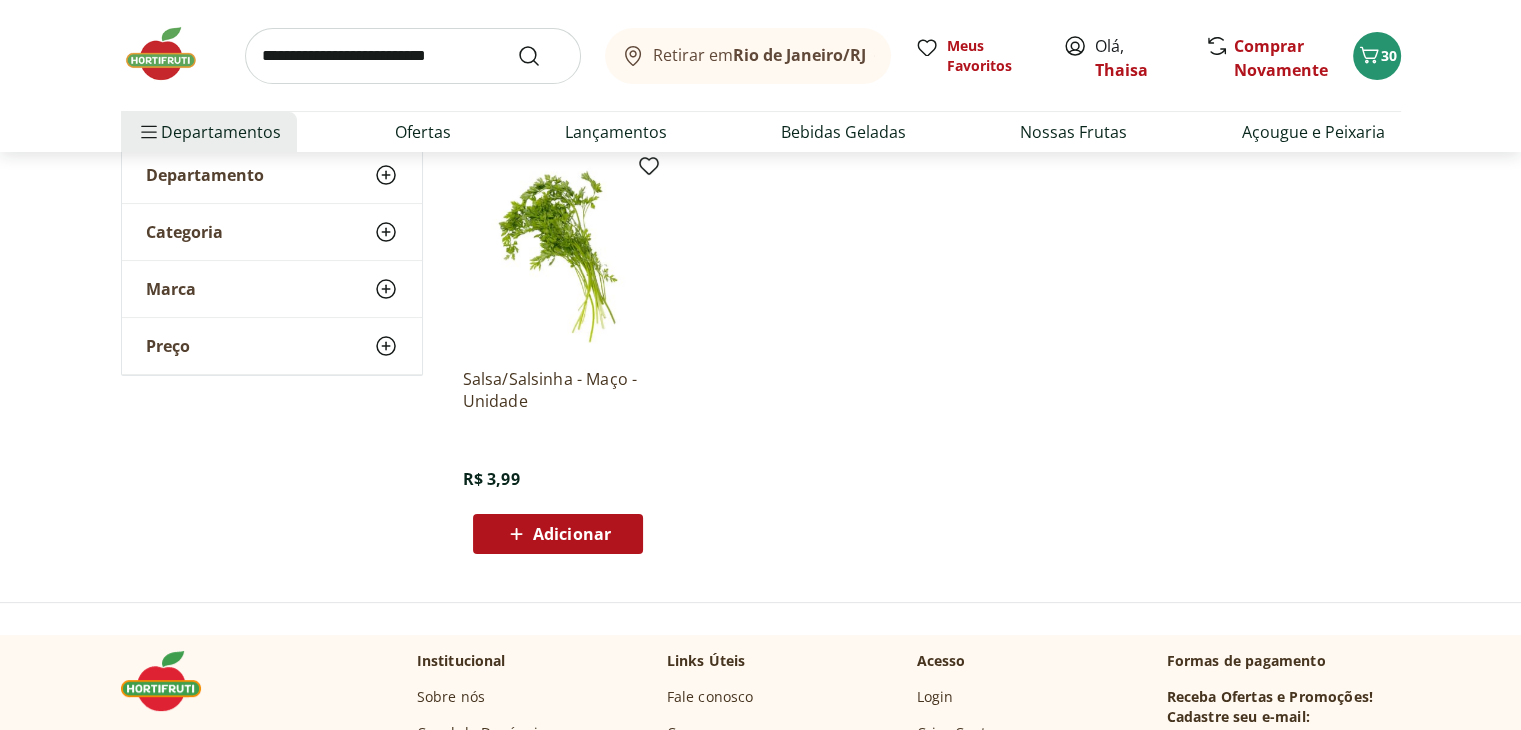 scroll, scrollTop: 300, scrollLeft: 0, axis: vertical 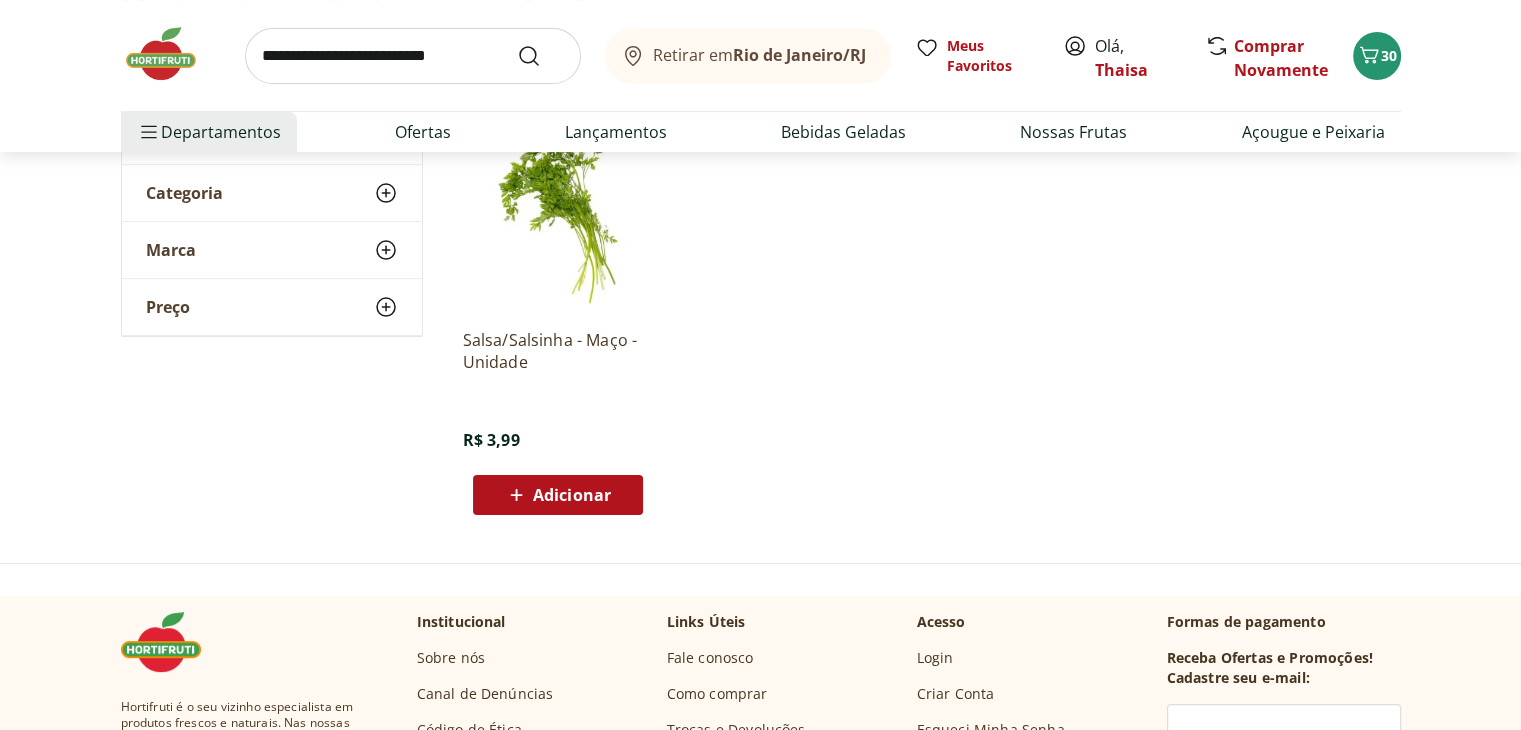 click on "Adicionar" at bounding box center [572, 495] 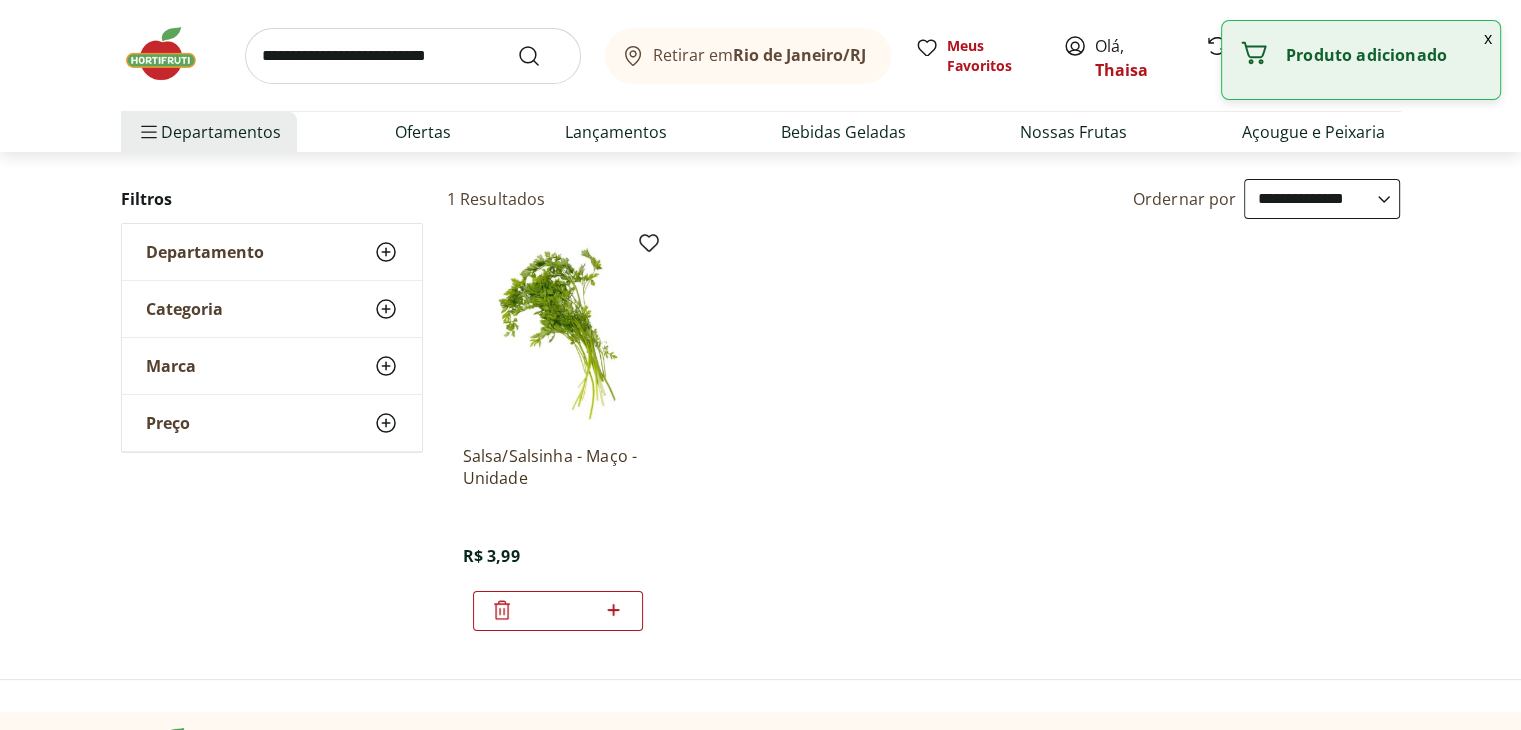 scroll, scrollTop: 0, scrollLeft: 0, axis: both 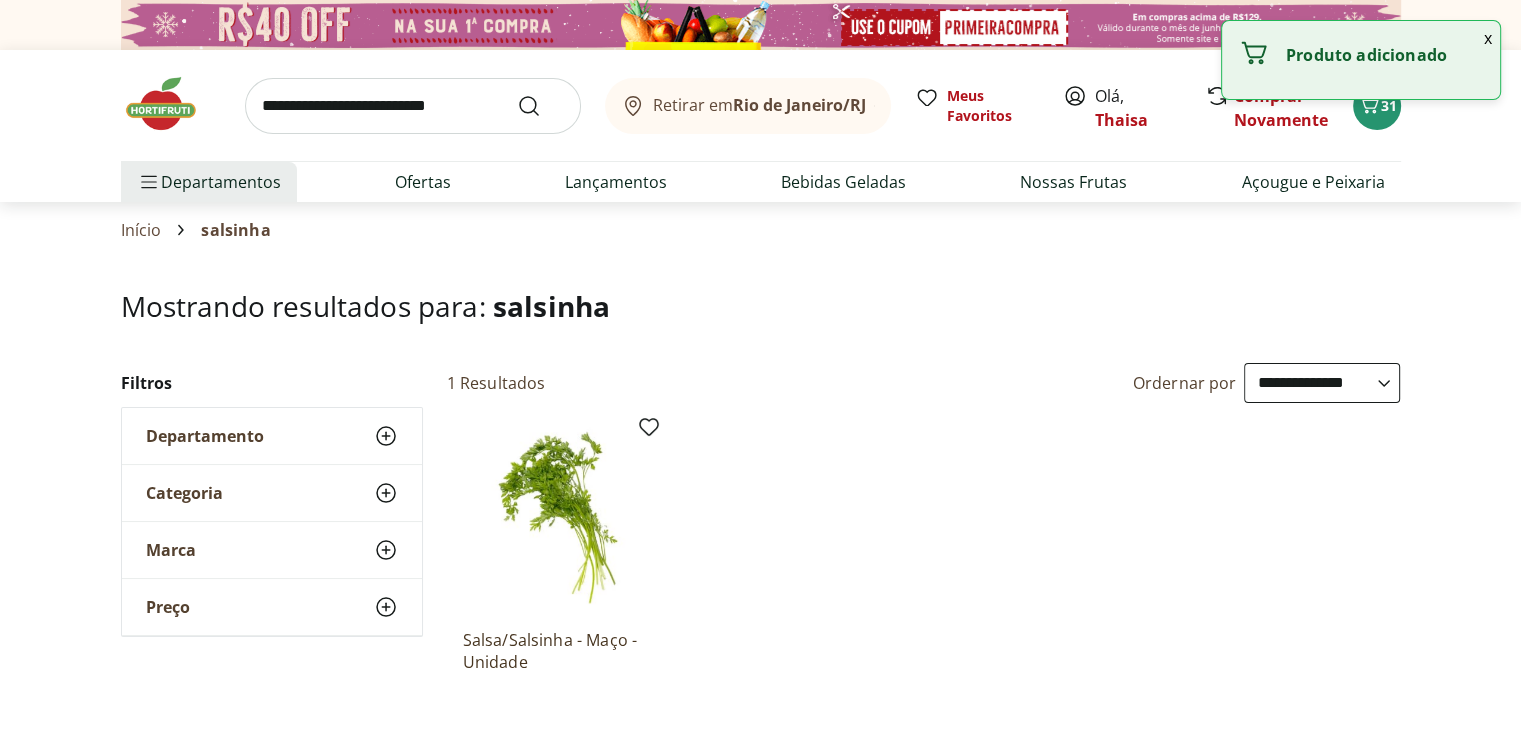 click at bounding box center (413, 106) 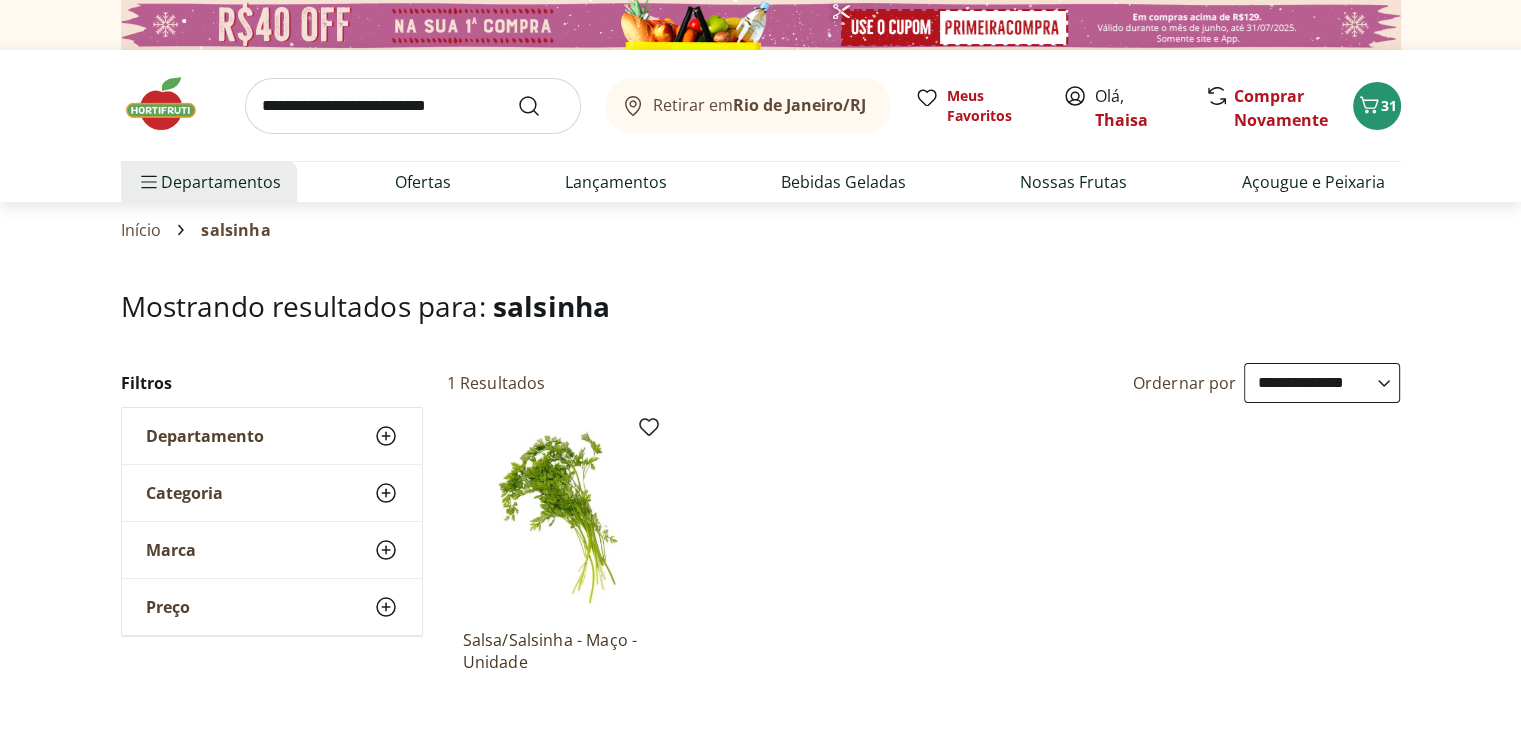 click at bounding box center [171, 104] 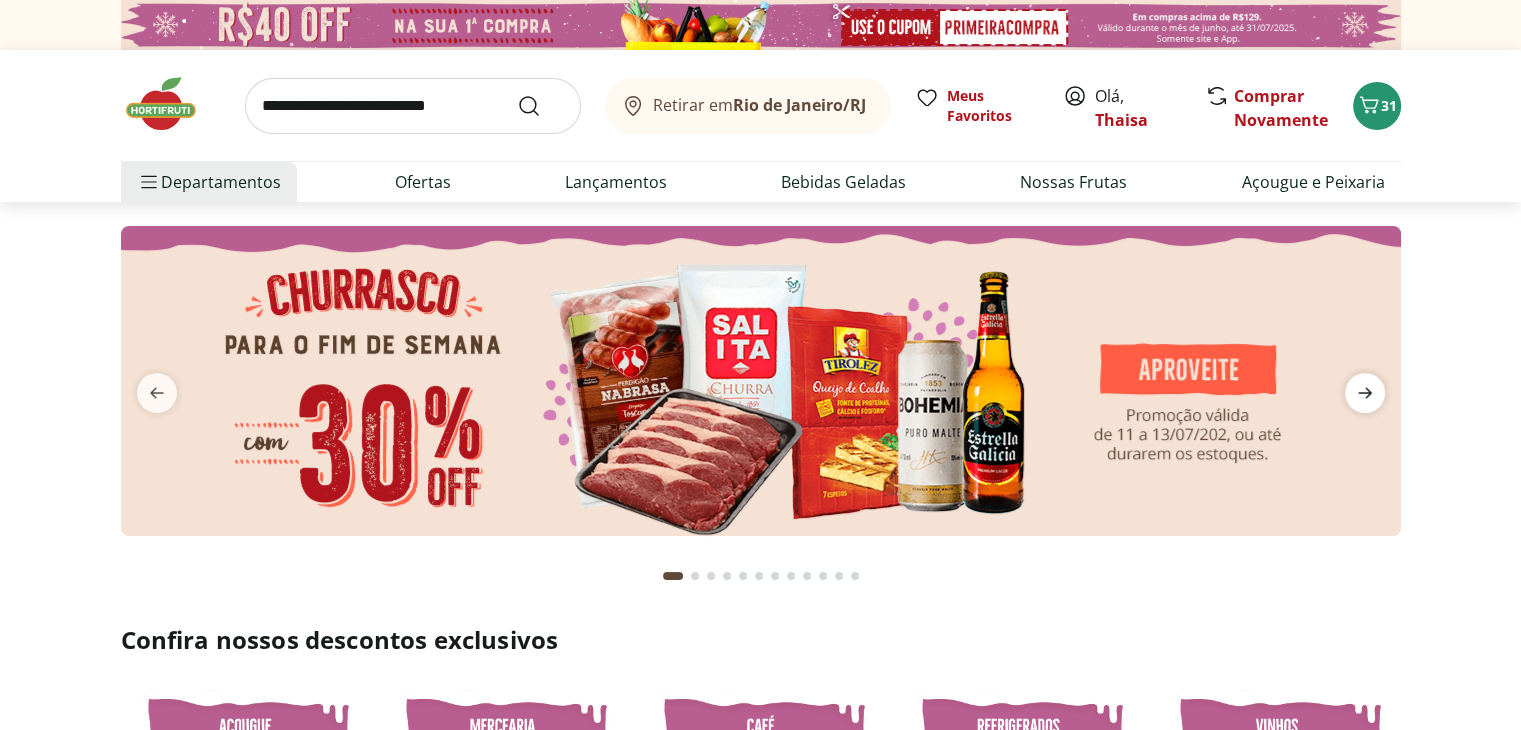 click 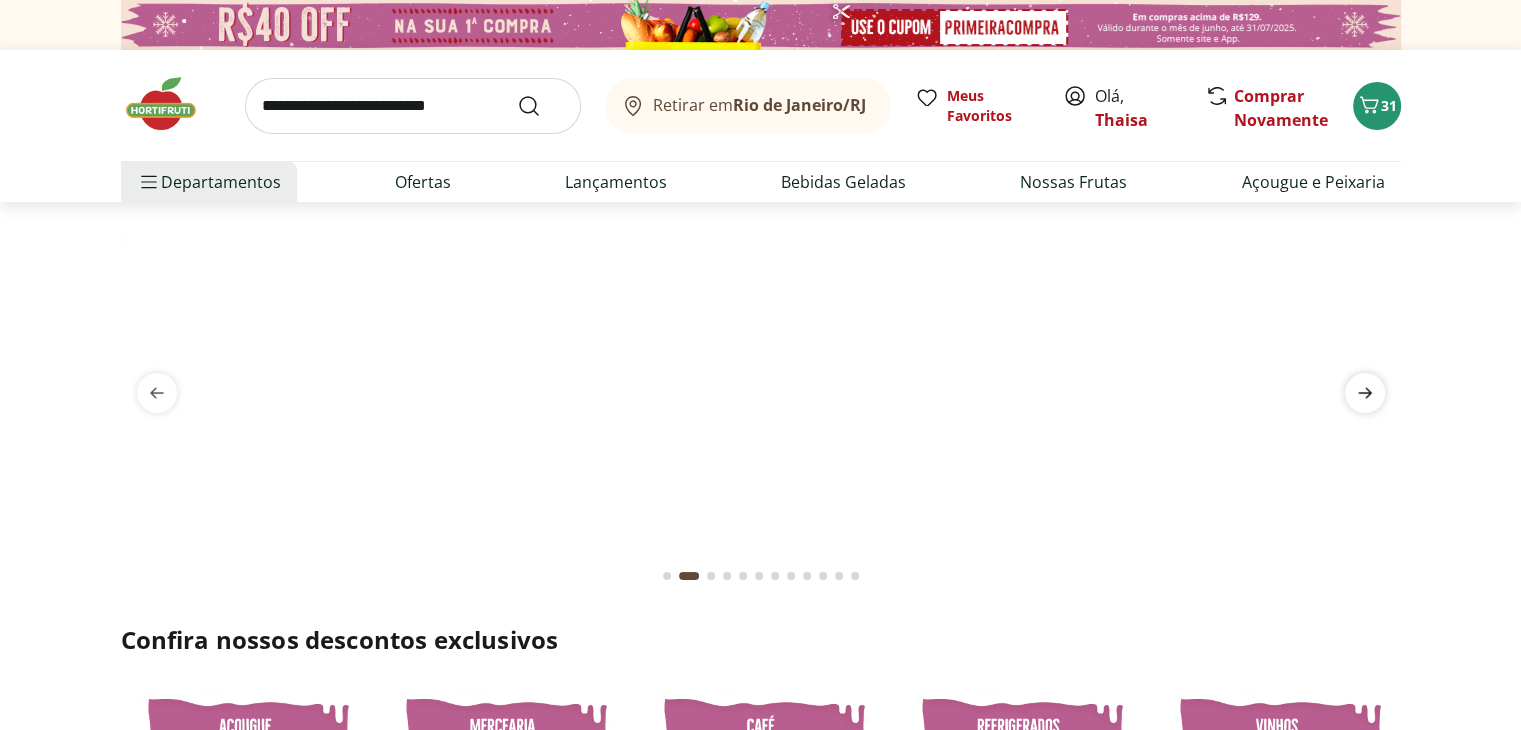 click 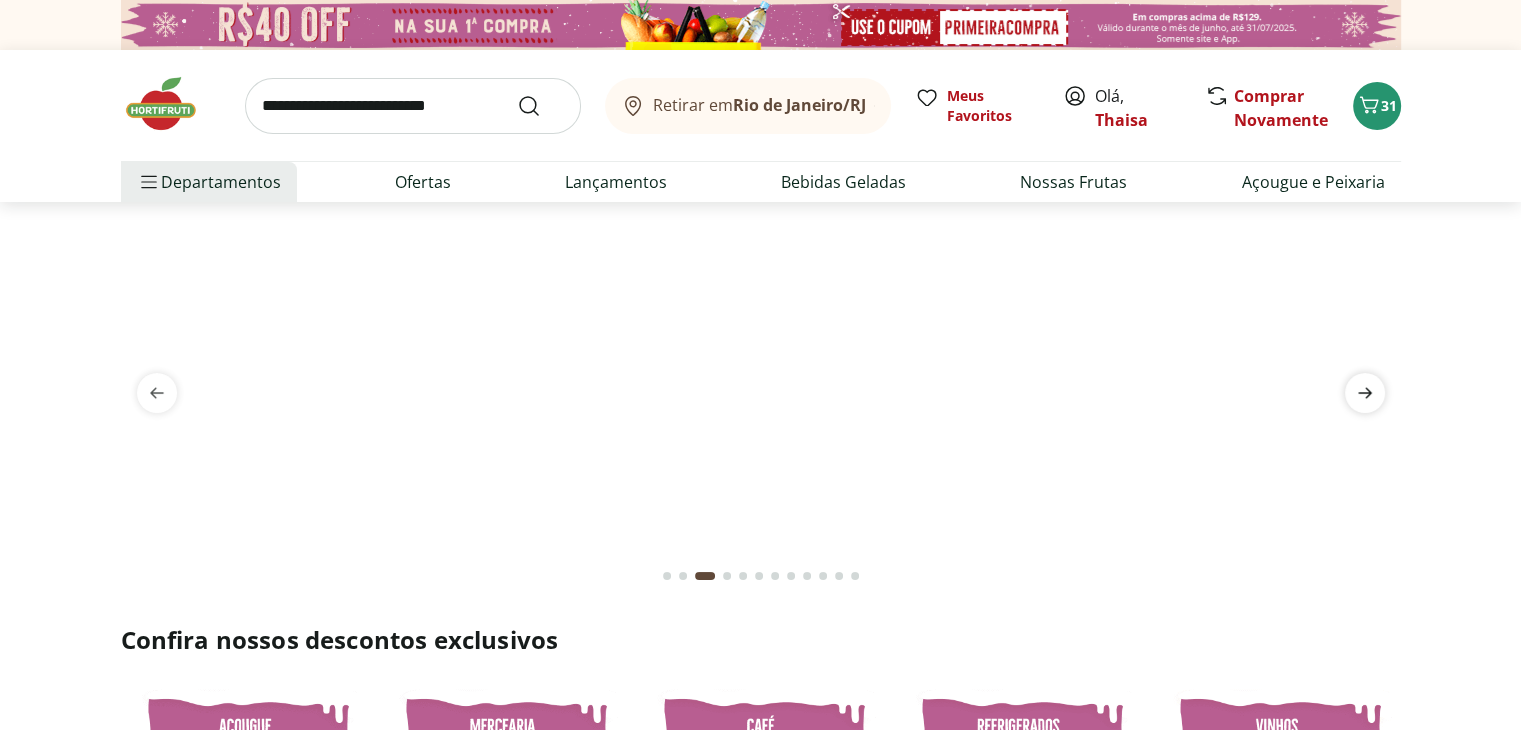 click 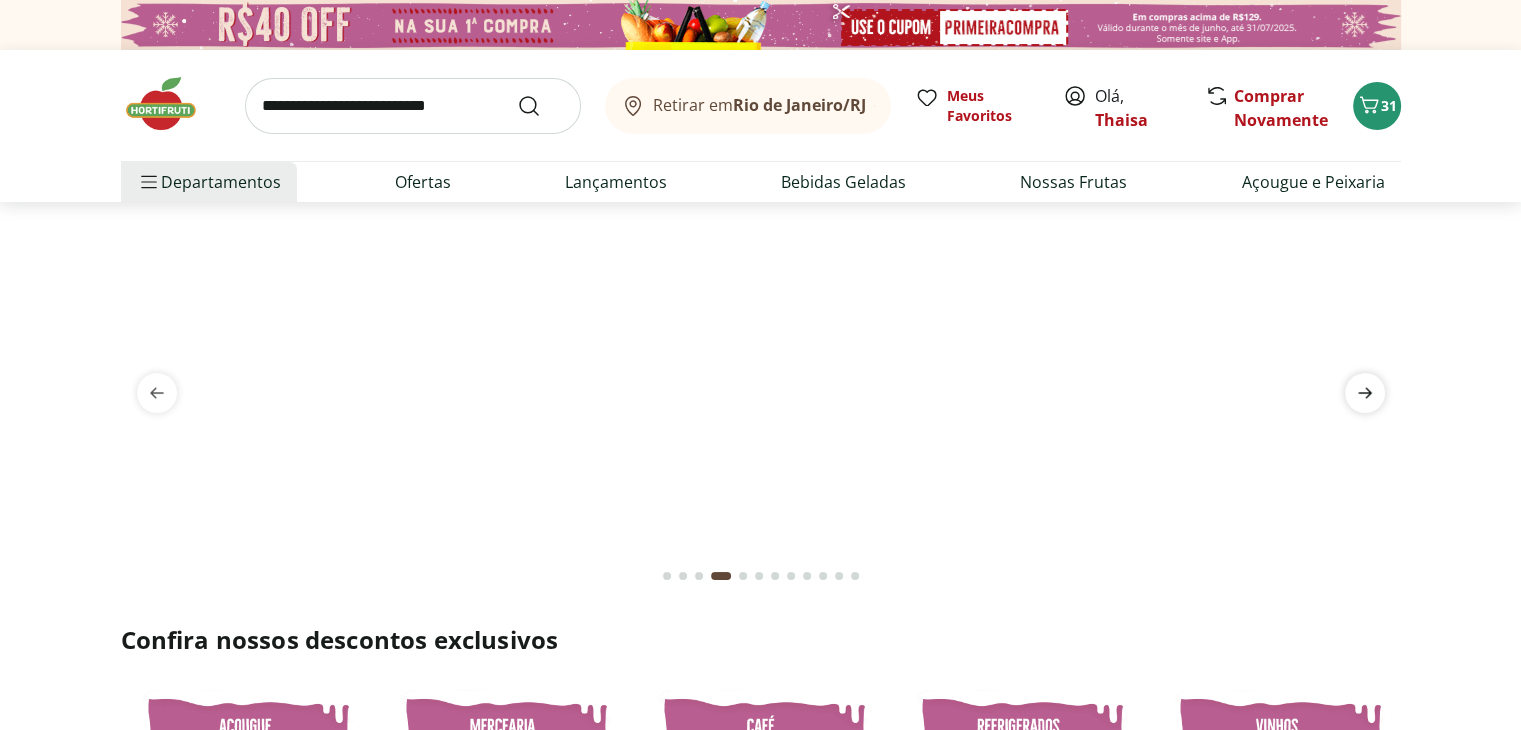 click 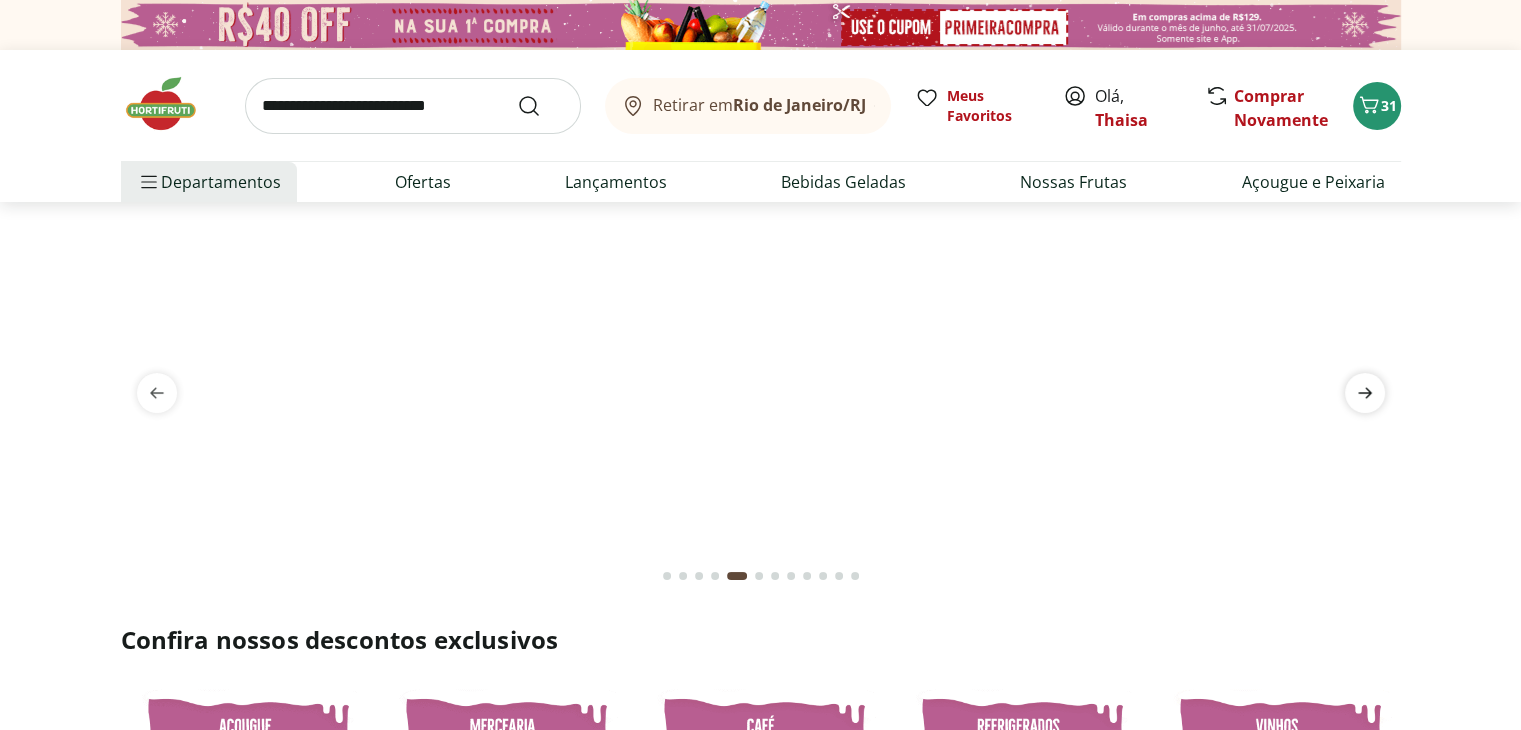 click 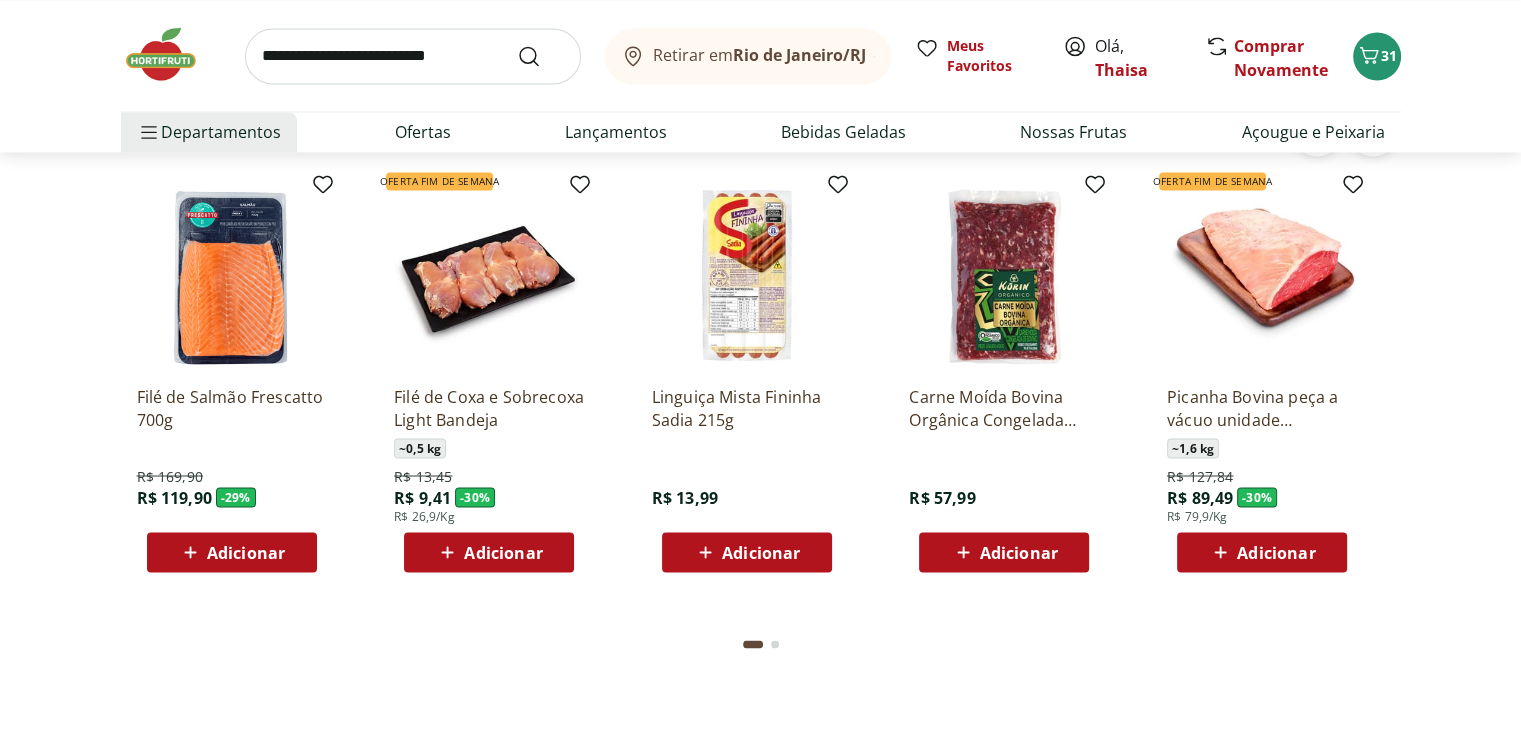 scroll, scrollTop: 3400, scrollLeft: 0, axis: vertical 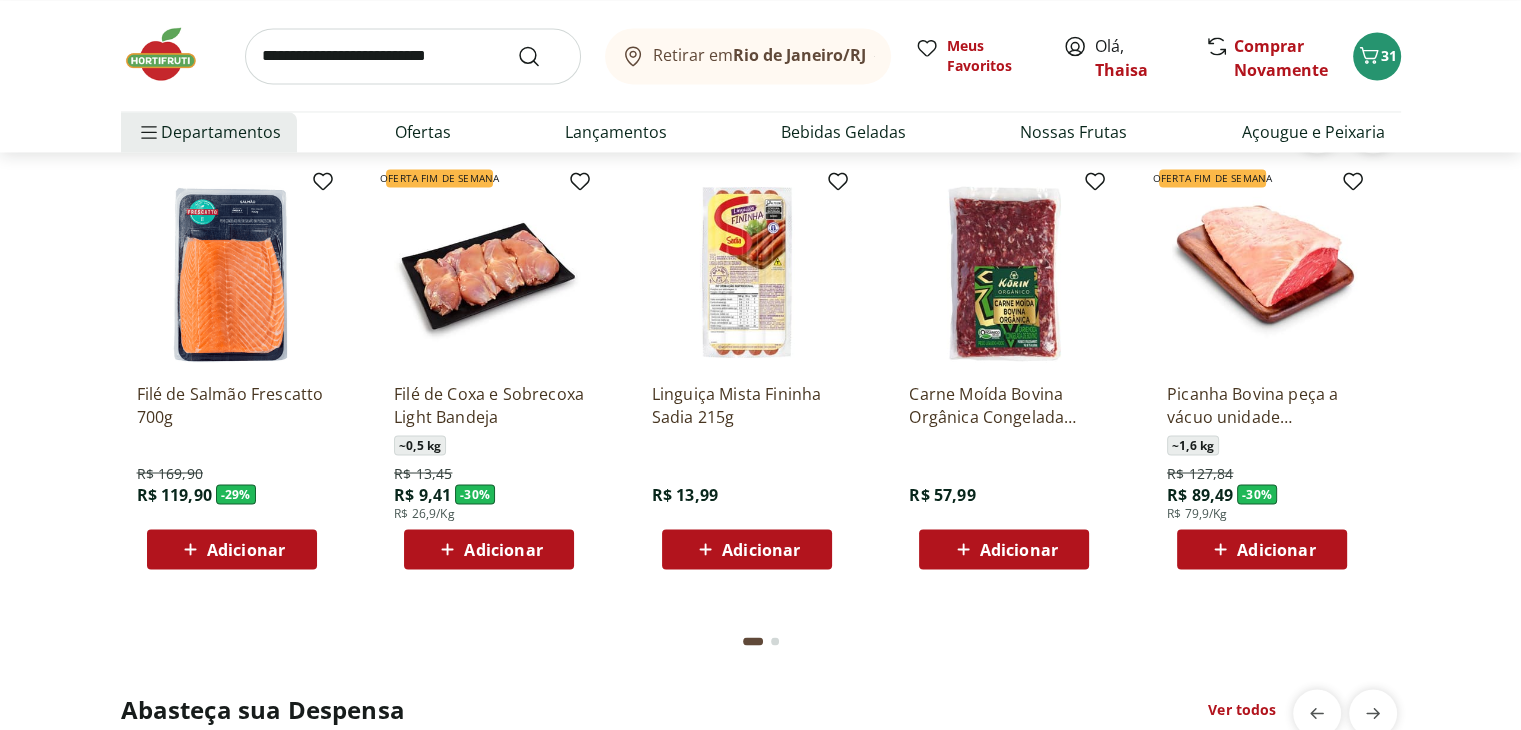 click on "Adicionar" at bounding box center (232, -1203) 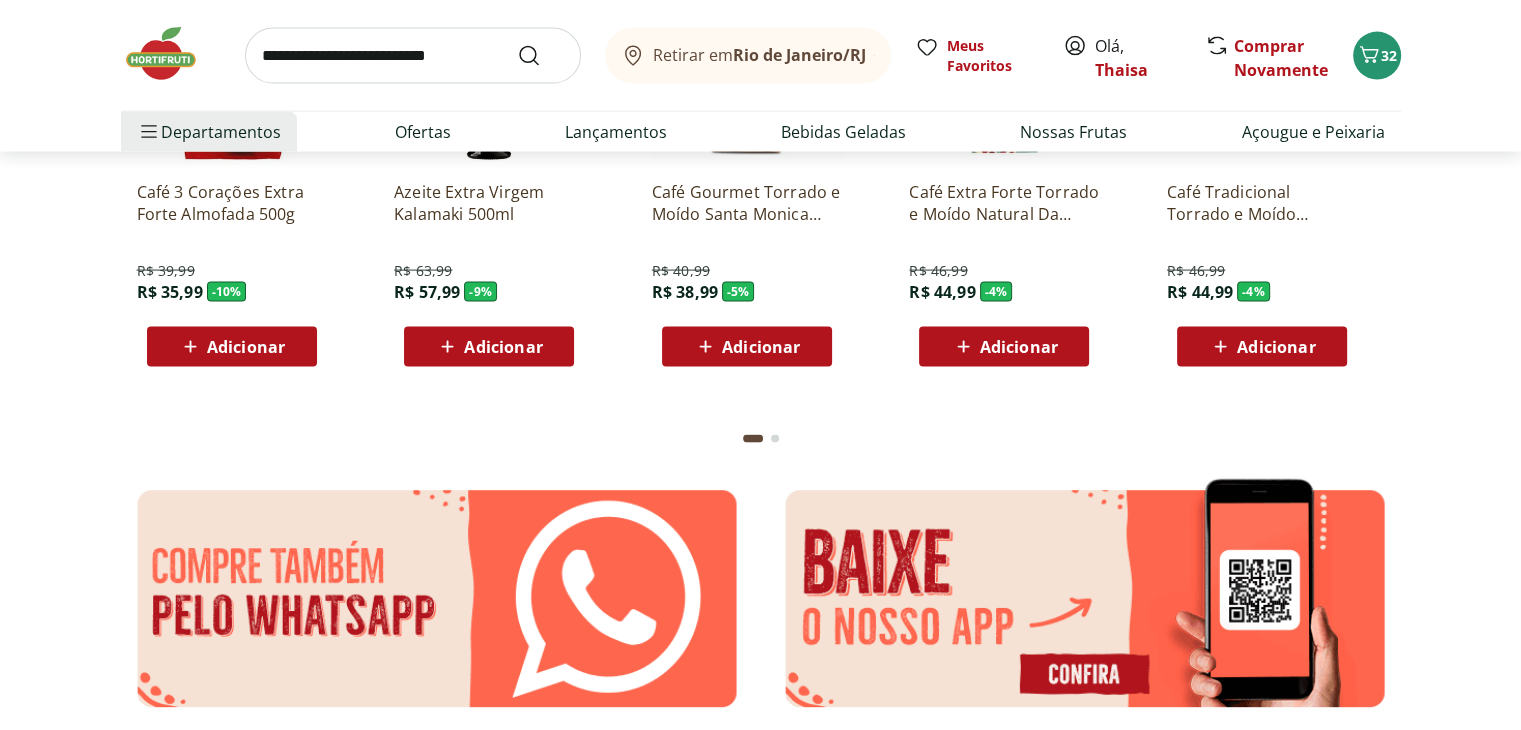 scroll, scrollTop: 4200, scrollLeft: 0, axis: vertical 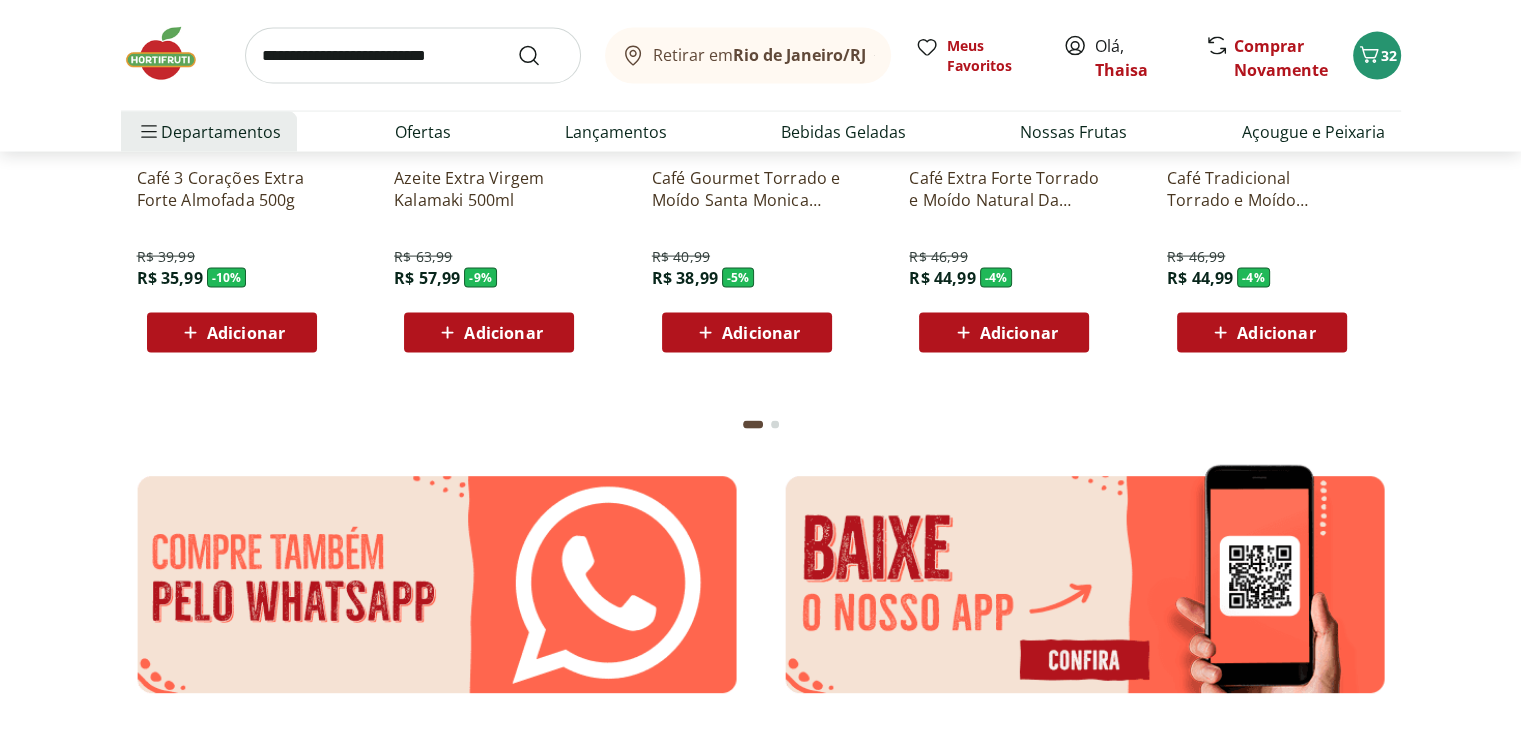 click at bounding box center [775, -1911] 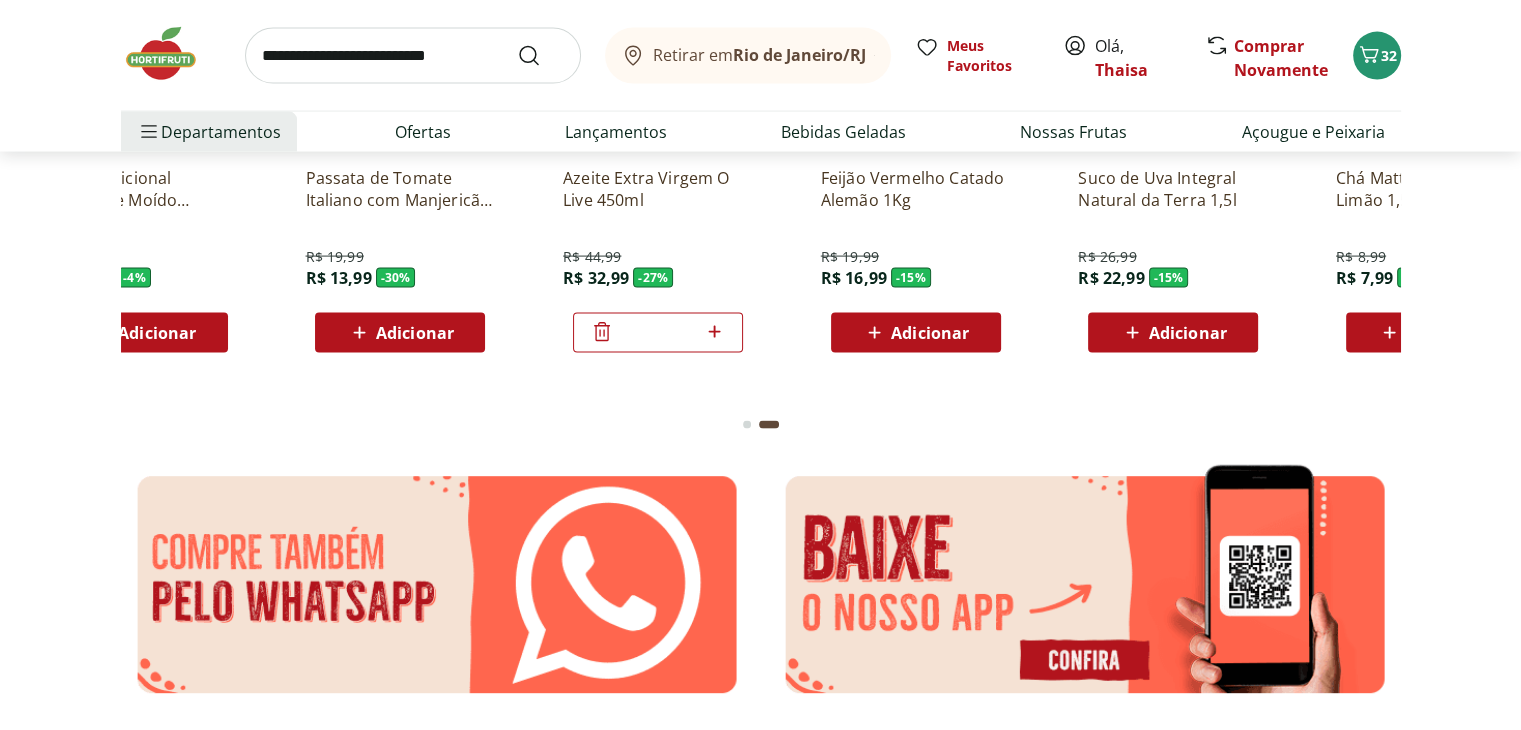 scroll, scrollTop: 0, scrollLeft: 1288, axis: horizontal 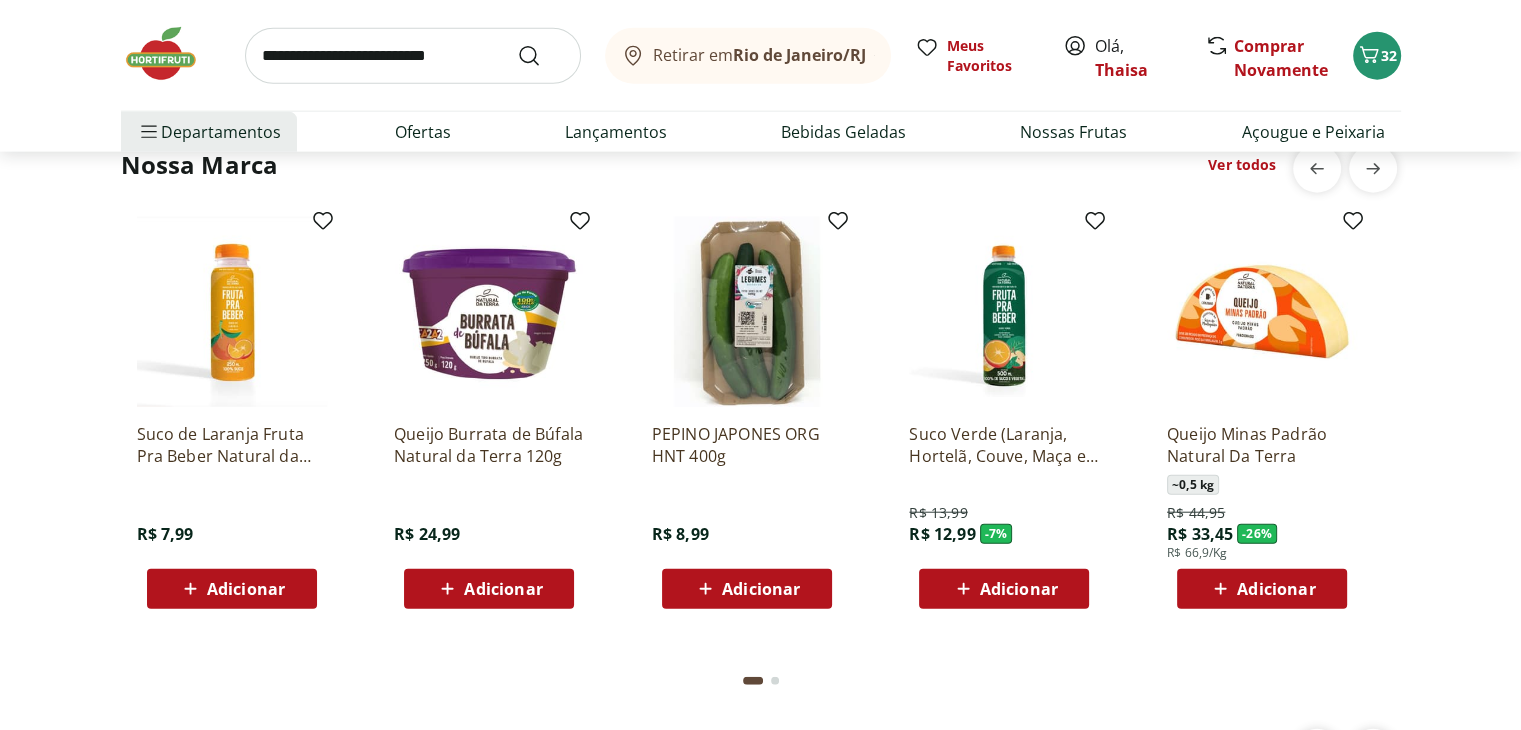 click on "Adicionar" at bounding box center [761, -2603] 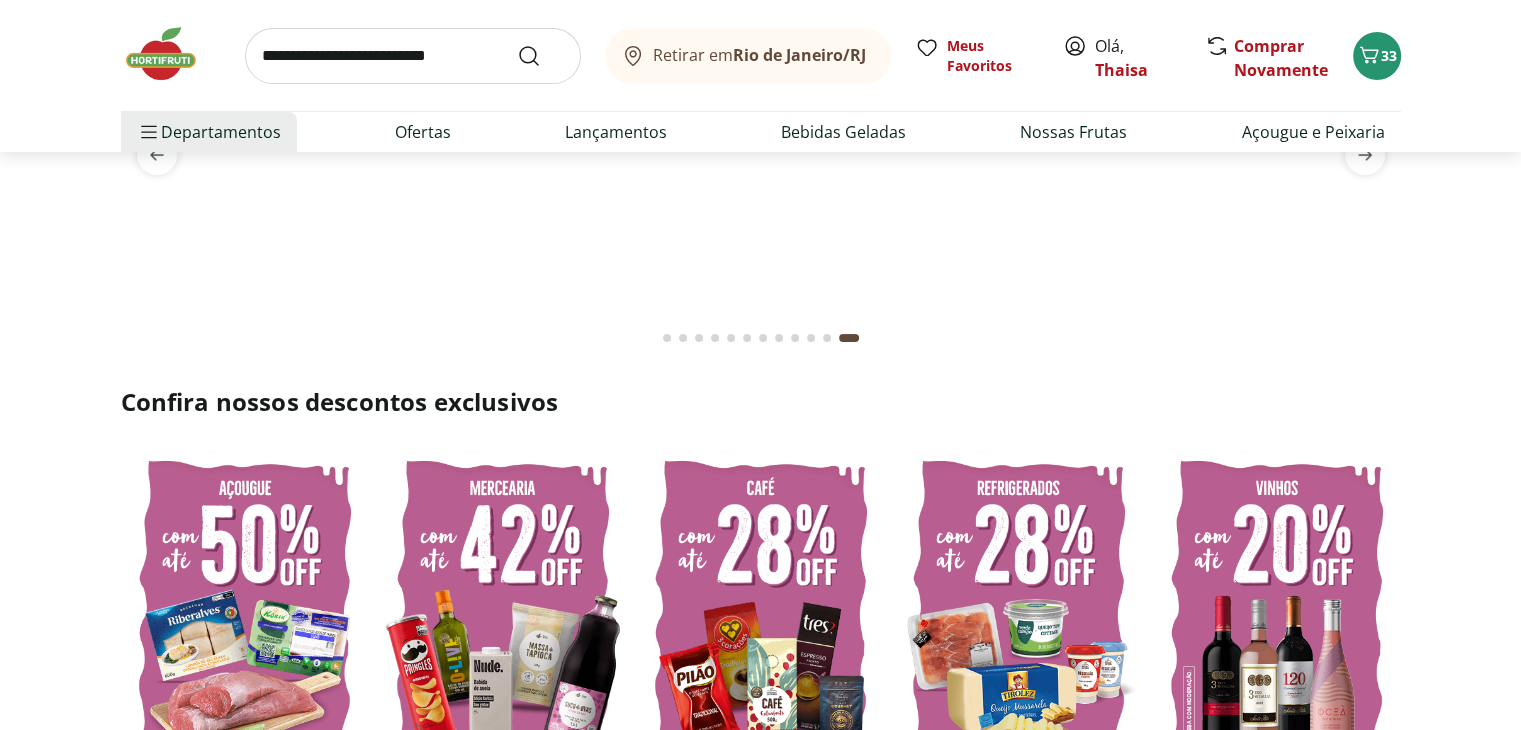 scroll, scrollTop: 0, scrollLeft: 0, axis: both 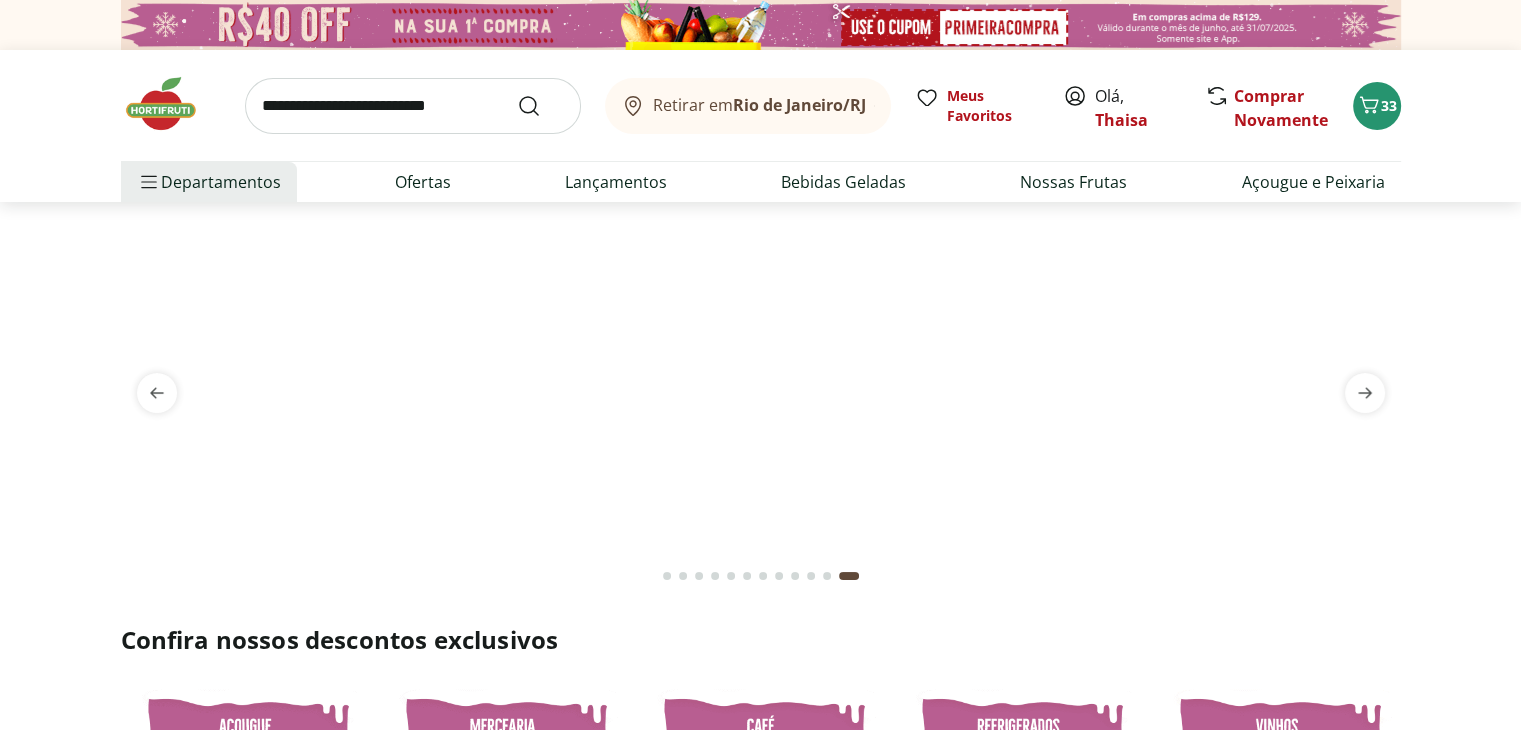 click at bounding box center (413, 106) 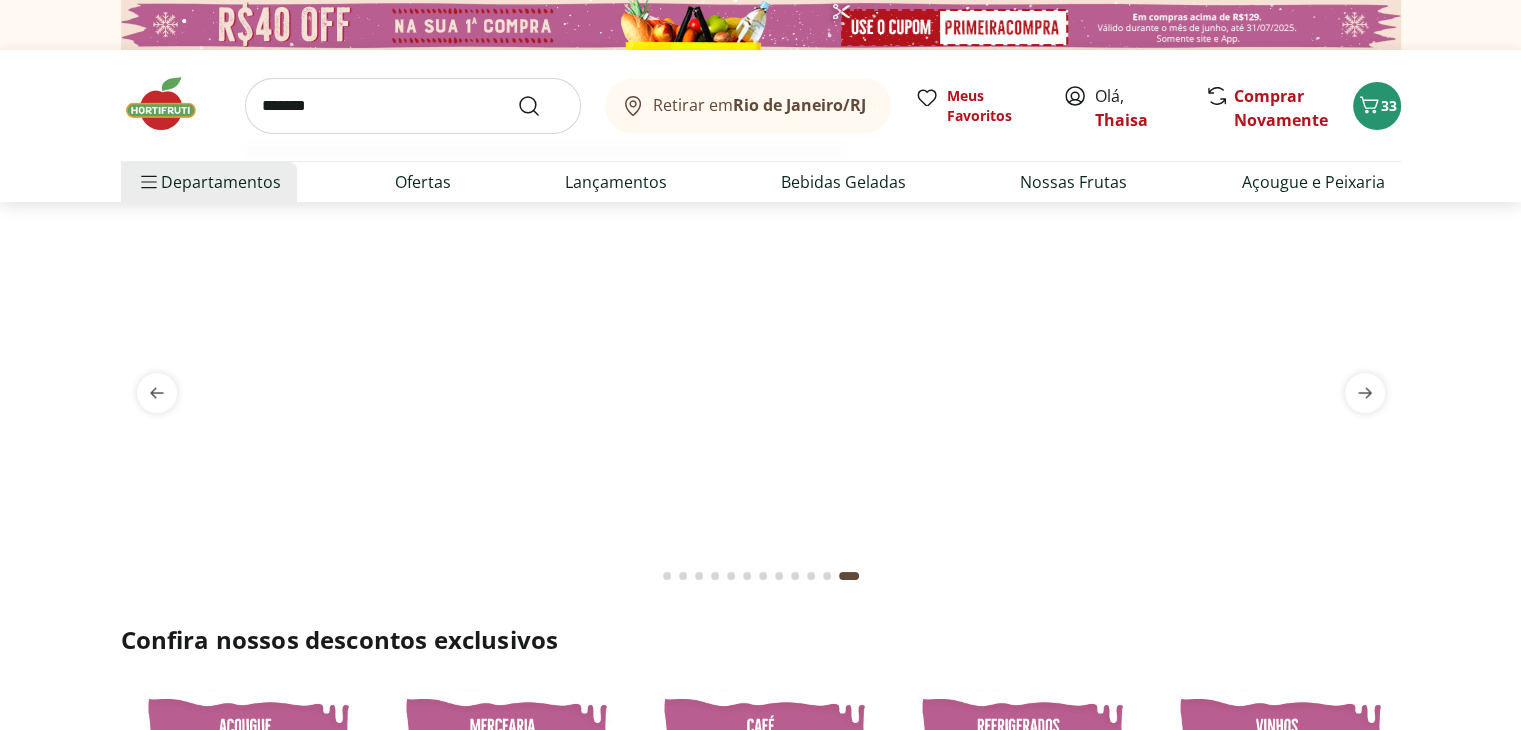 type on "*******" 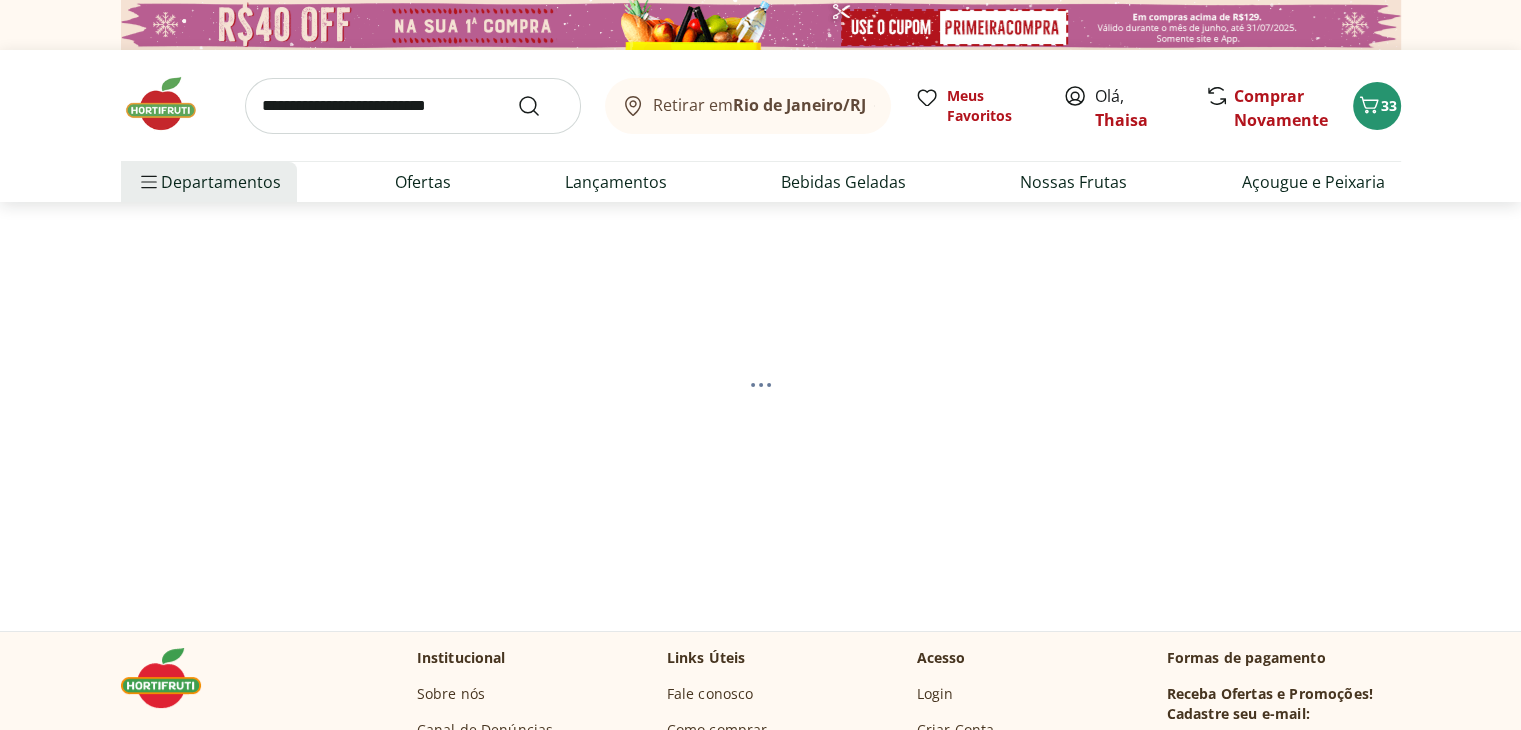 select on "**********" 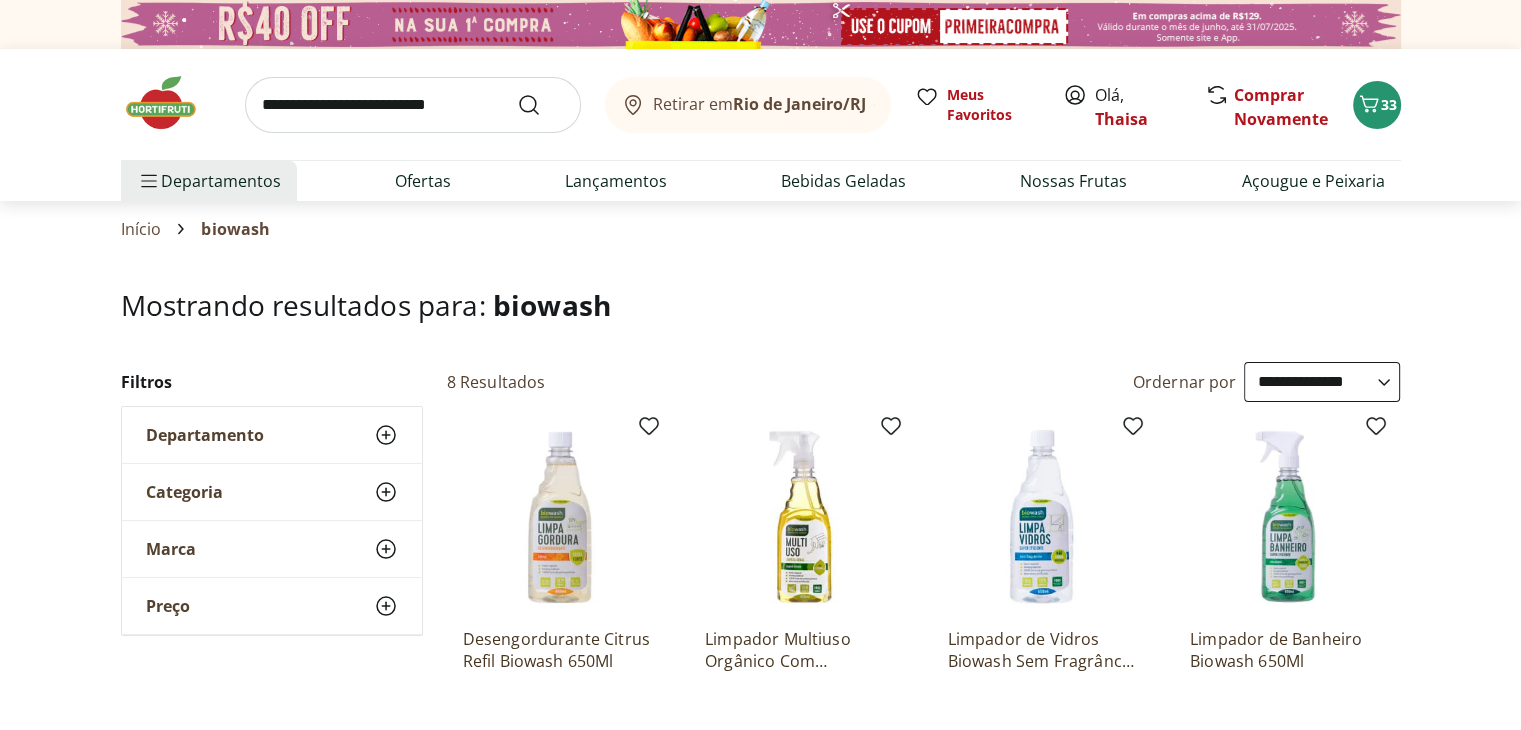 scroll, scrollTop: 0, scrollLeft: 0, axis: both 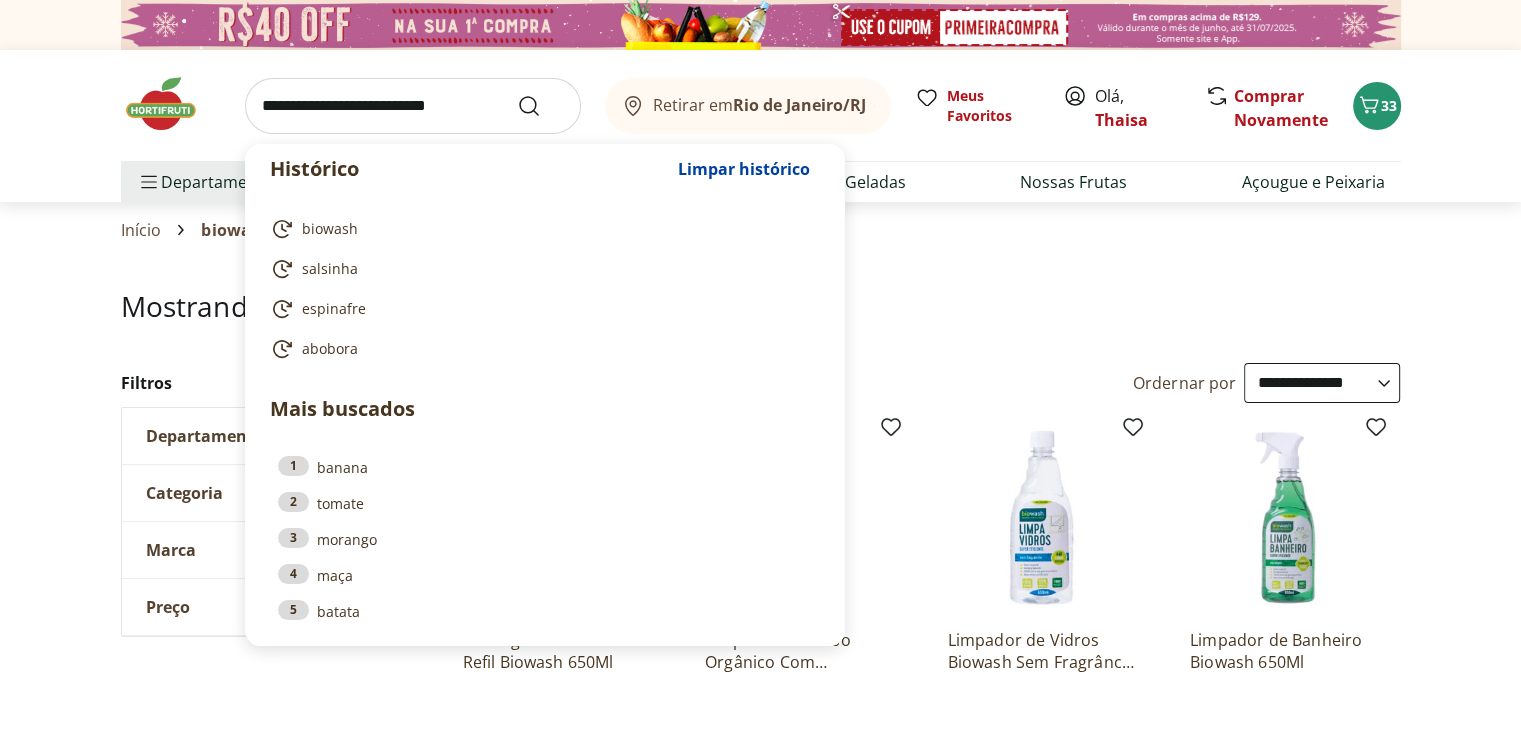 click at bounding box center (413, 106) 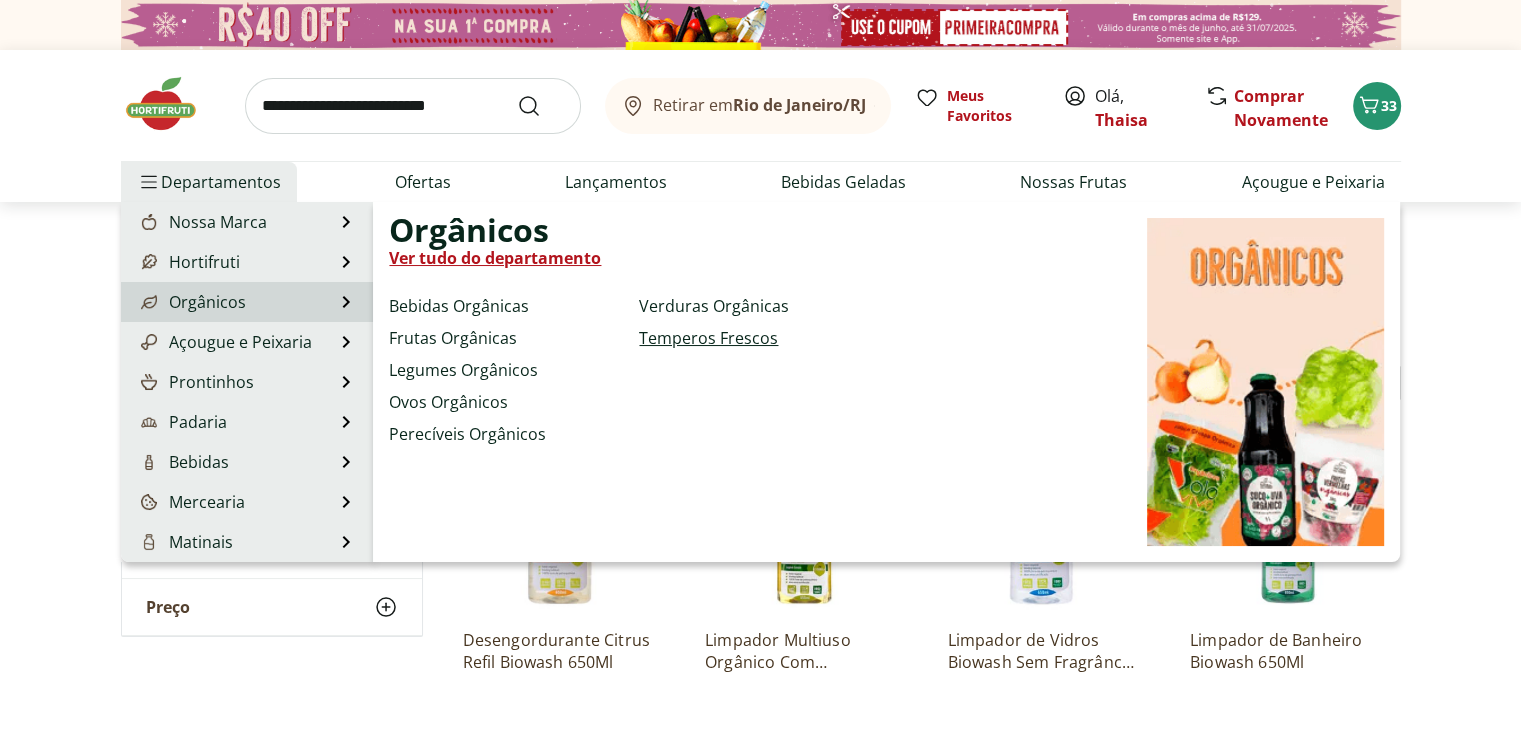 click on "Temperos Frescos" at bounding box center [708, 338] 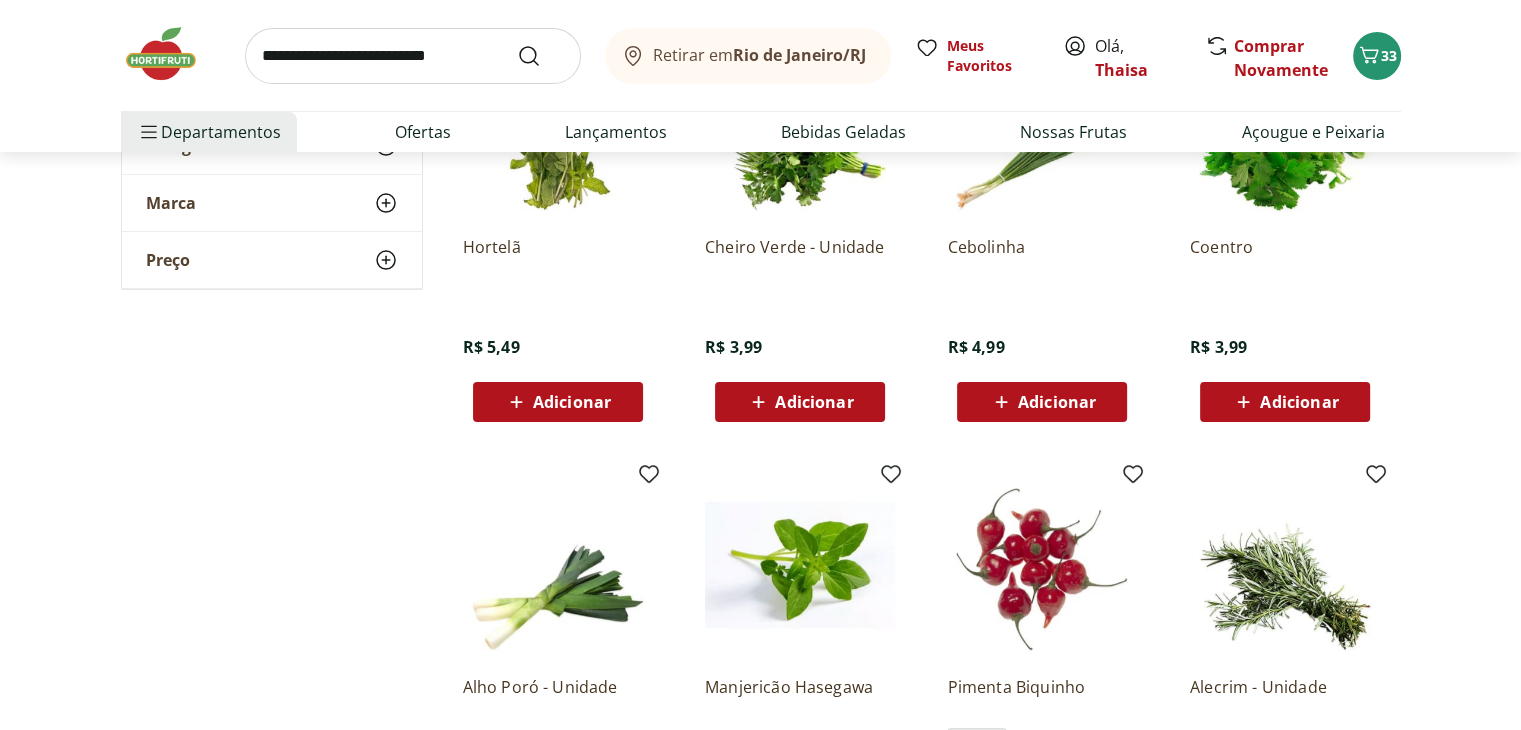 scroll, scrollTop: 300, scrollLeft: 0, axis: vertical 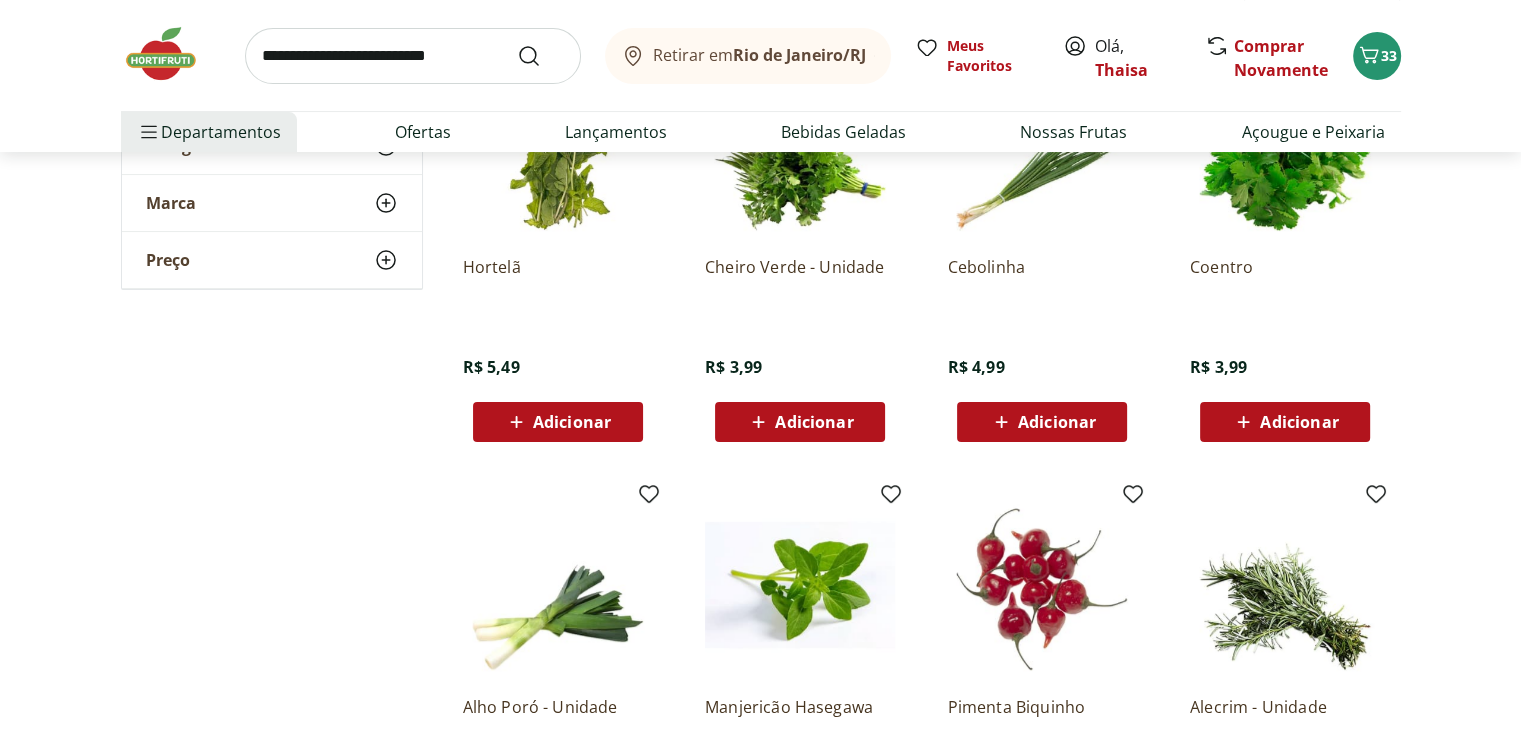 click on "Adicionar" at bounding box center [1042, 422] 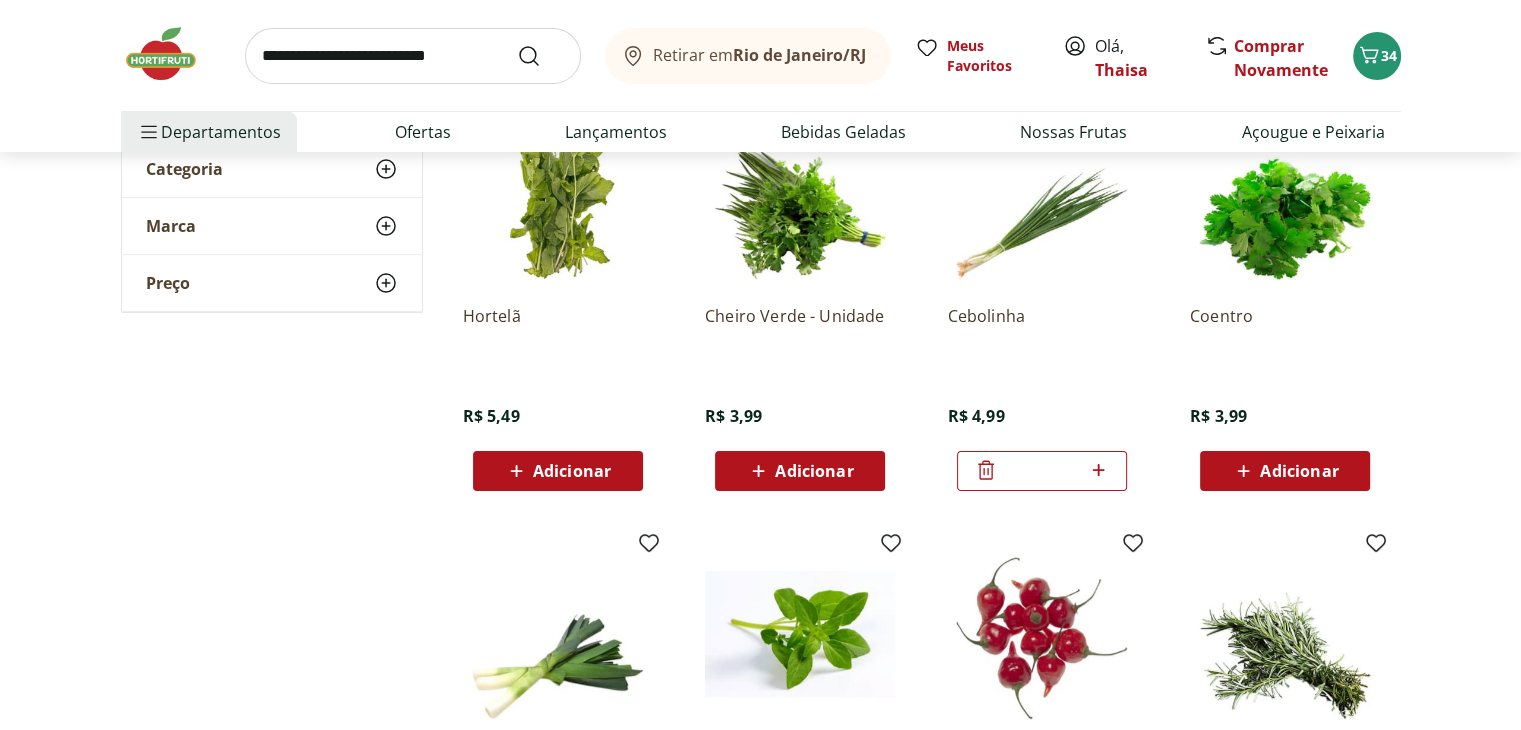 scroll, scrollTop: 0, scrollLeft: 0, axis: both 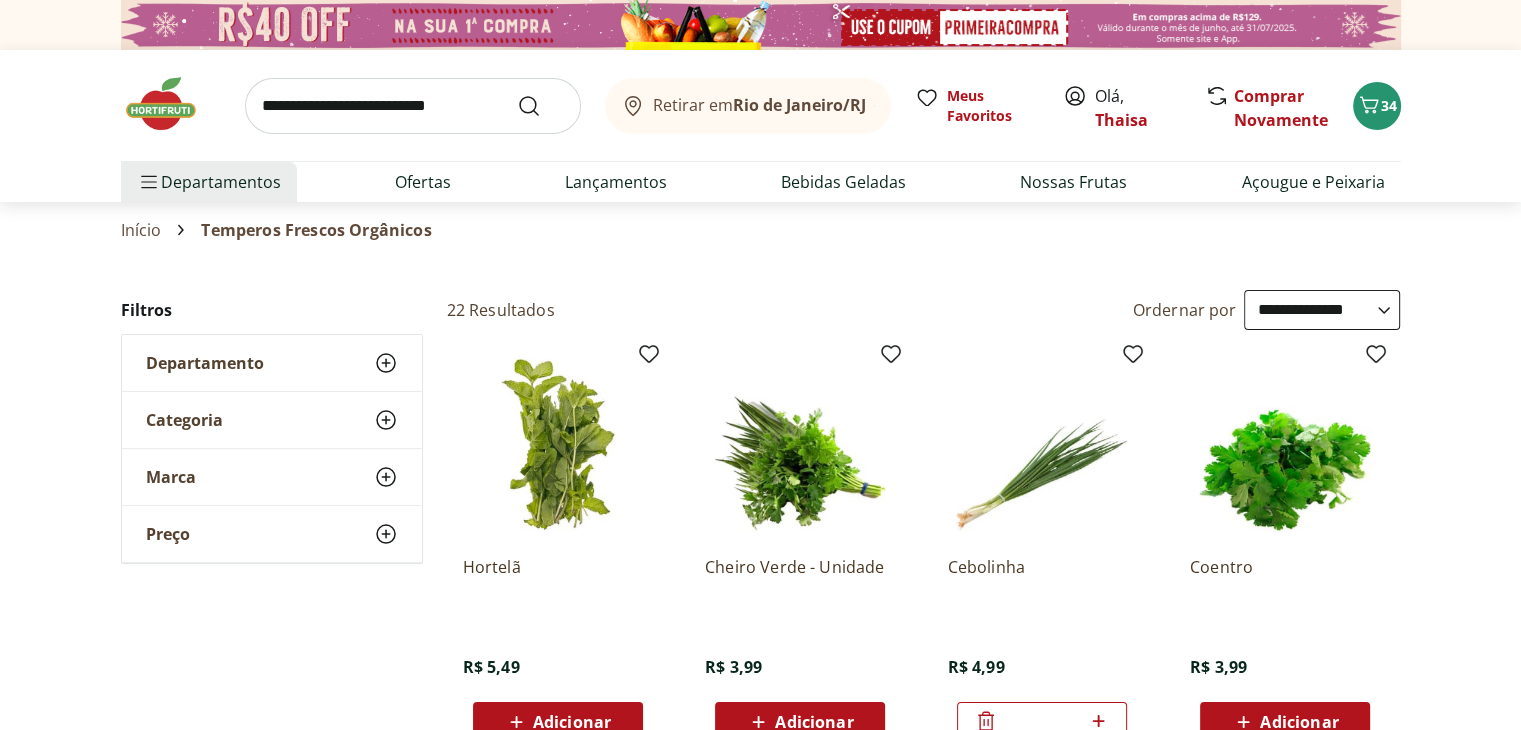 click at bounding box center [171, 104] 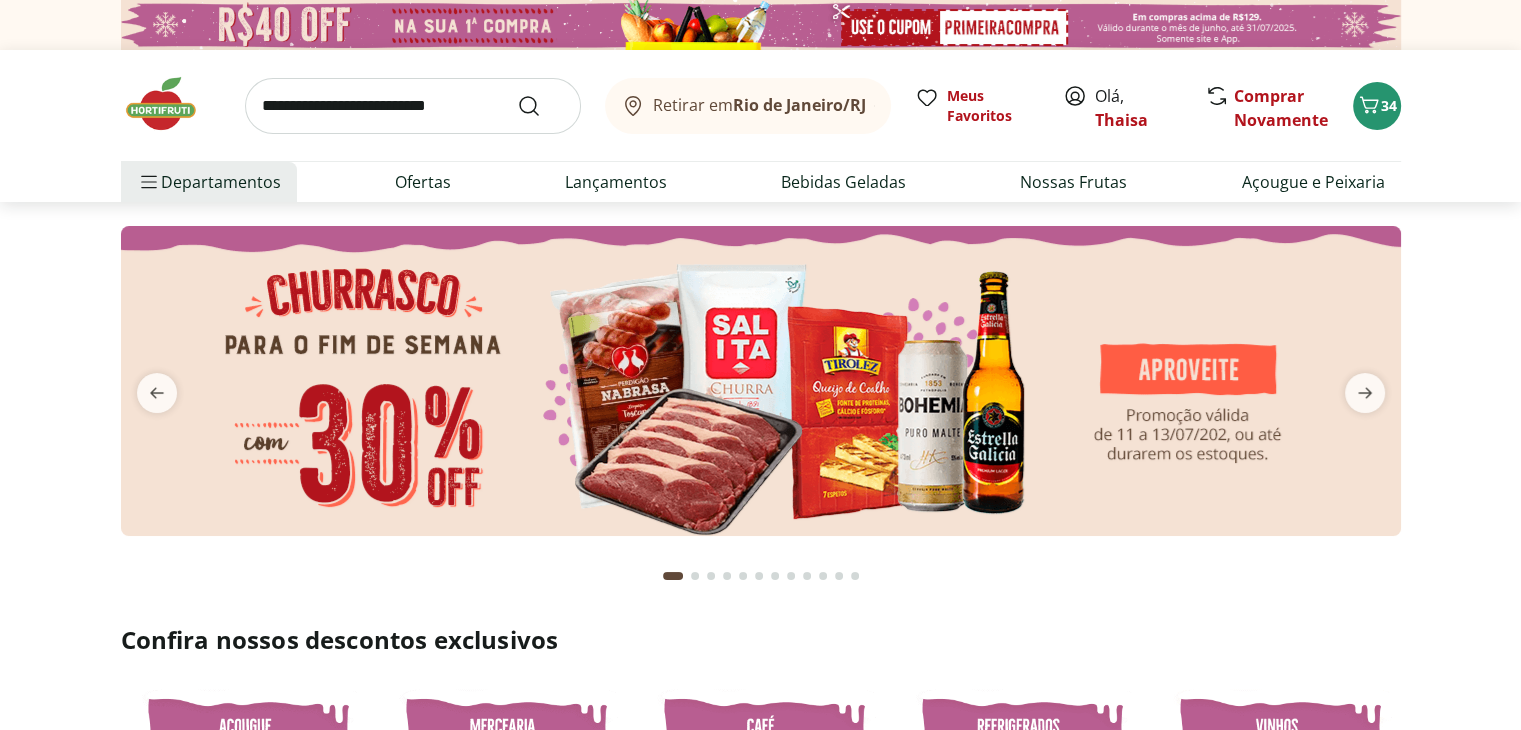 click at bounding box center (413, 106) 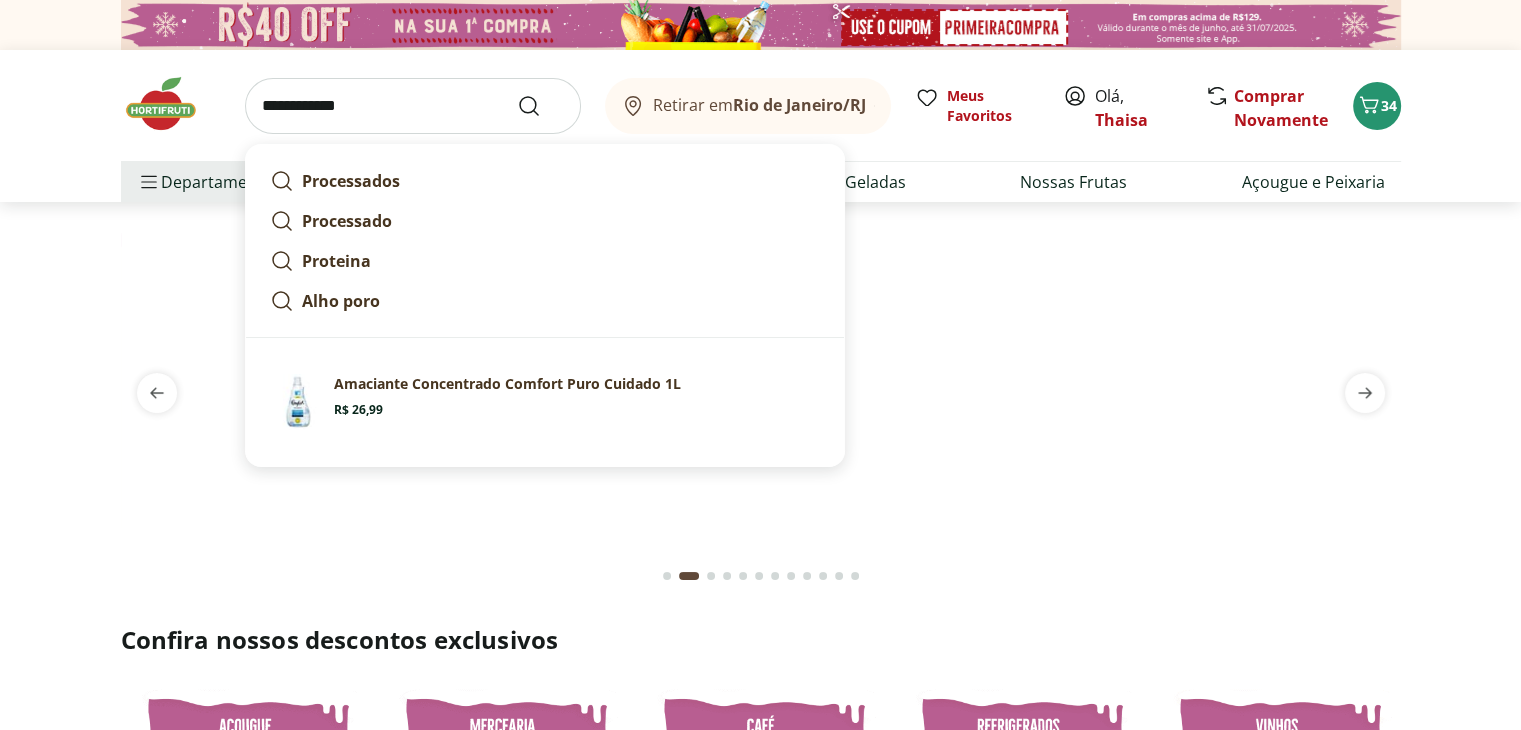 type on "**********" 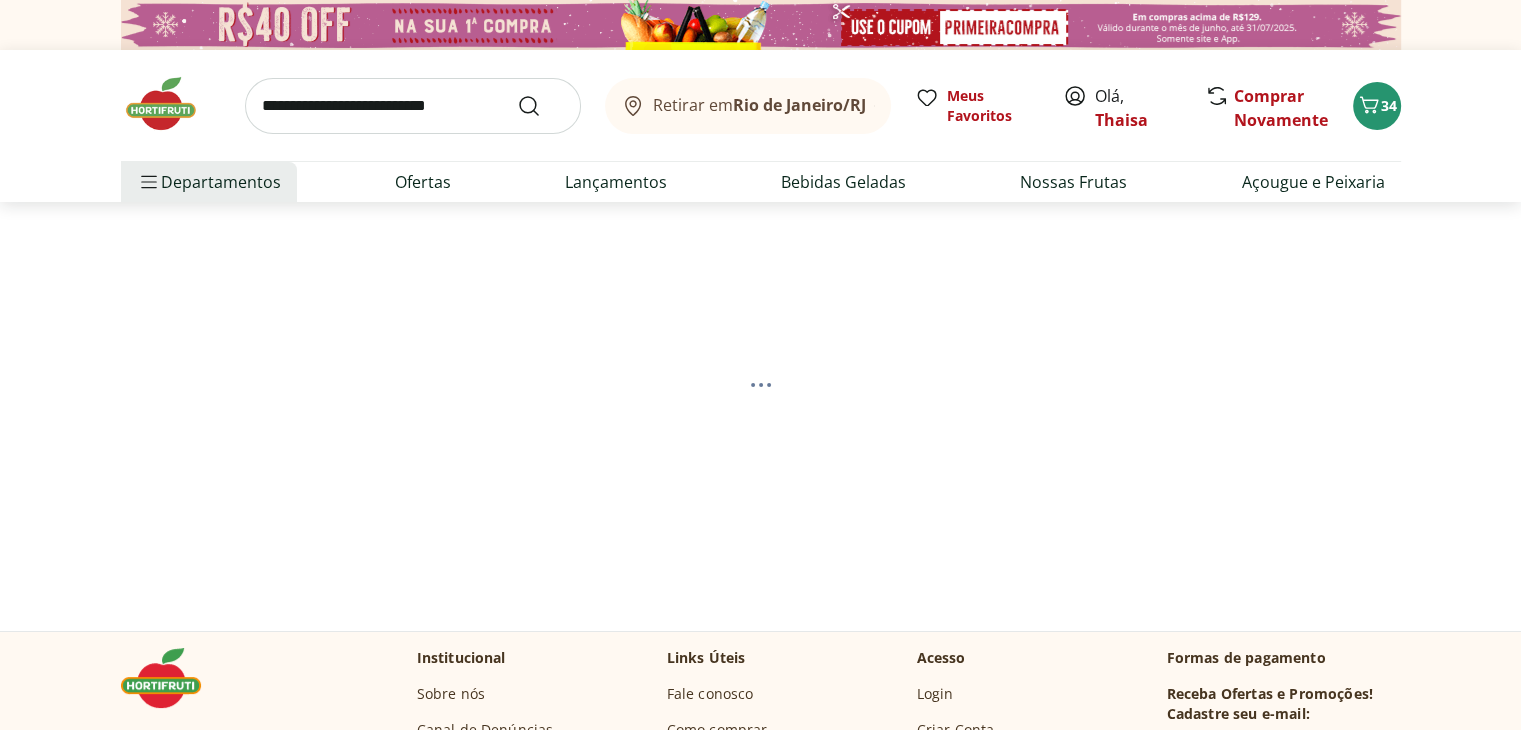 select on "**********" 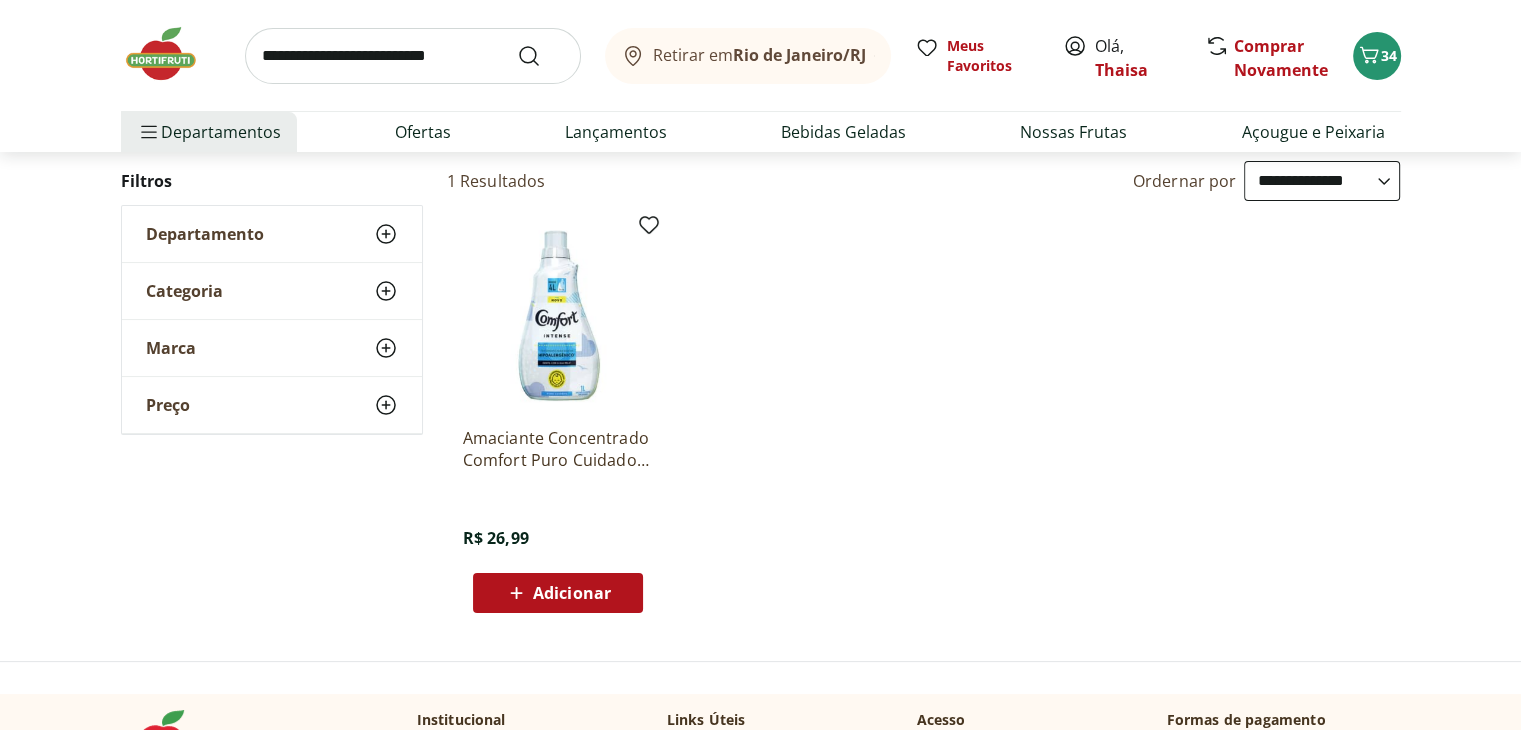 scroll, scrollTop: 200, scrollLeft: 0, axis: vertical 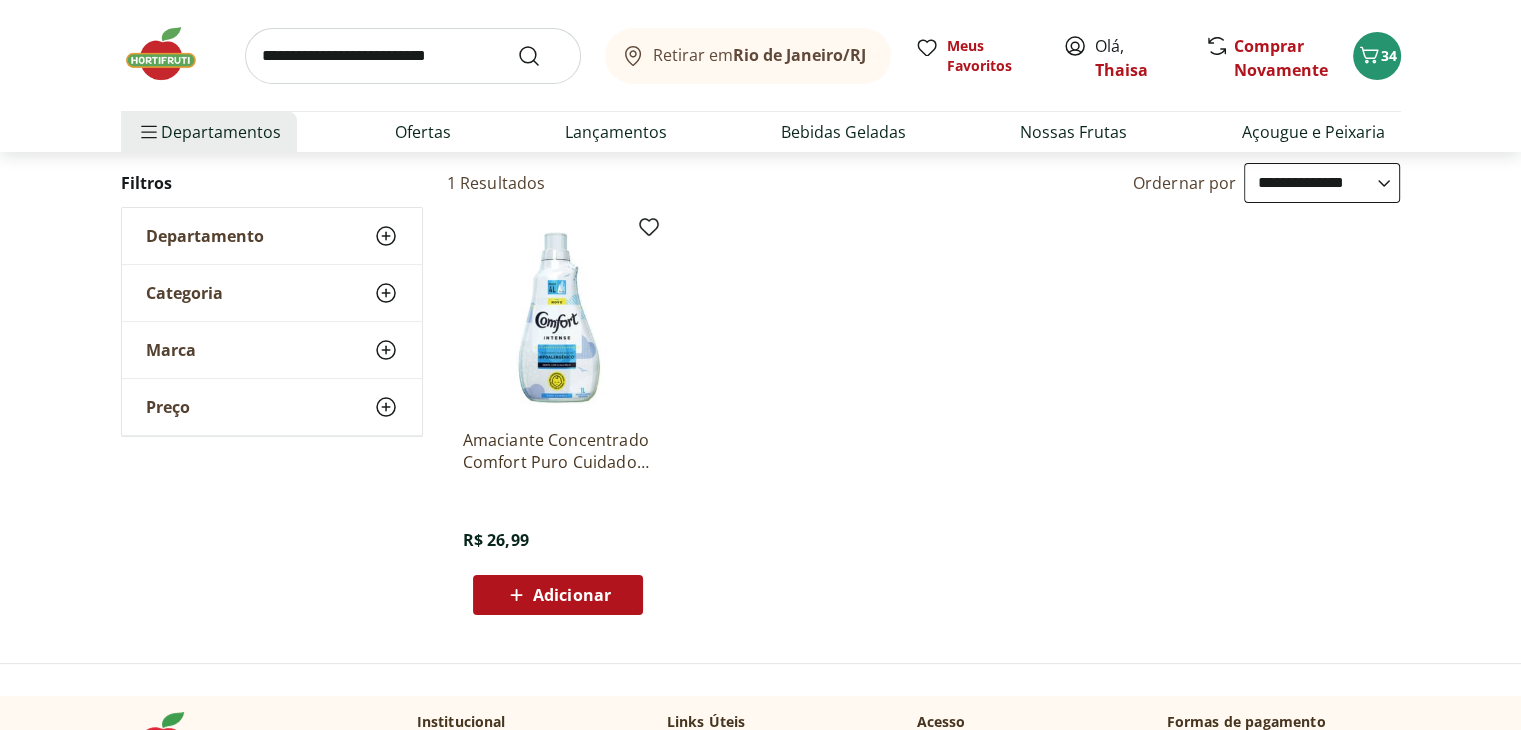 click on "Adicionar" at bounding box center [558, 595] 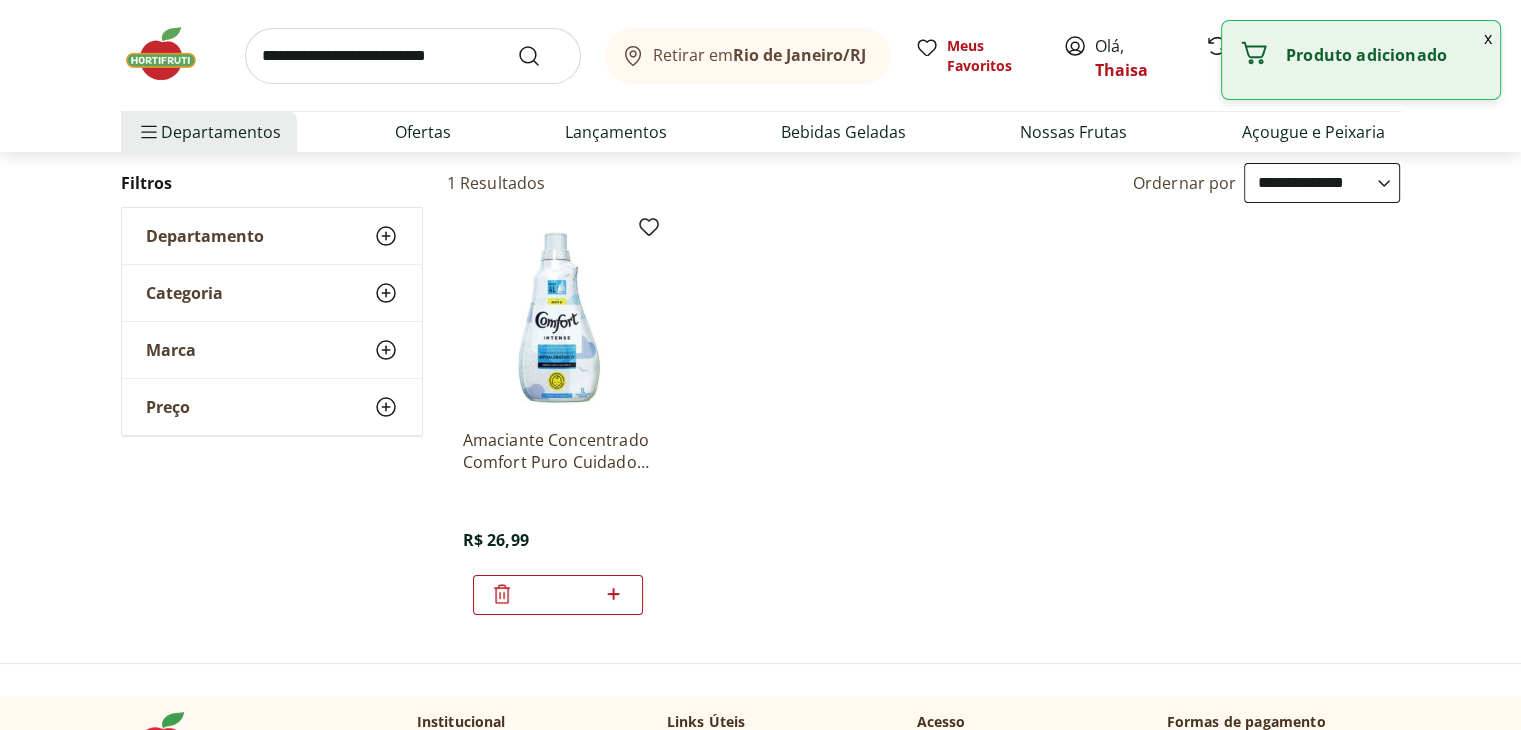 click at bounding box center [413, 56] 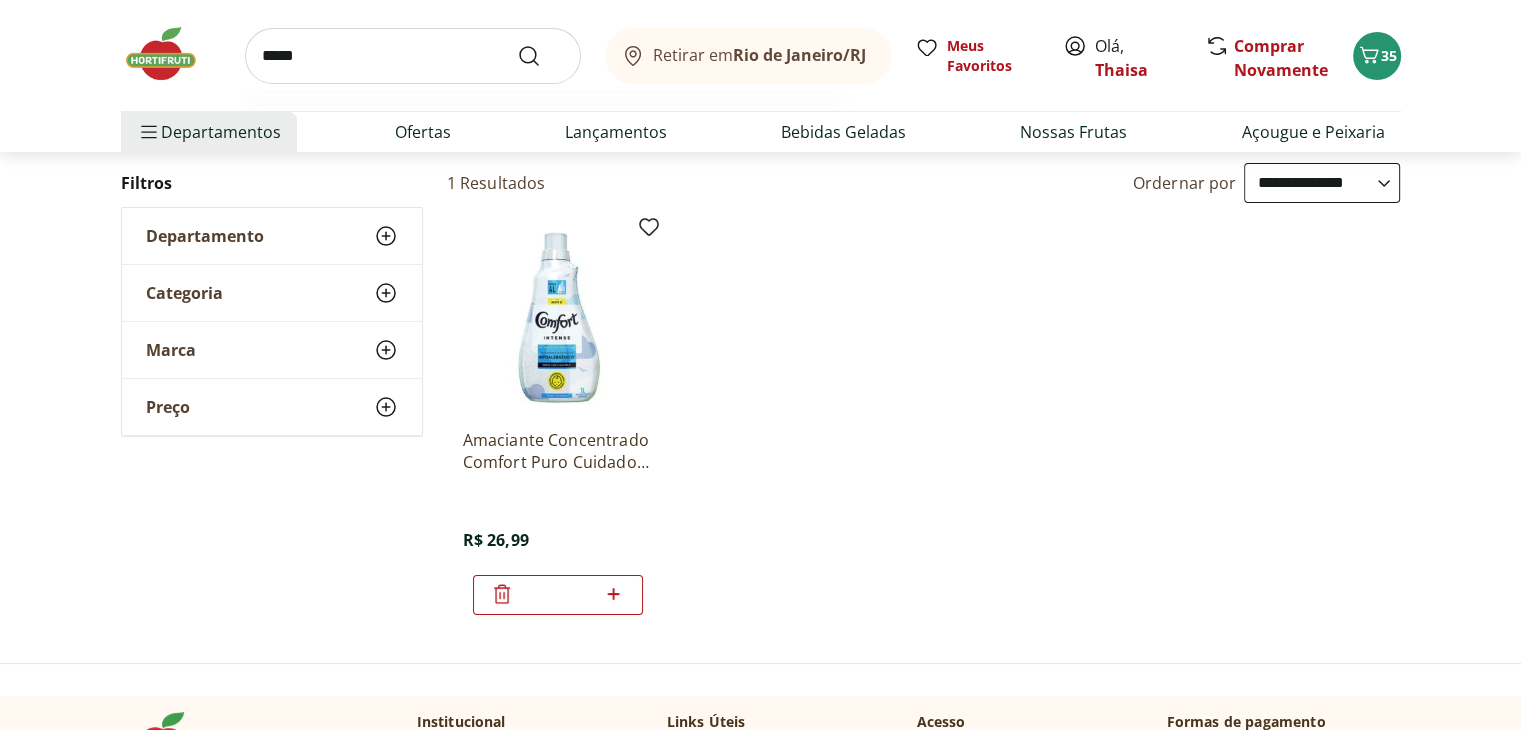 type on "*****" 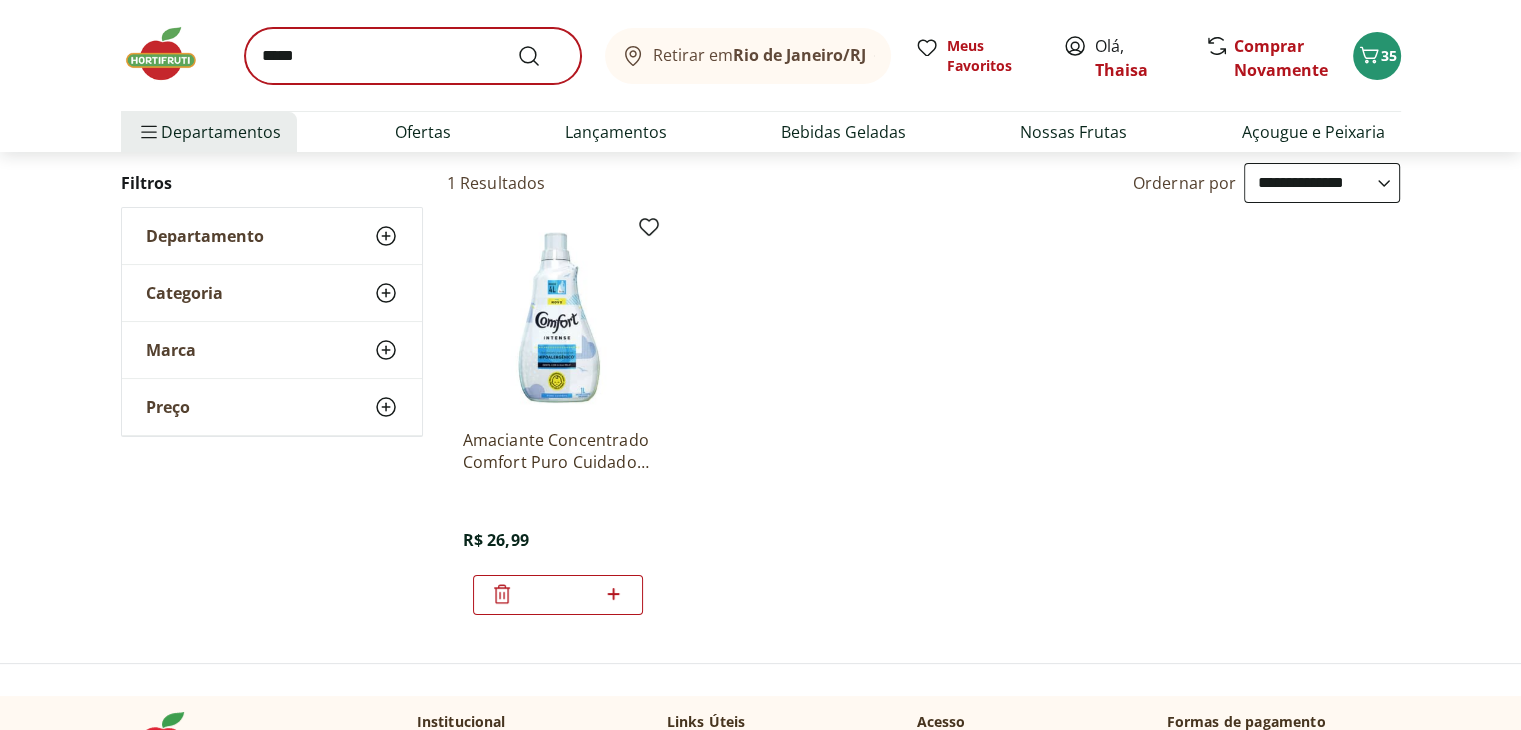 scroll, scrollTop: 0, scrollLeft: 0, axis: both 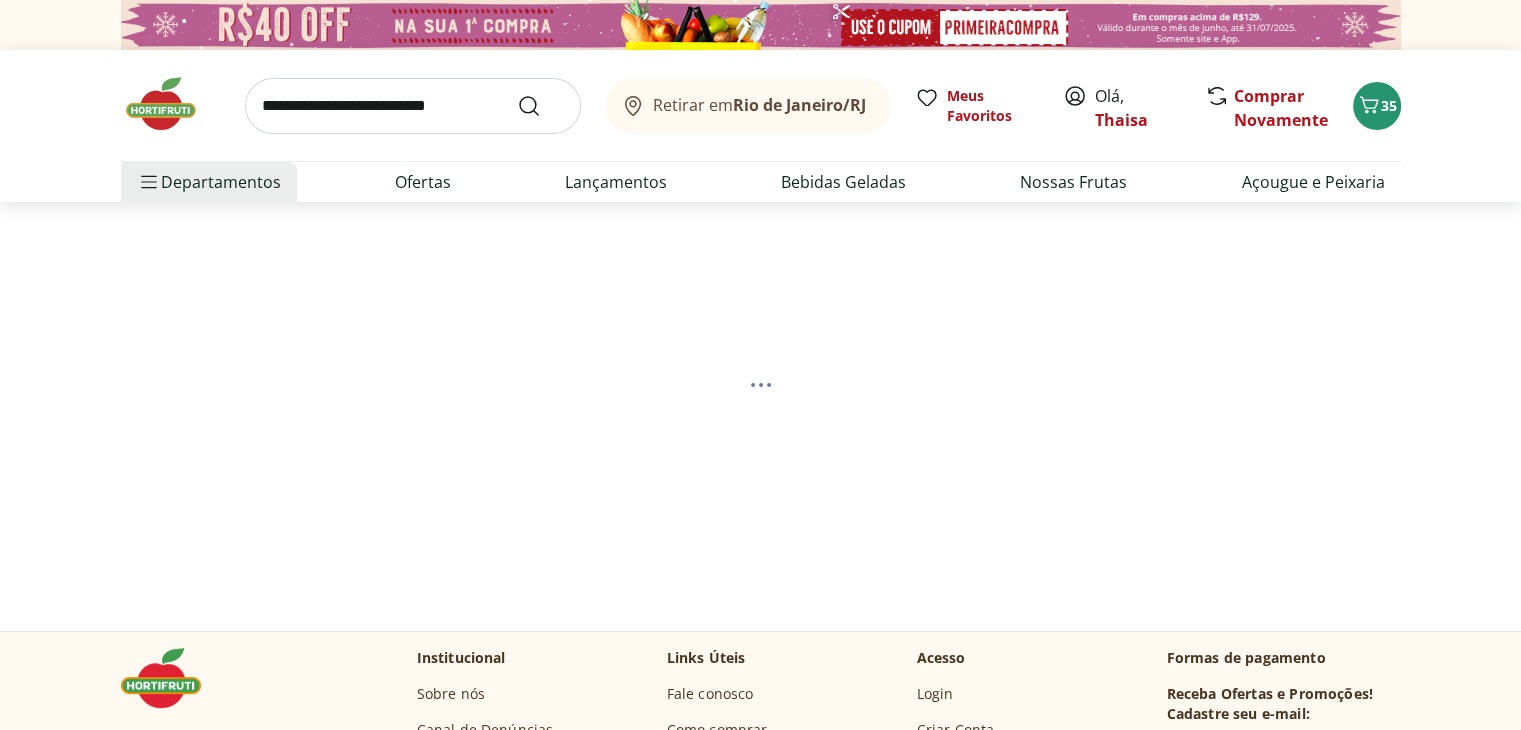 select on "**********" 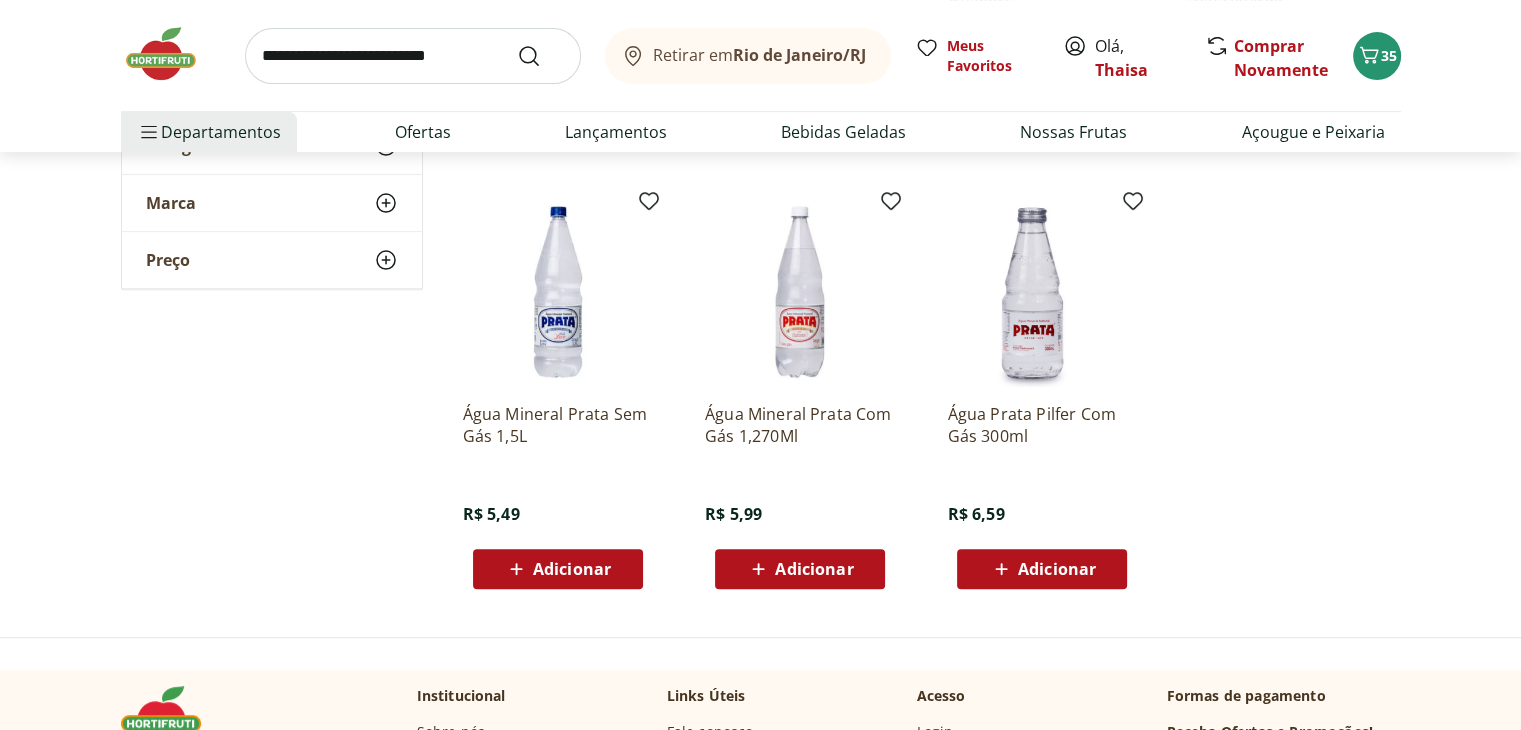 scroll, scrollTop: 700, scrollLeft: 0, axis: vertical 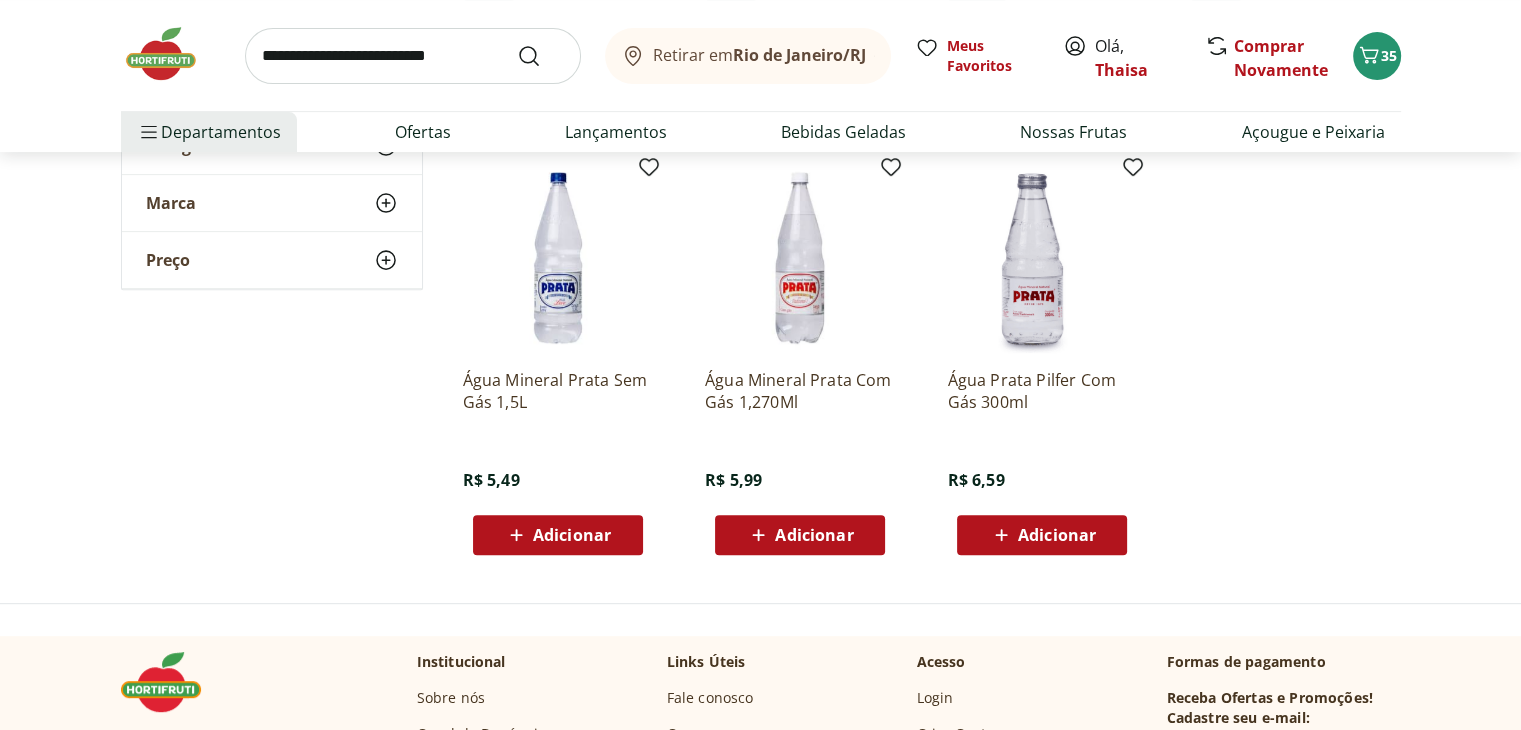 click on "Adicionar" at bounding box center [558, 535] 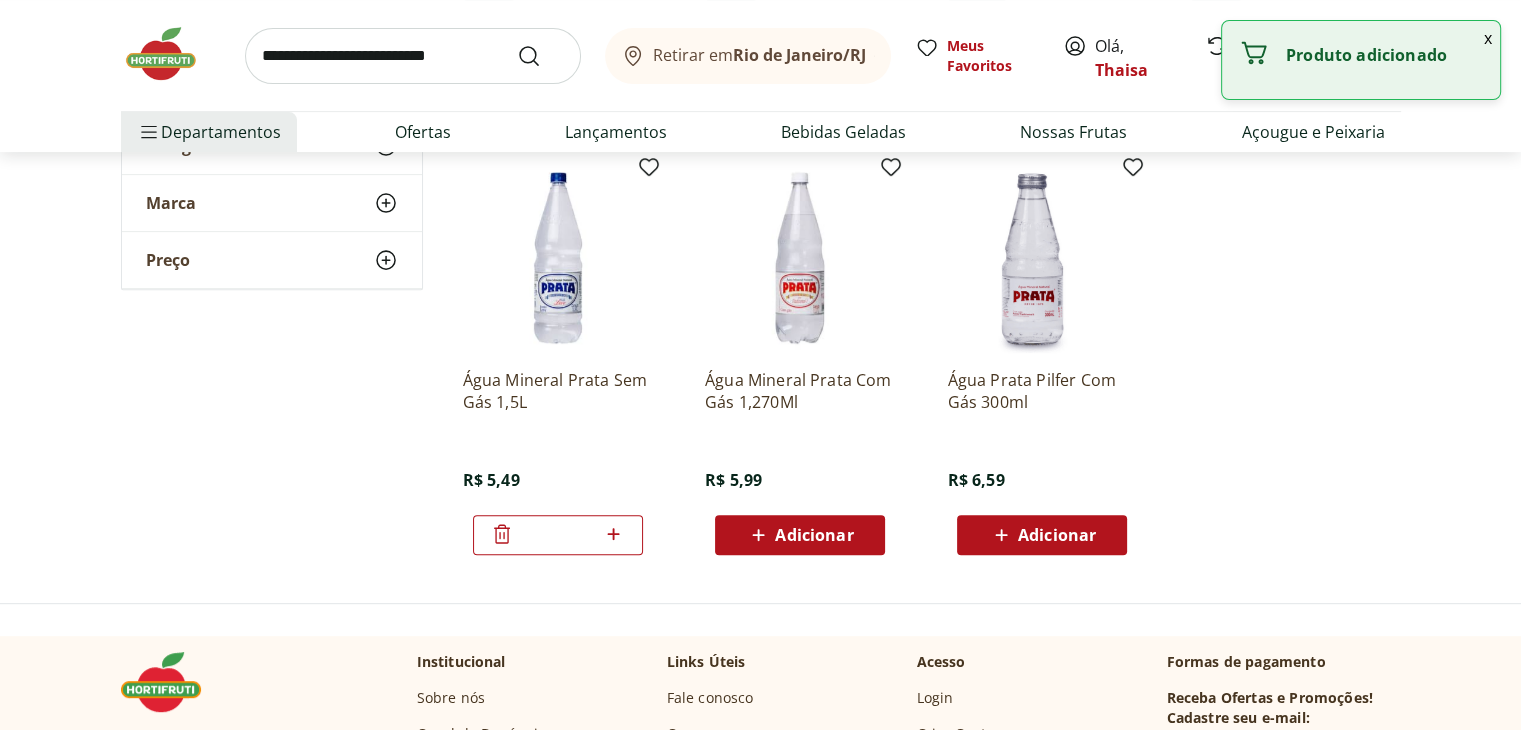 click on "*" at bounding box center (558, 535) 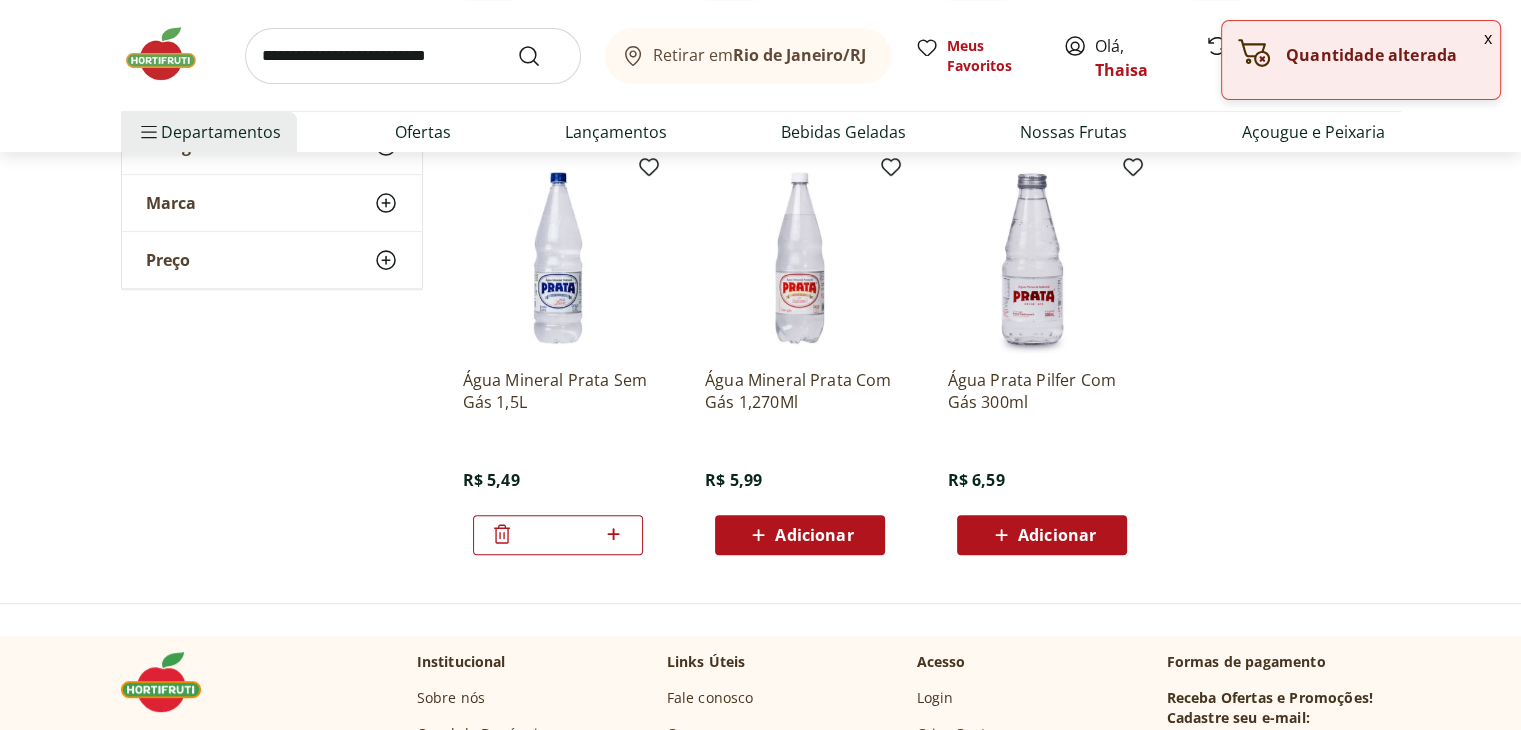 click 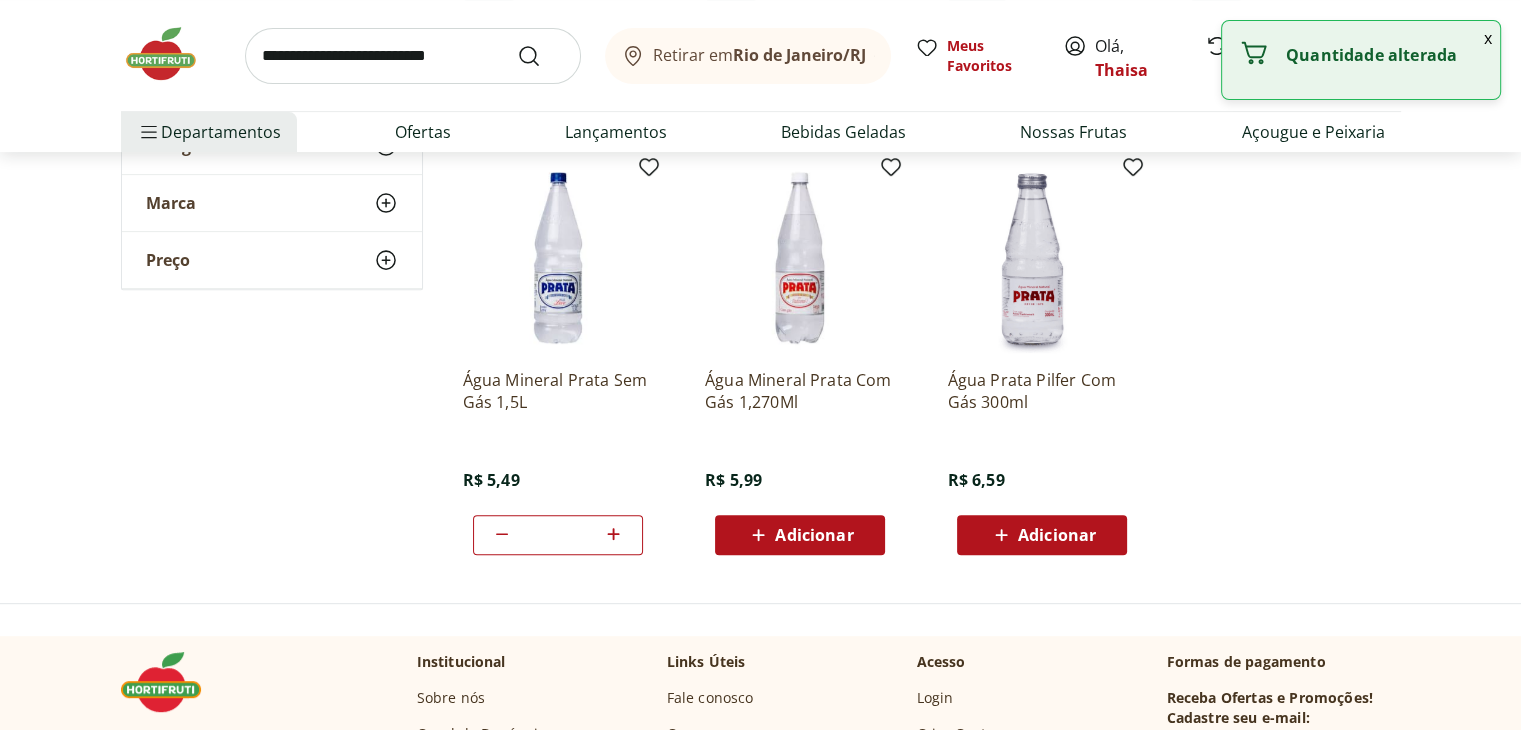 click 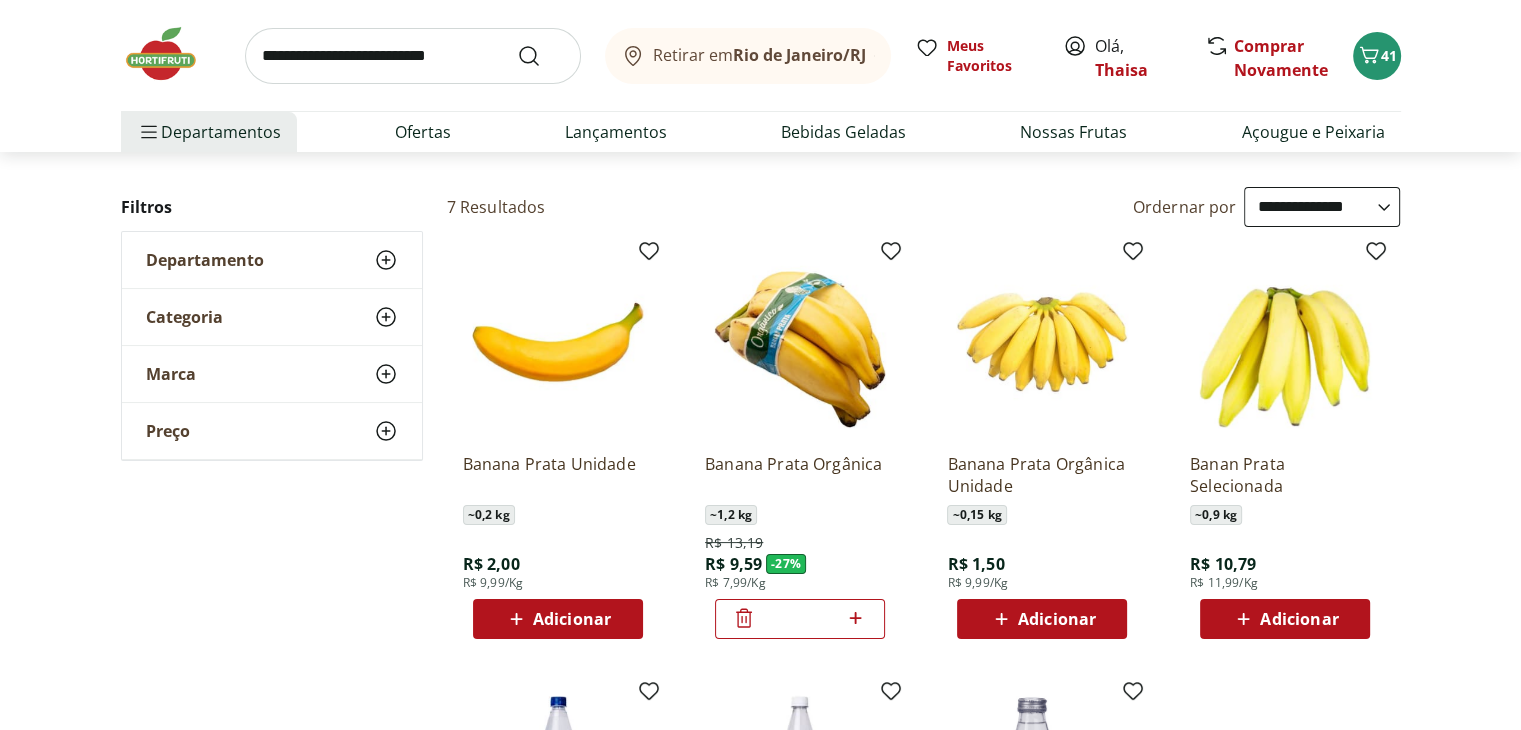 scroll, scrollTop: 0, scrollLeft: 0, axis: both 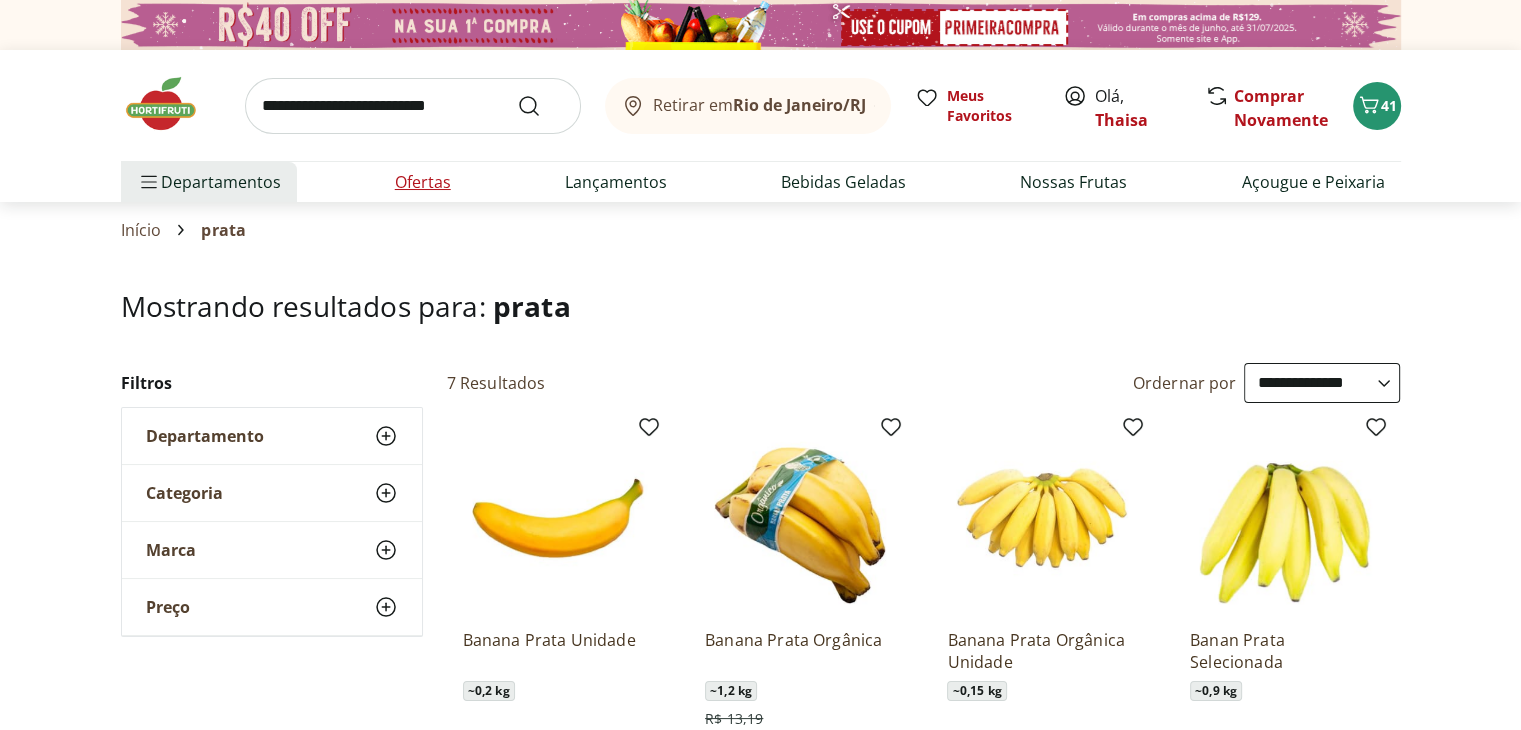 click on "Ofertas" at bounding box center [423, 182] 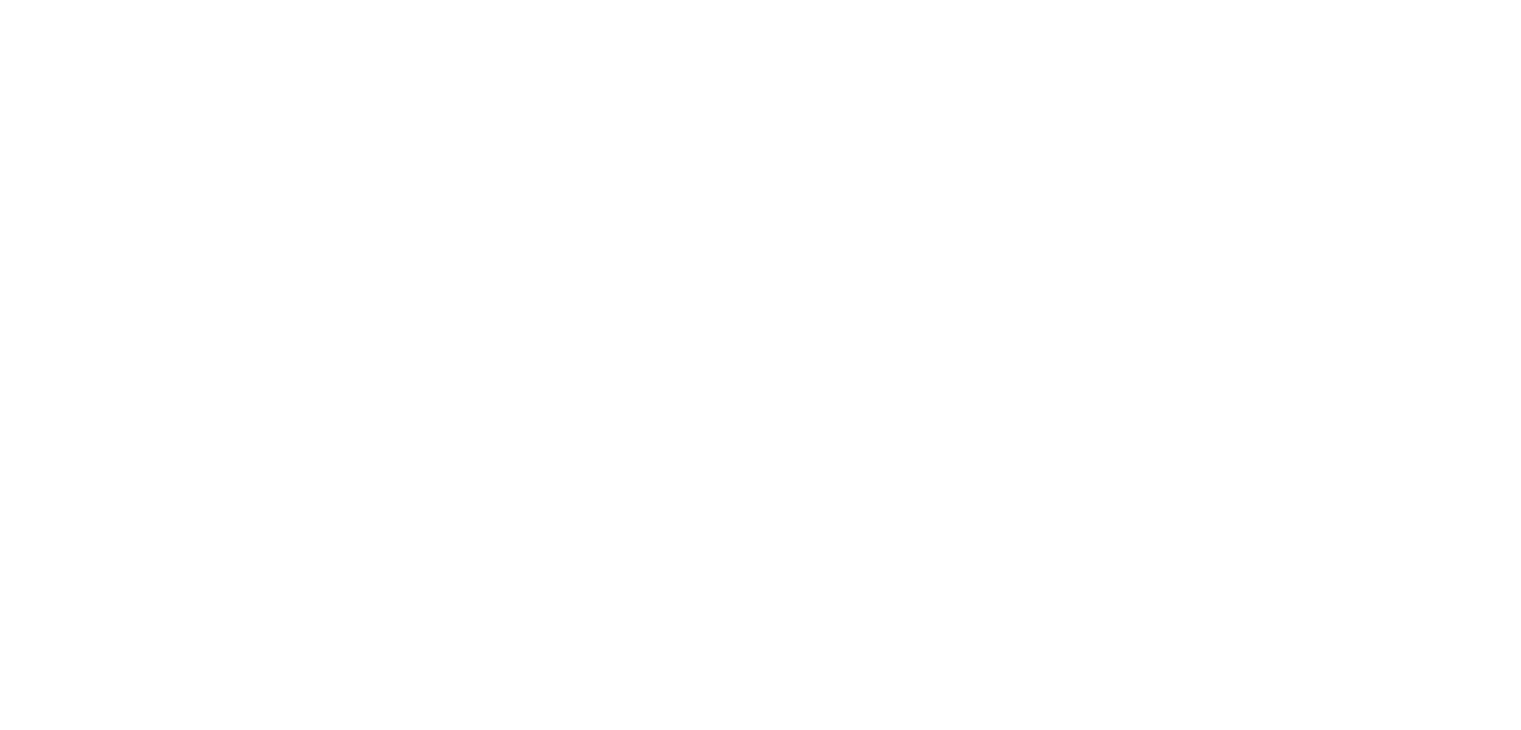 select on "**********" 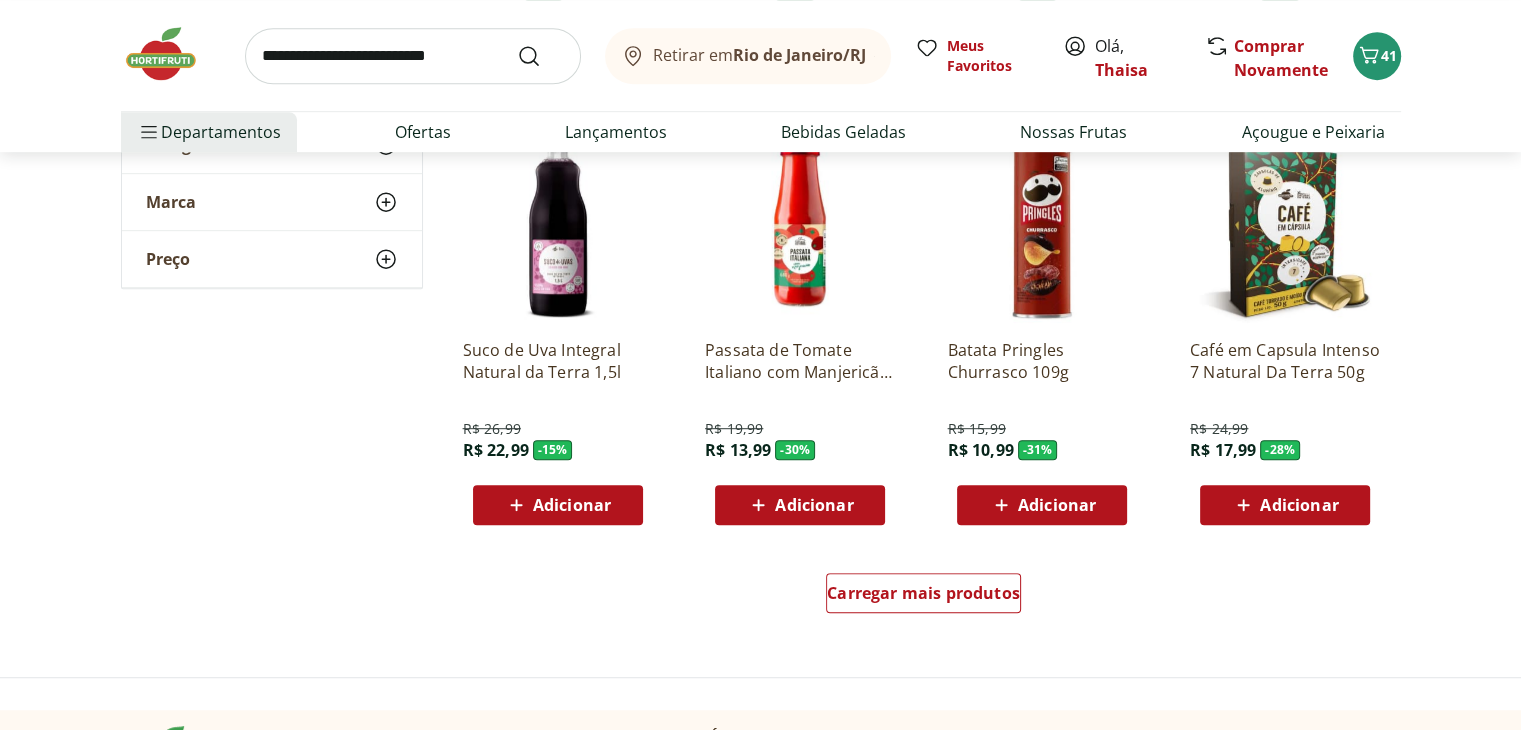 scroll, scrollTop: 1100, scrollLeft: 0, axis: vertical 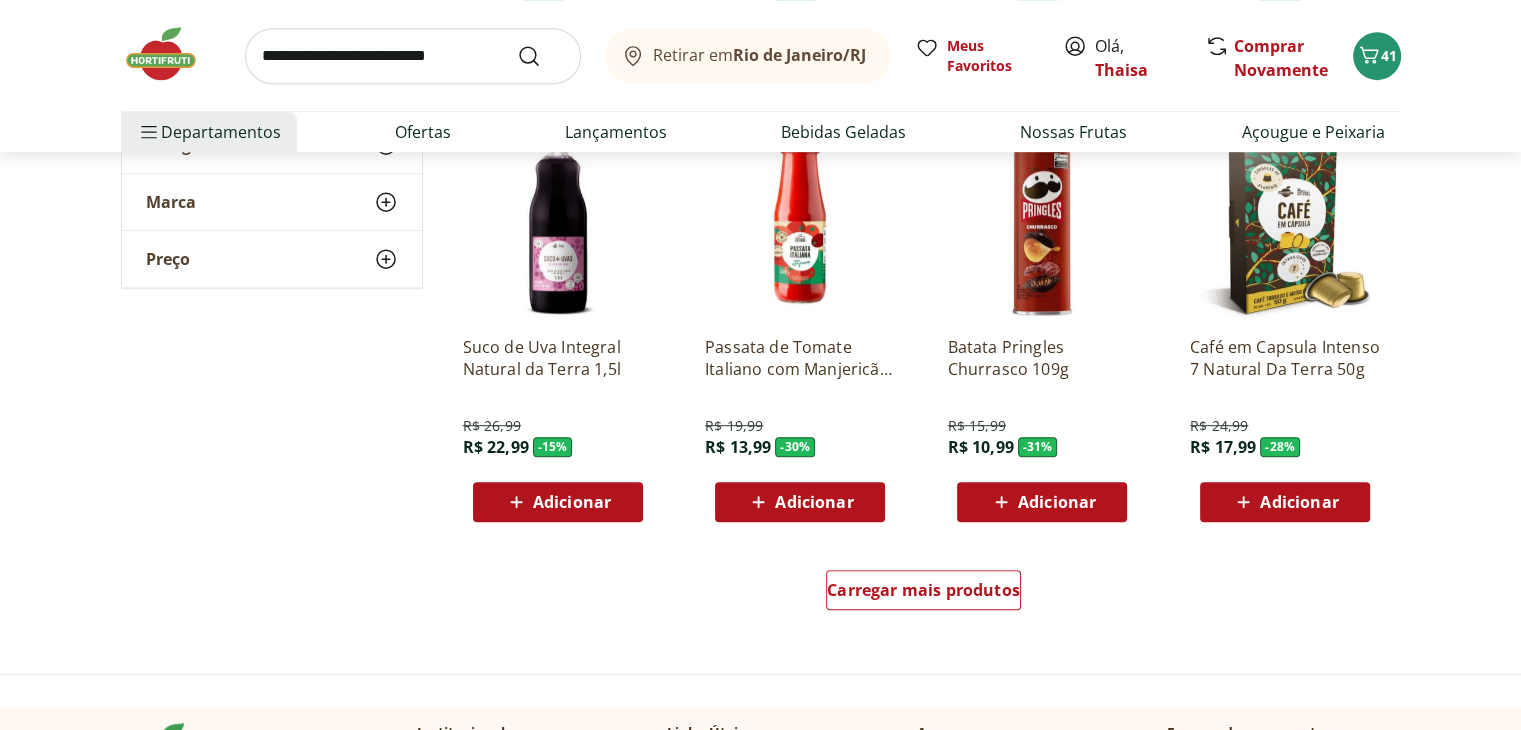 click at bounding box center (413, 56) 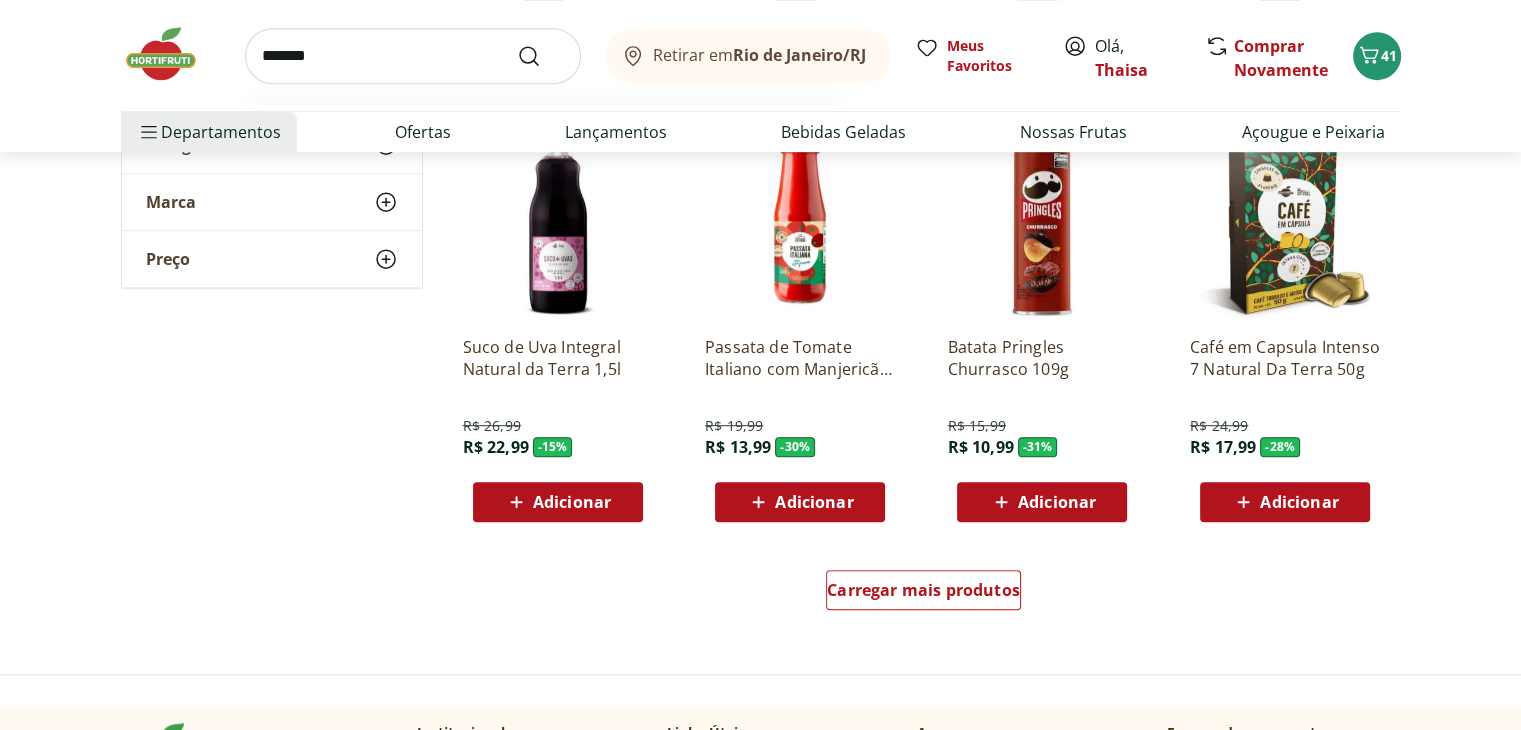 type on "*******" 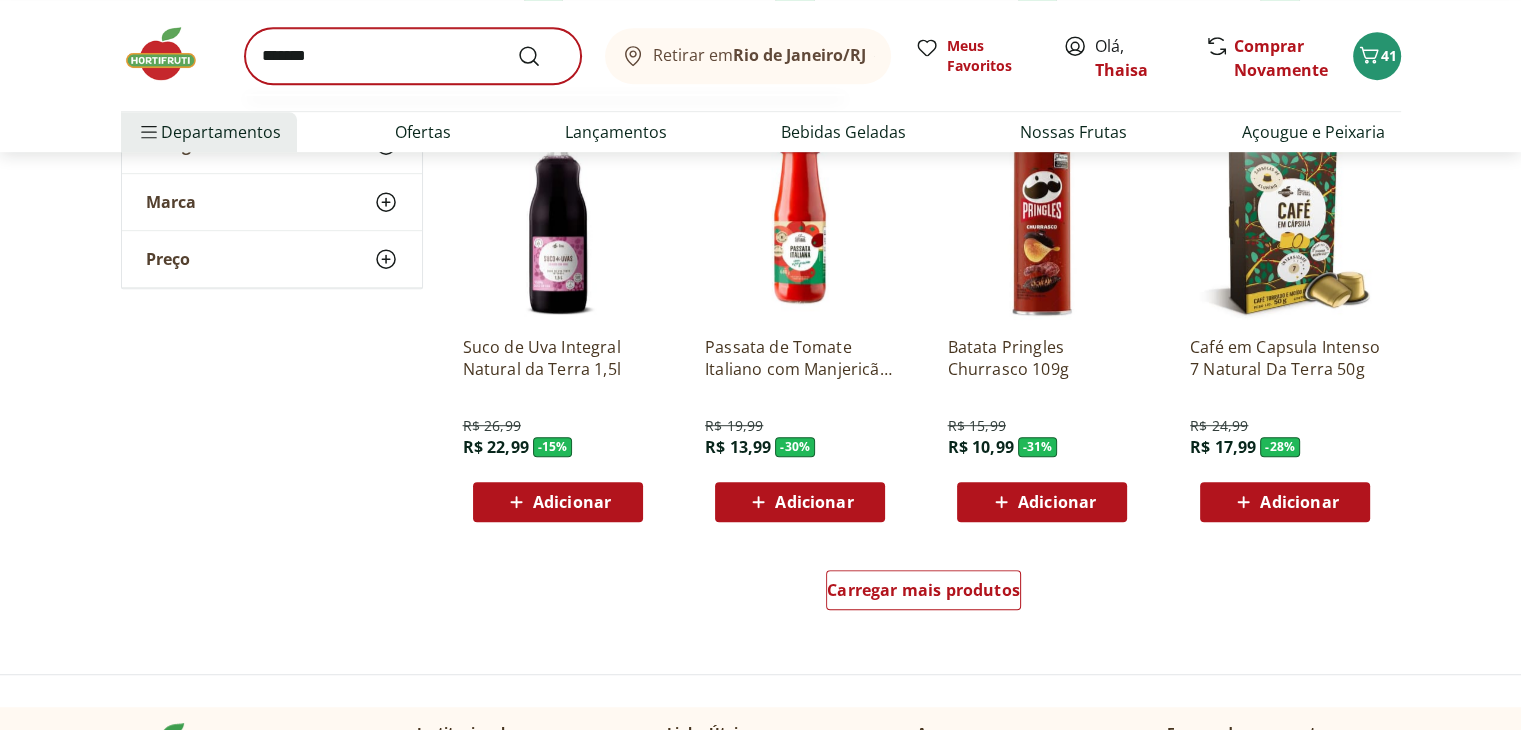 scroll, scrollTop: 0, scrollLeft: 0, axis: both 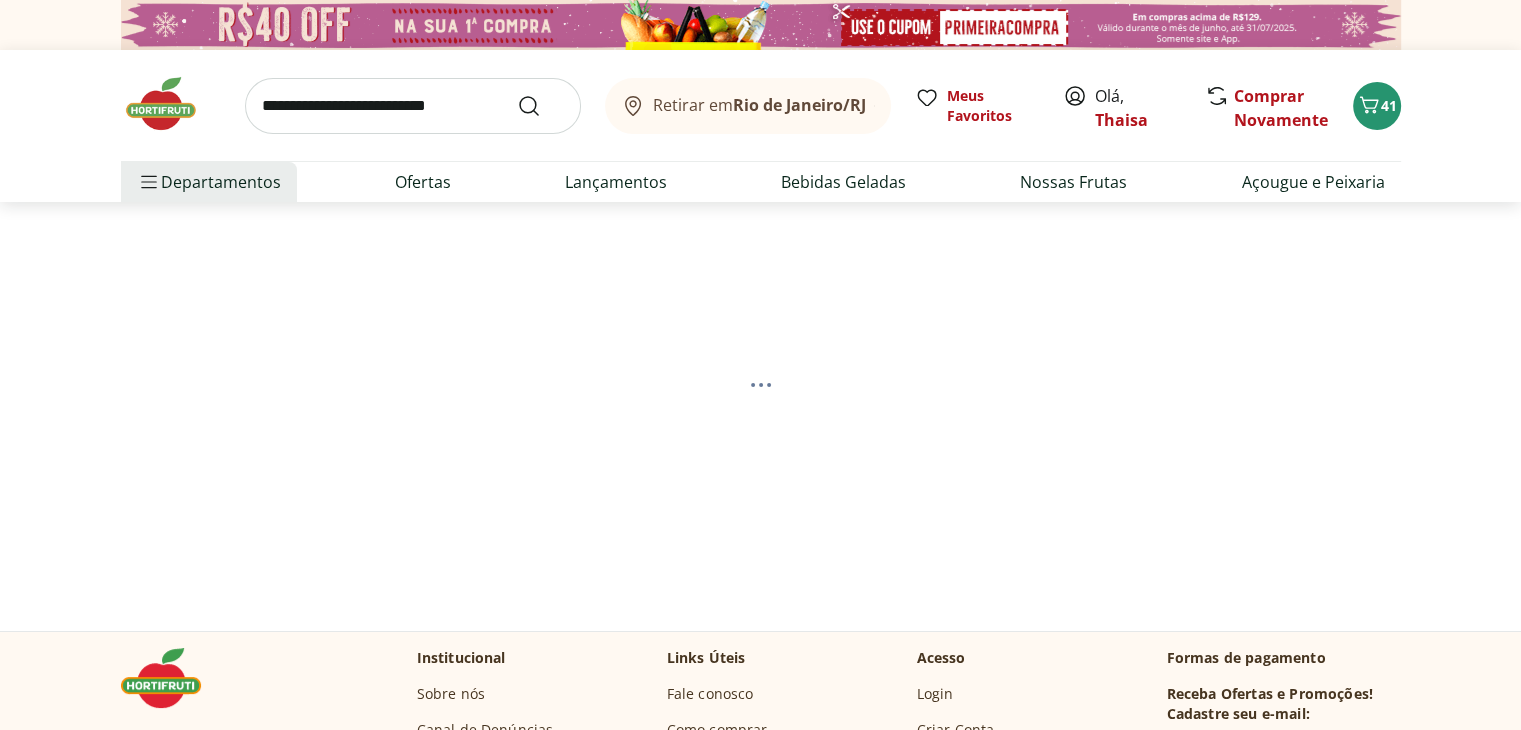 select on "**********" 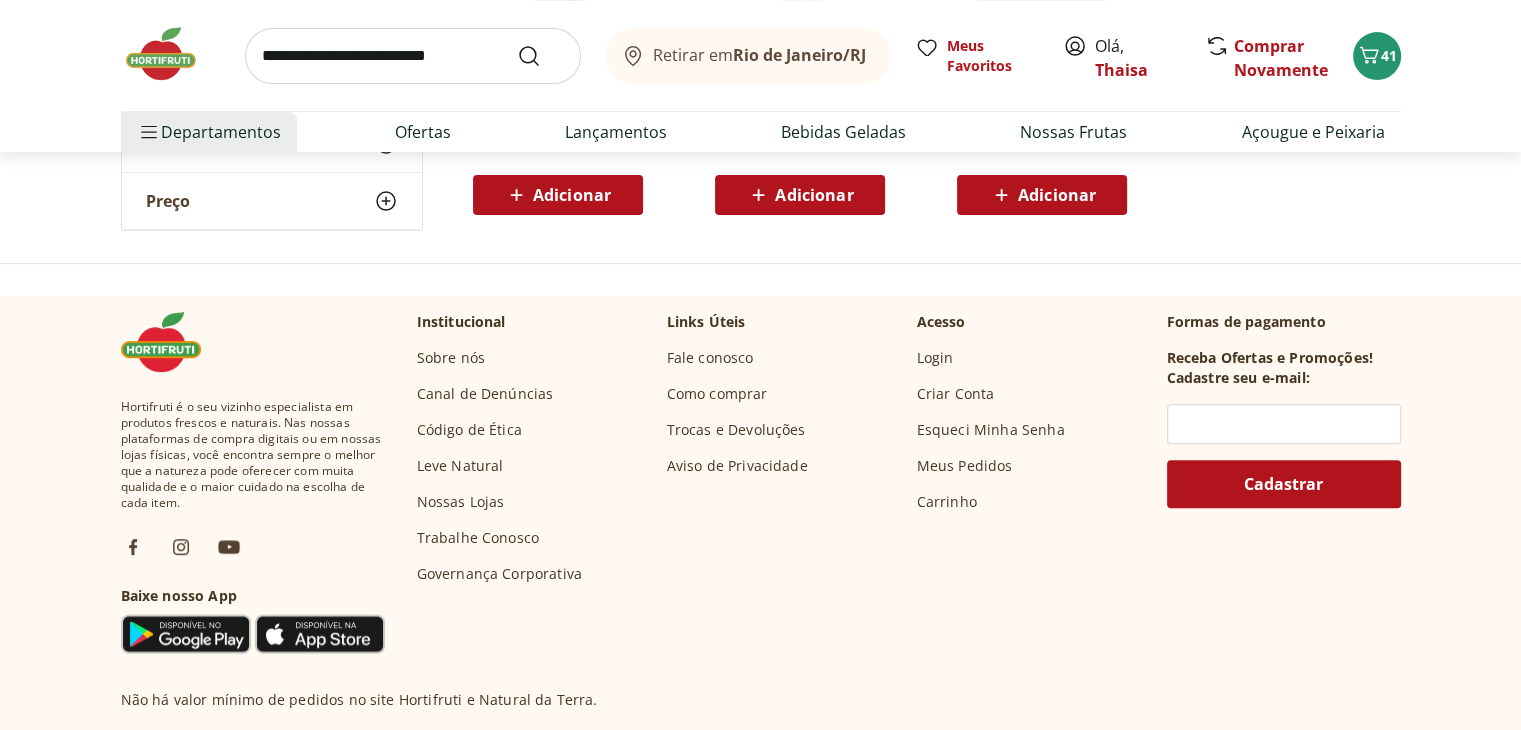 scroll, scrollTop: 0, scrollLeft: 0, axis: both 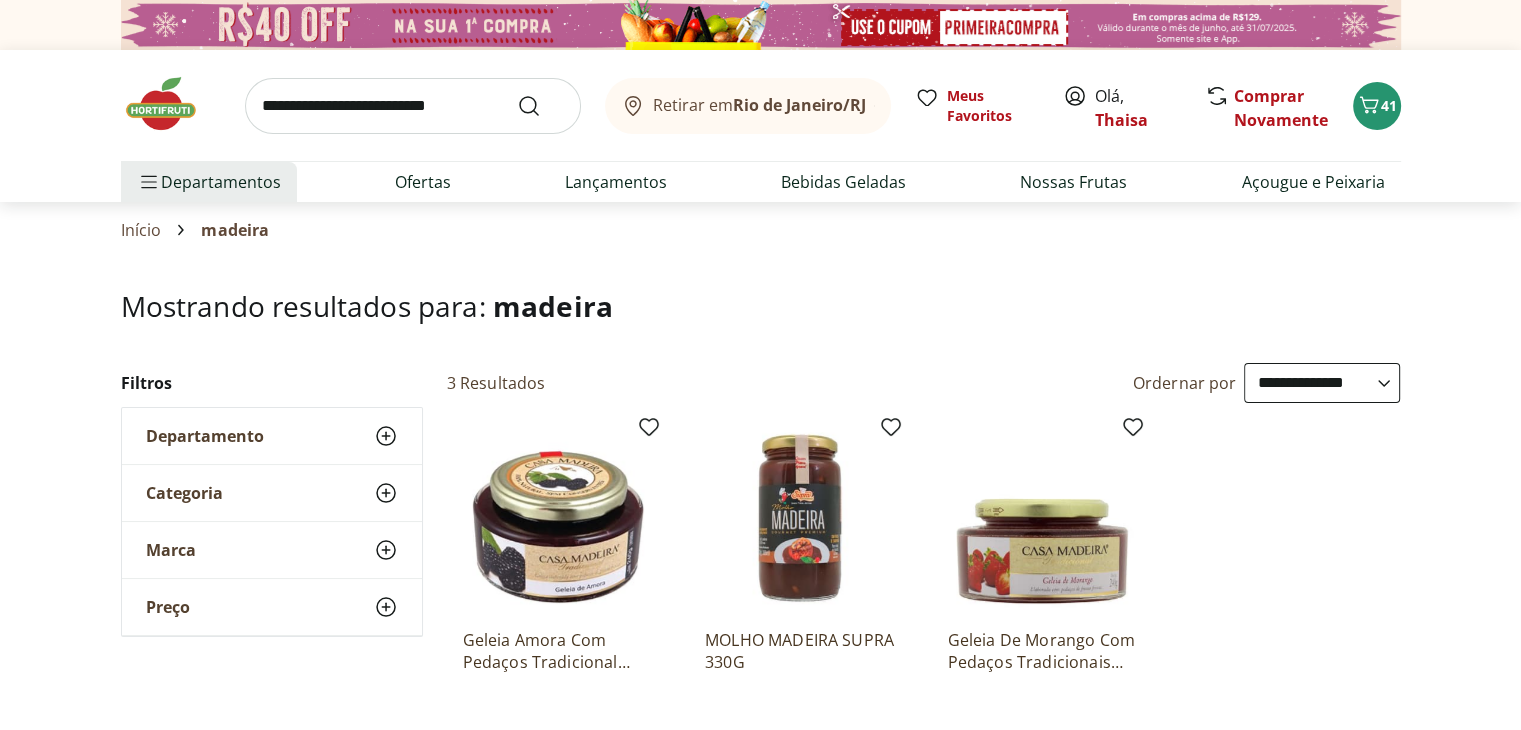 click at bounding box center [413, 106] 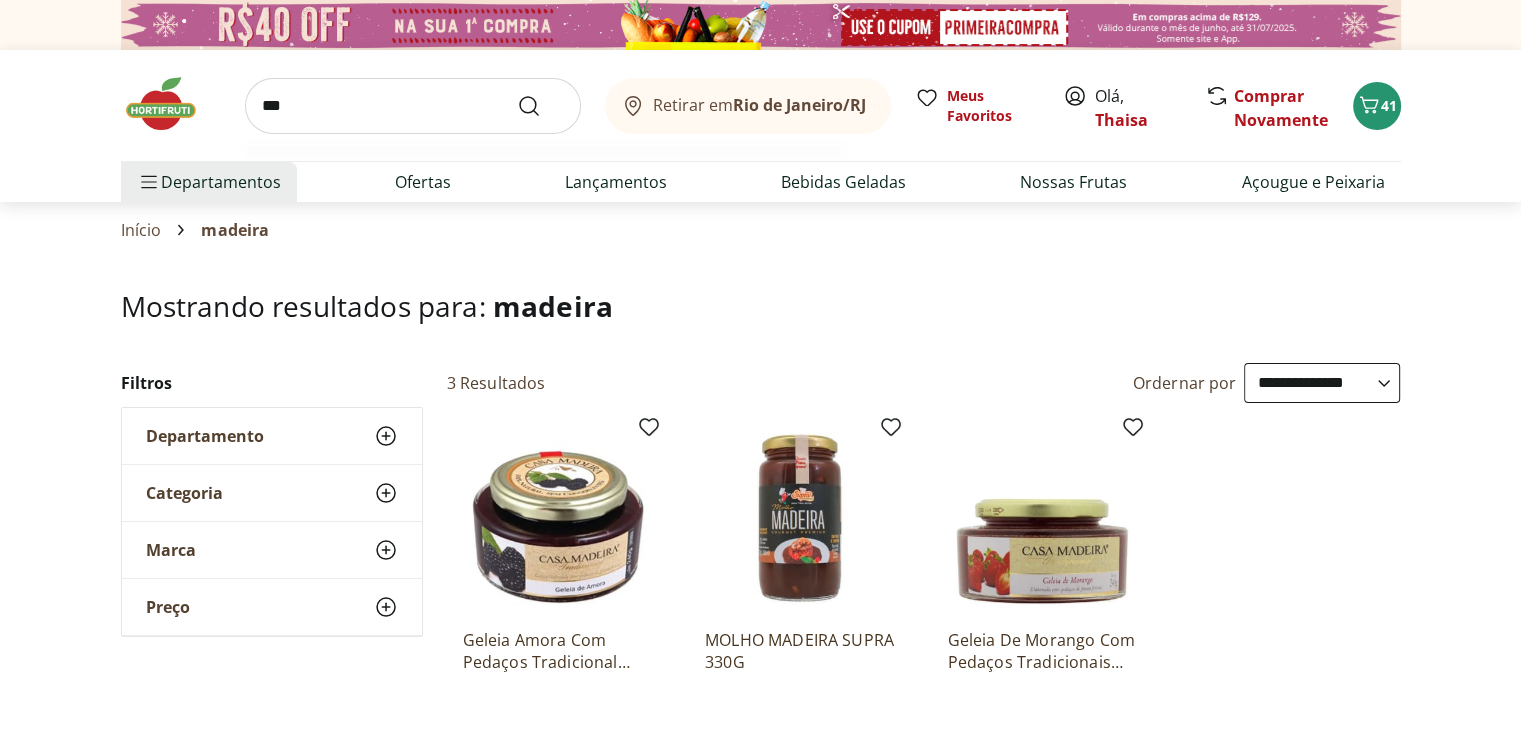 type on "***" 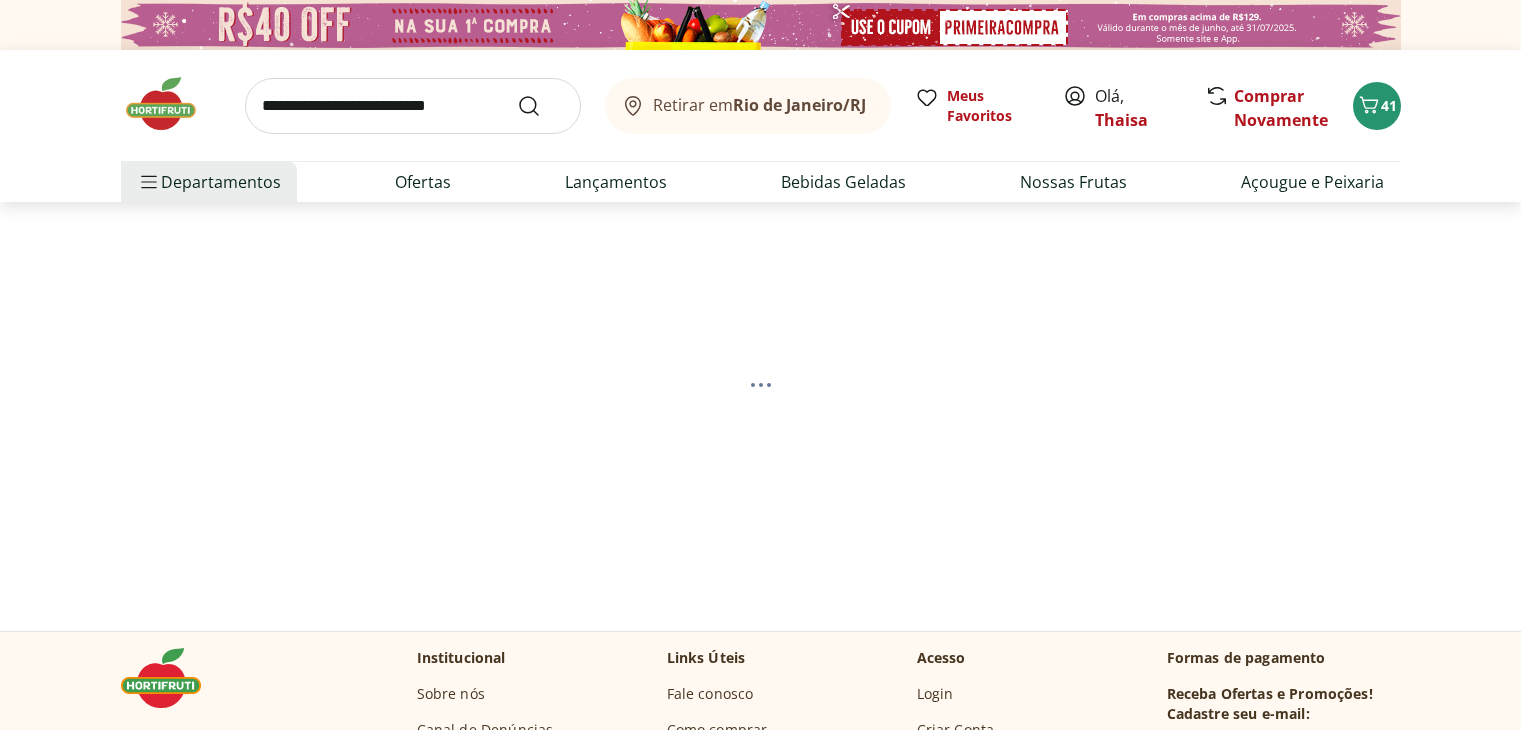 scroll, scrollTop: 0, scrollLeft: 0, axis: both 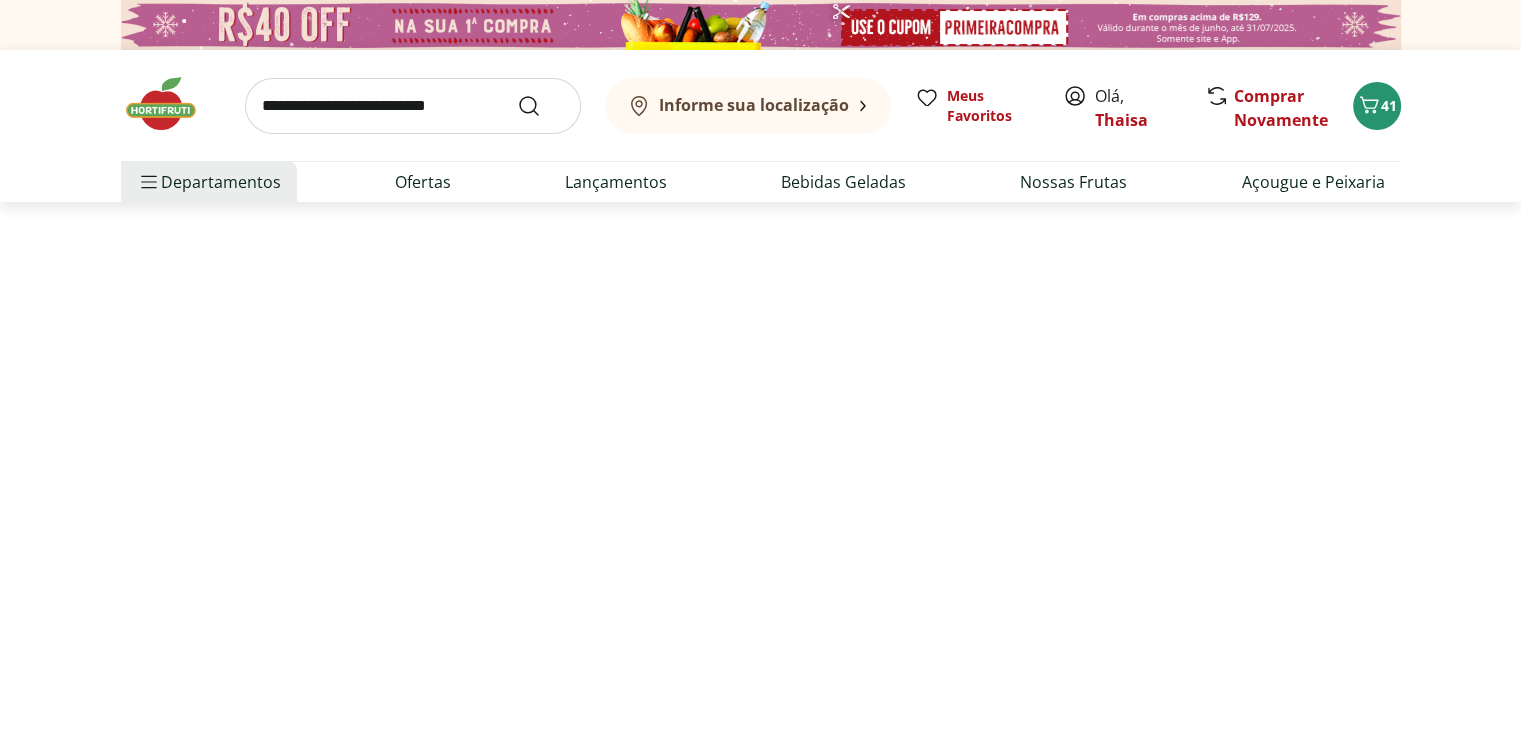 select on "**********" 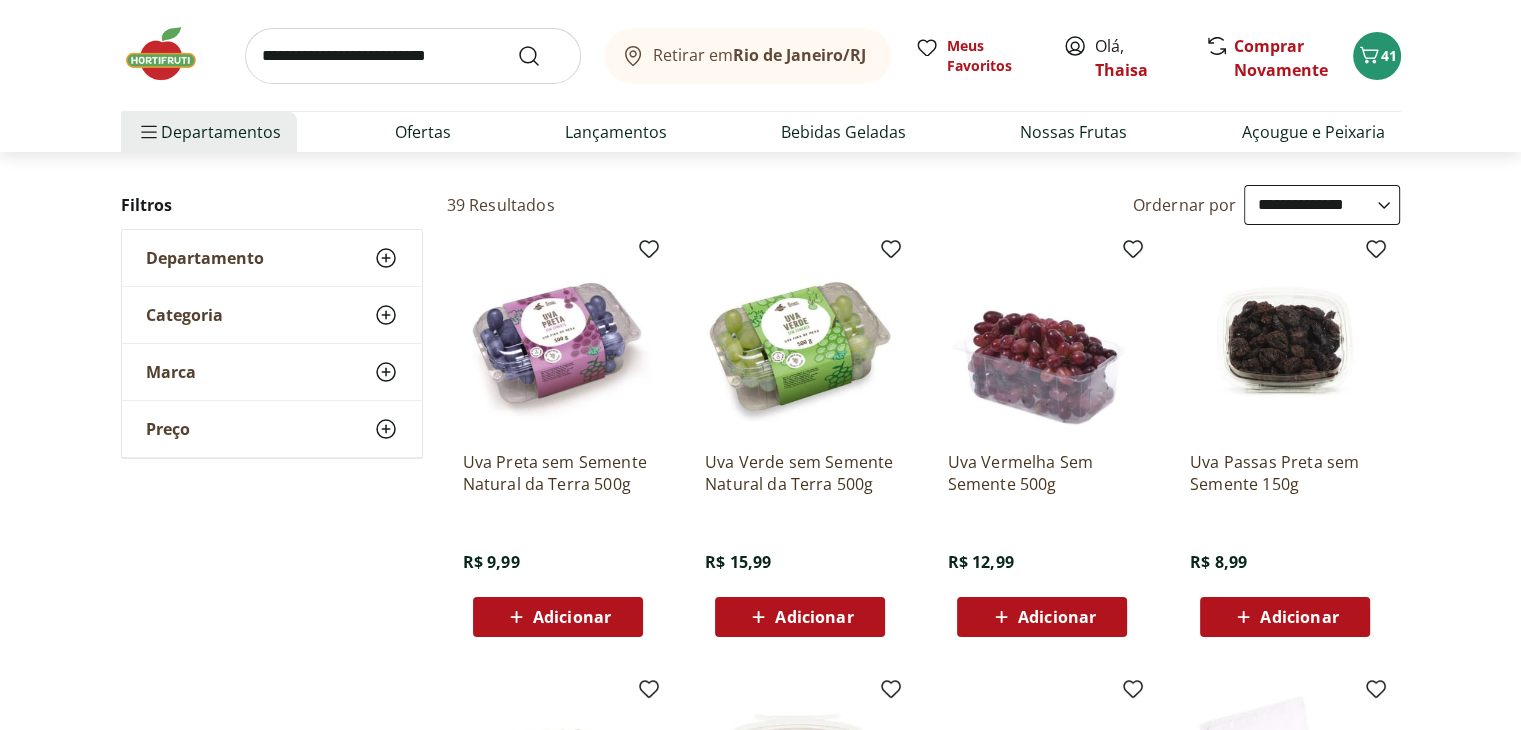 scroll, scrollTop: 300, scrollLeft: 0, axis: vertical 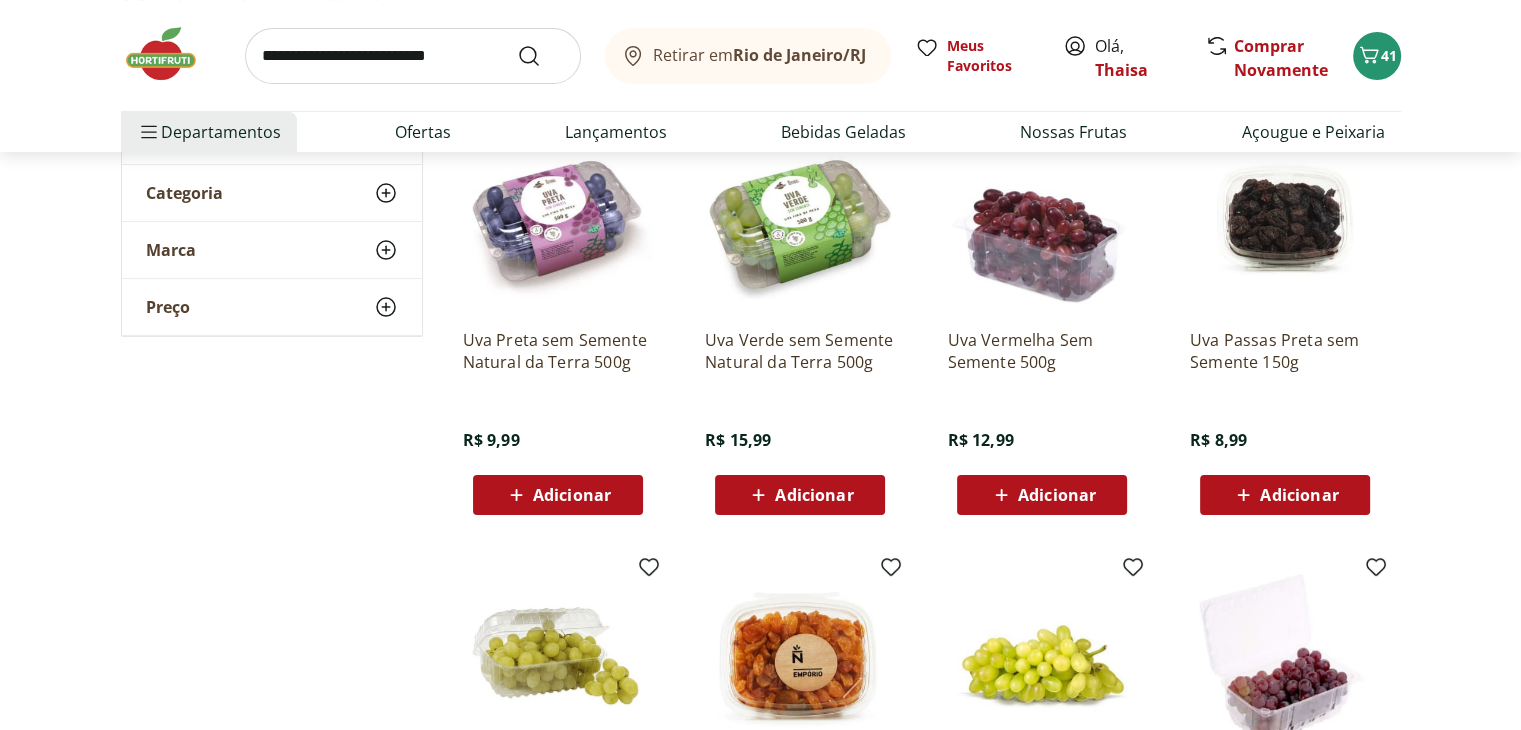 click on "Adicionar" at bounding box center (800, 495) 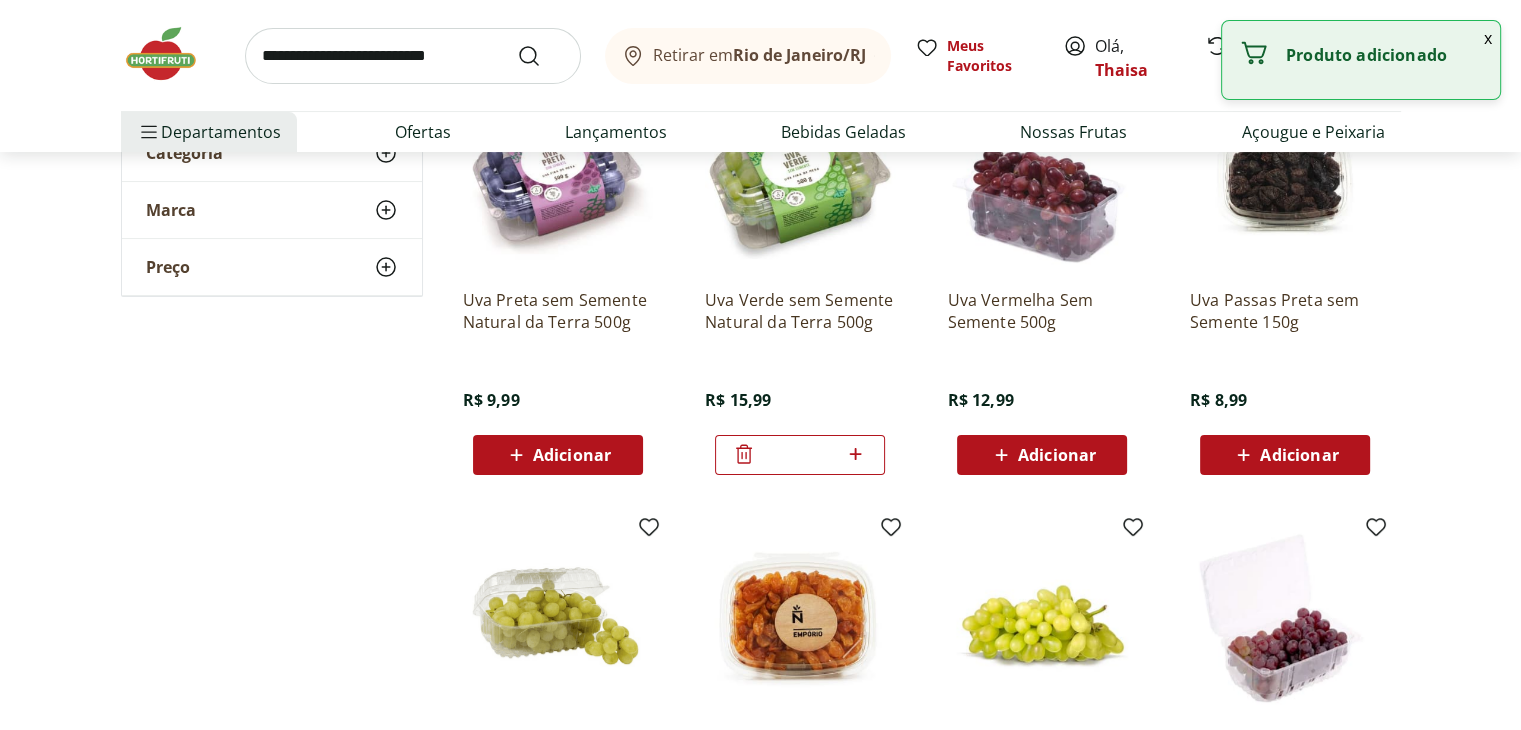 scroll, scrollTop: 0, scrollLeft: 0, axis: both 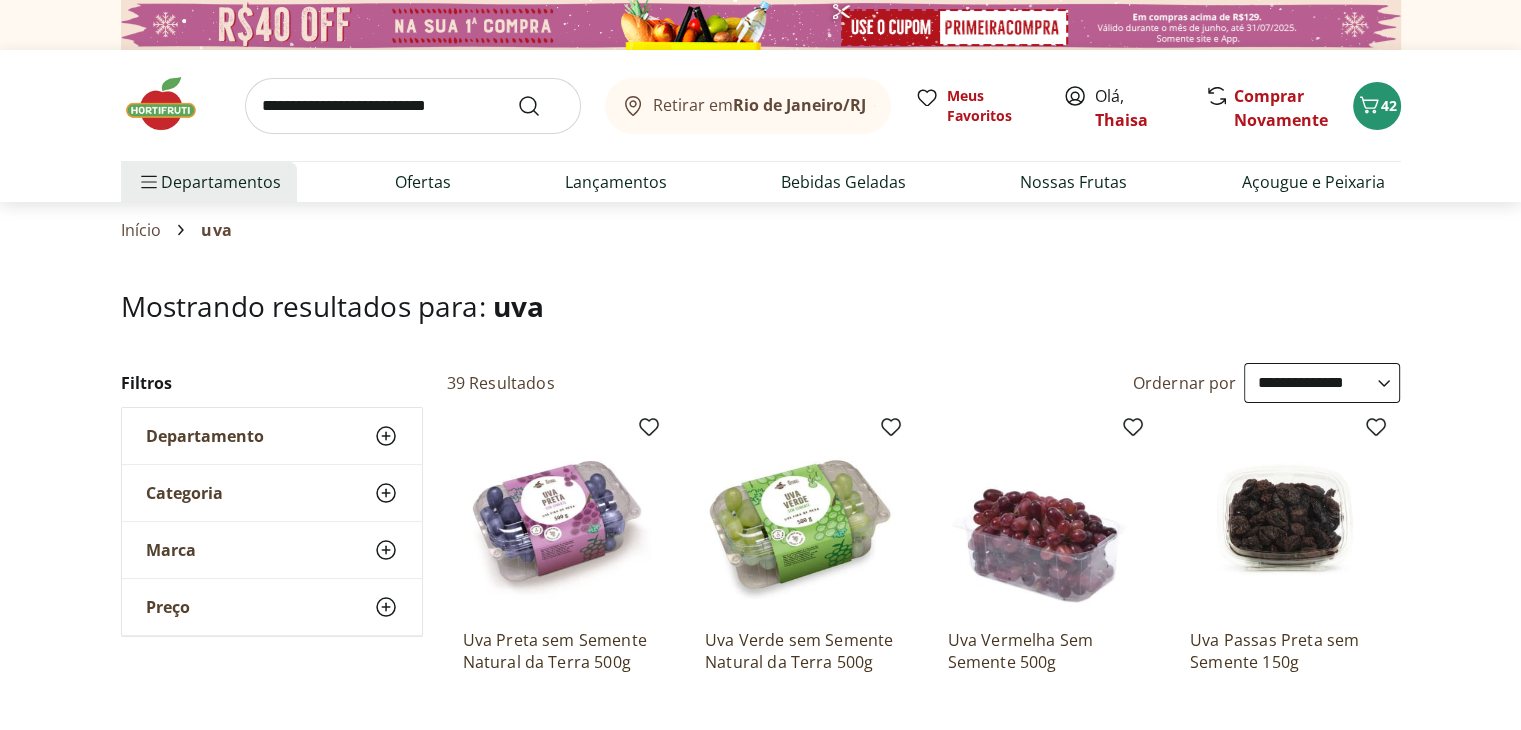 click at bounding box center [171, 104] 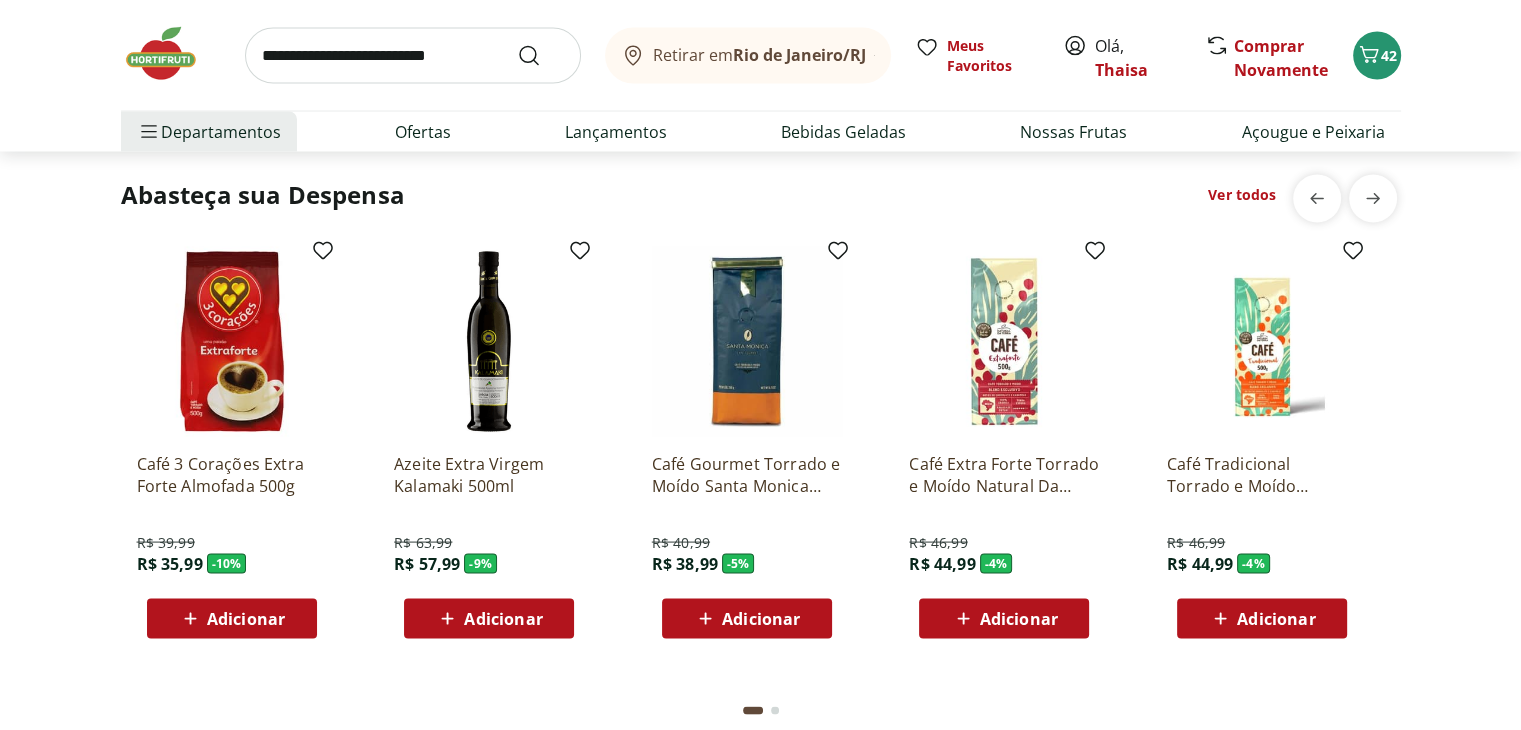 scroll, scrollTop: 4100, scrollLeft: 0, axis: vertical 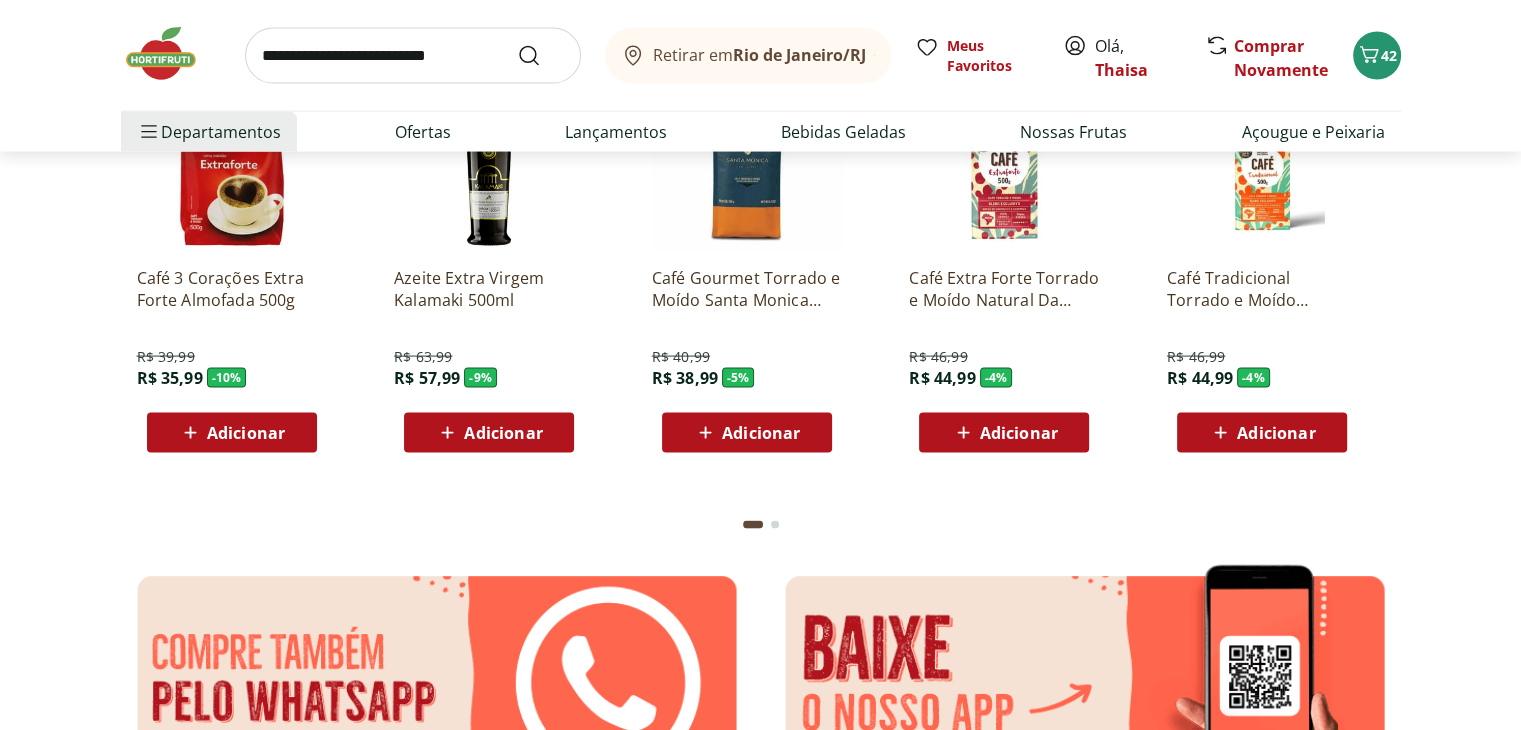 click at bounding box center [171, 54] 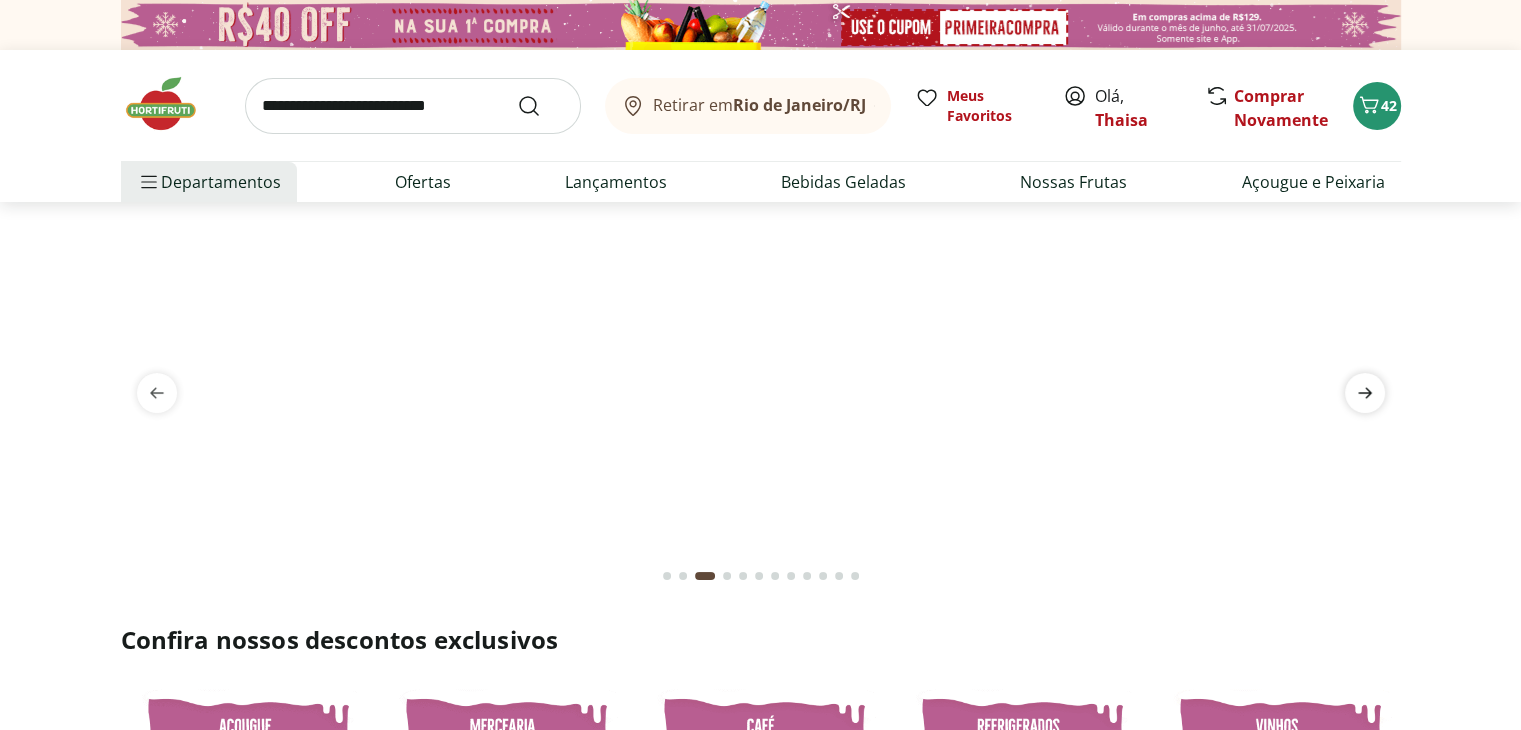 click 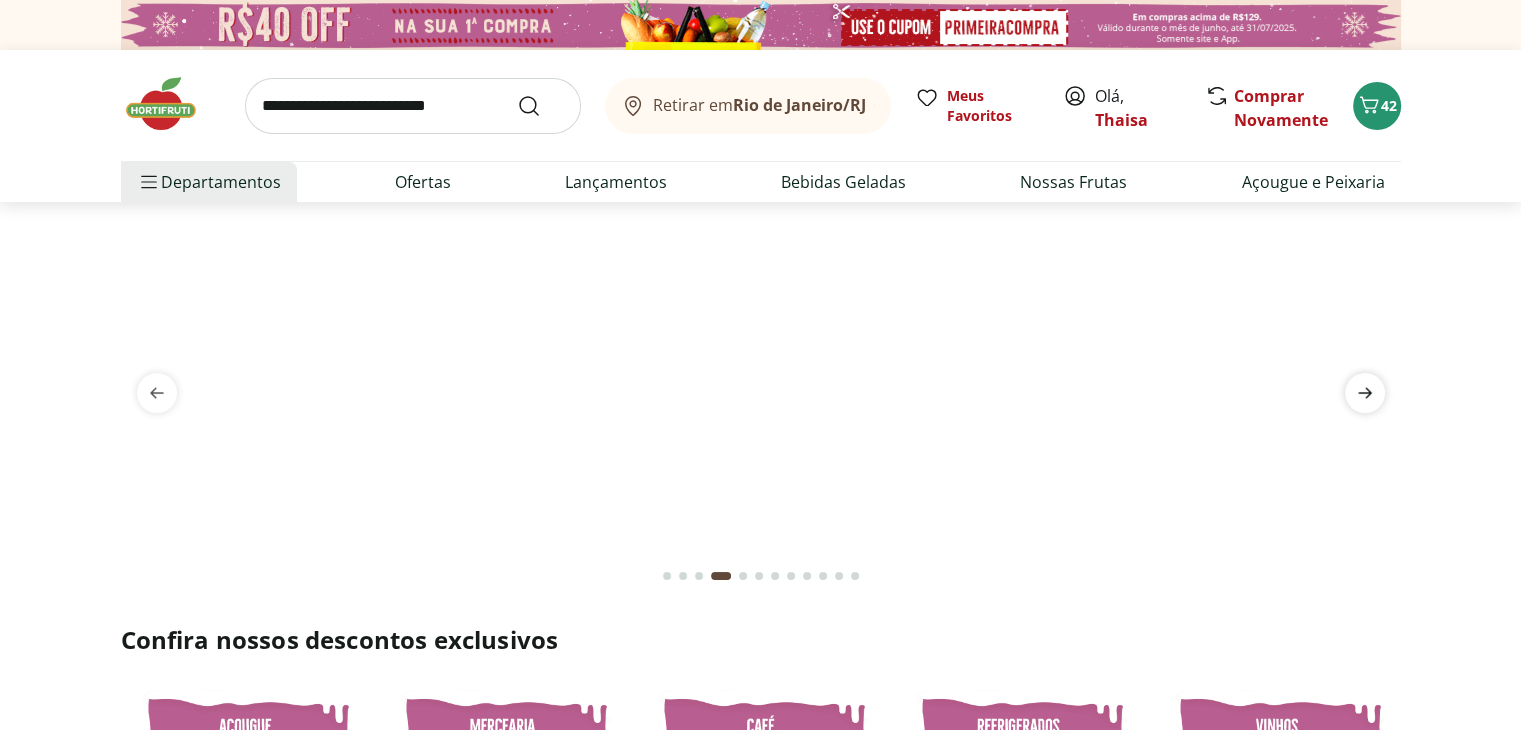 click 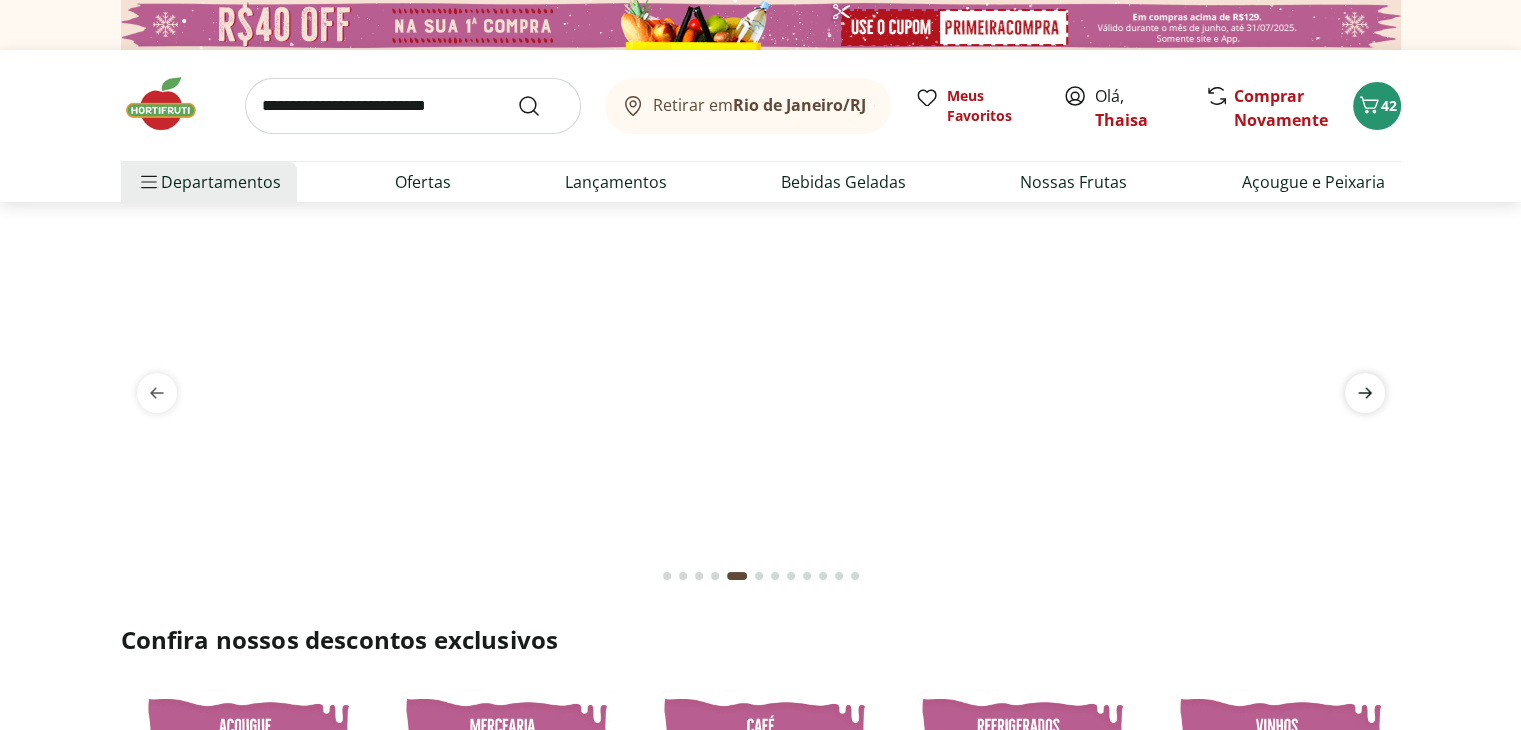 click 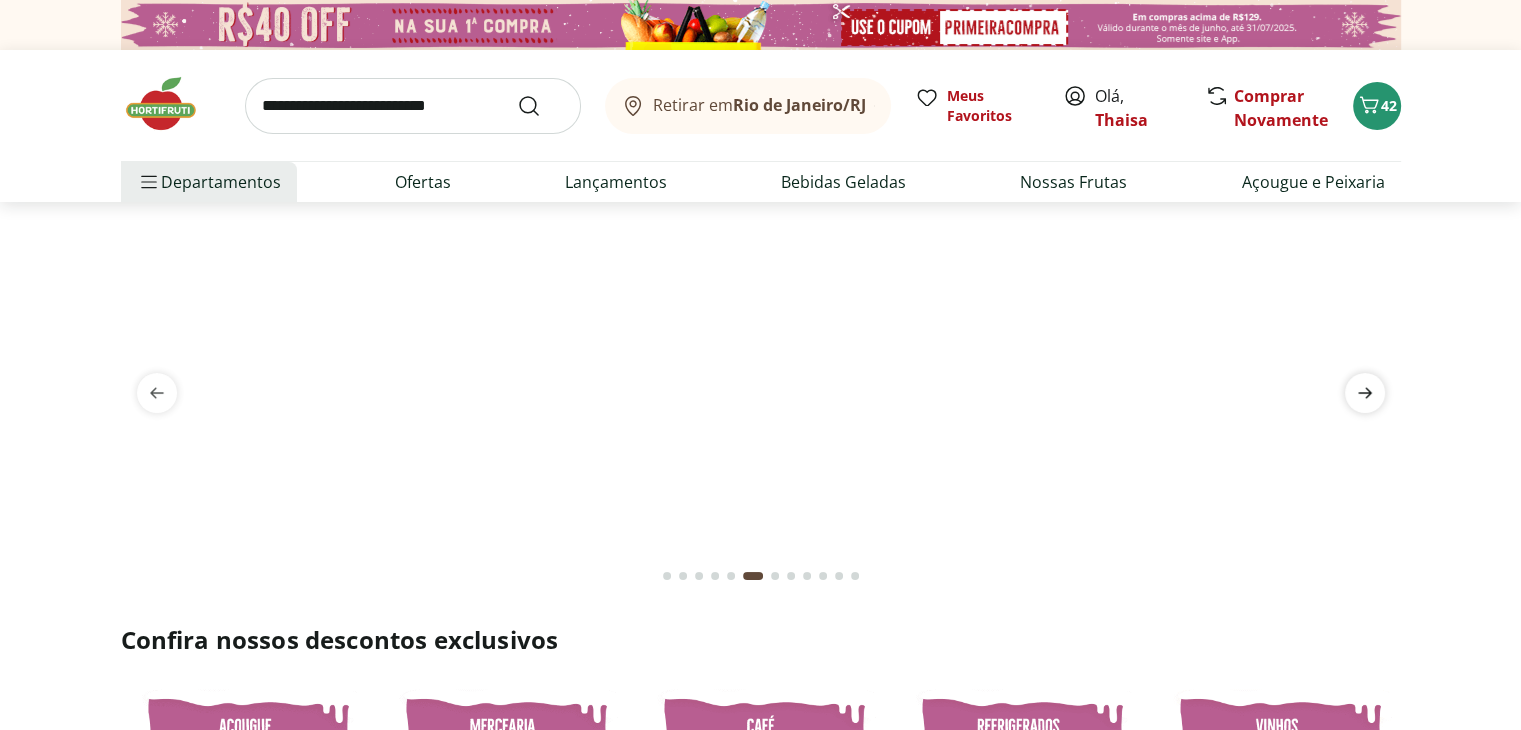 click 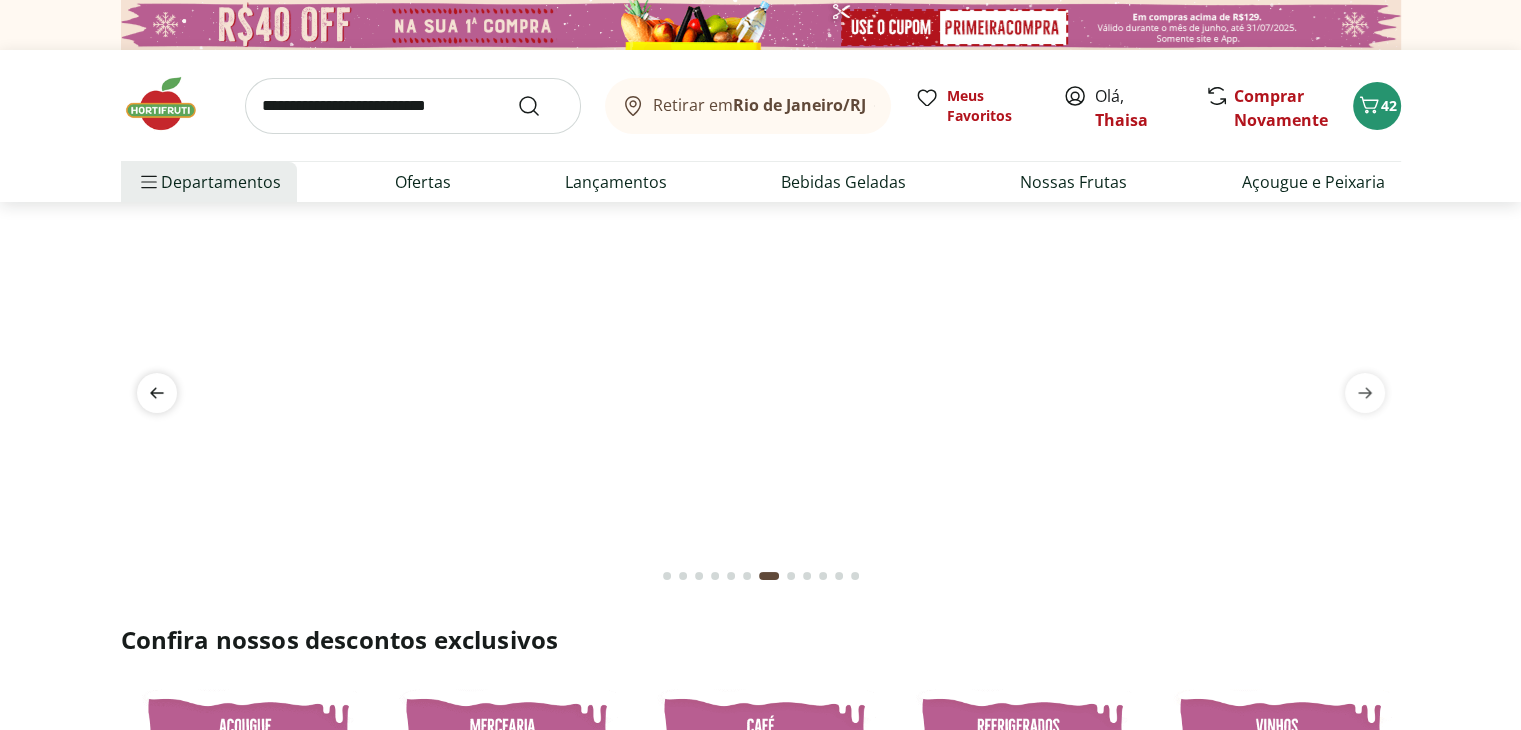 click 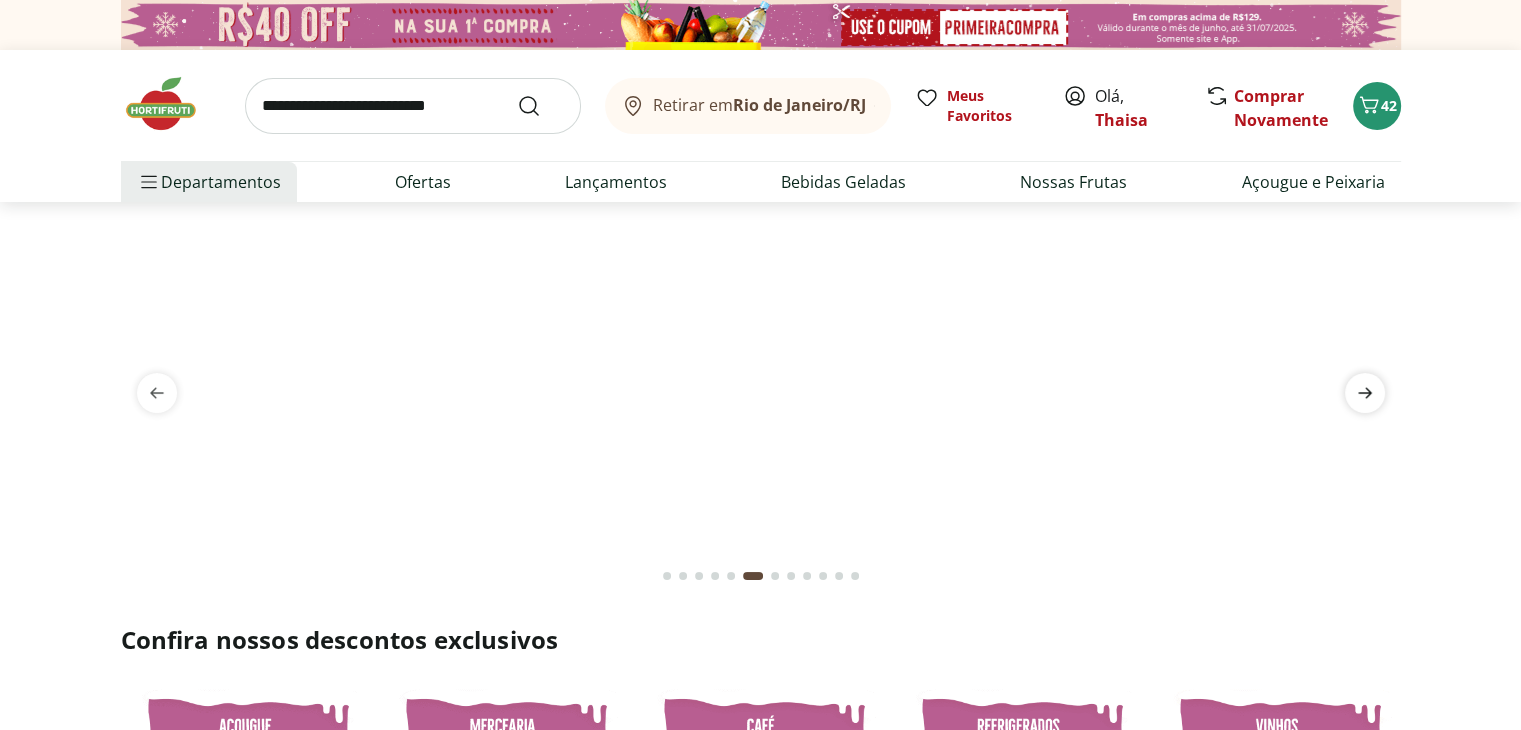 click 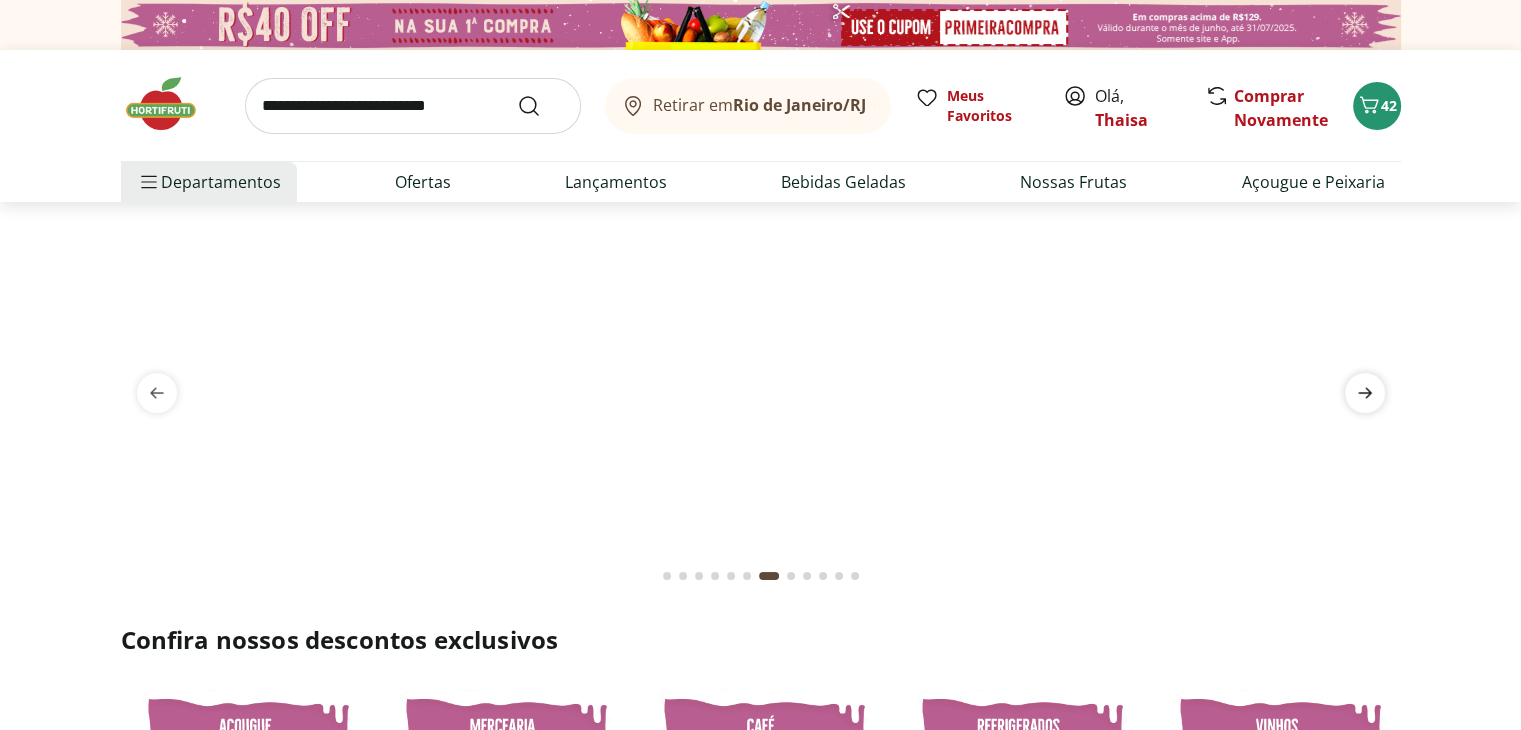 click 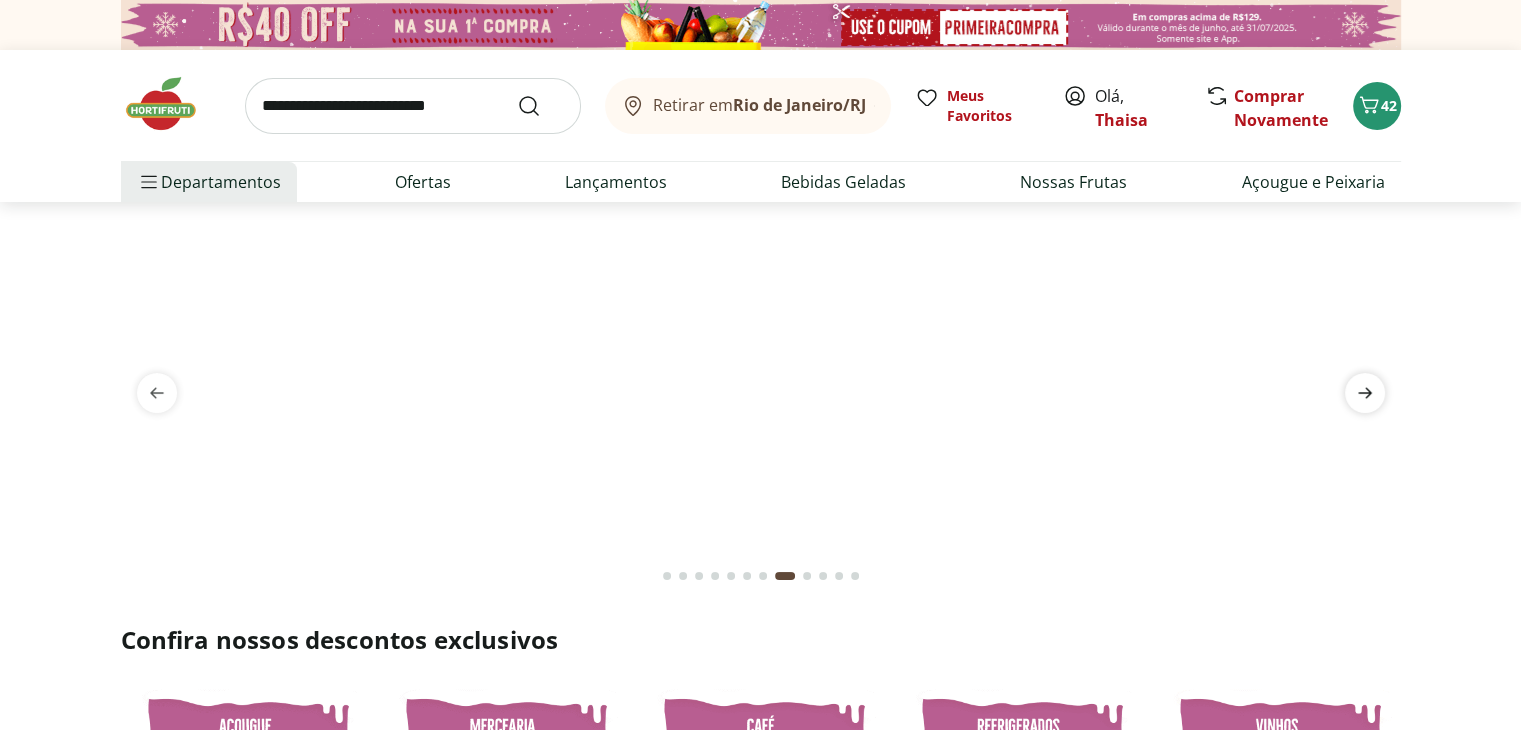 click 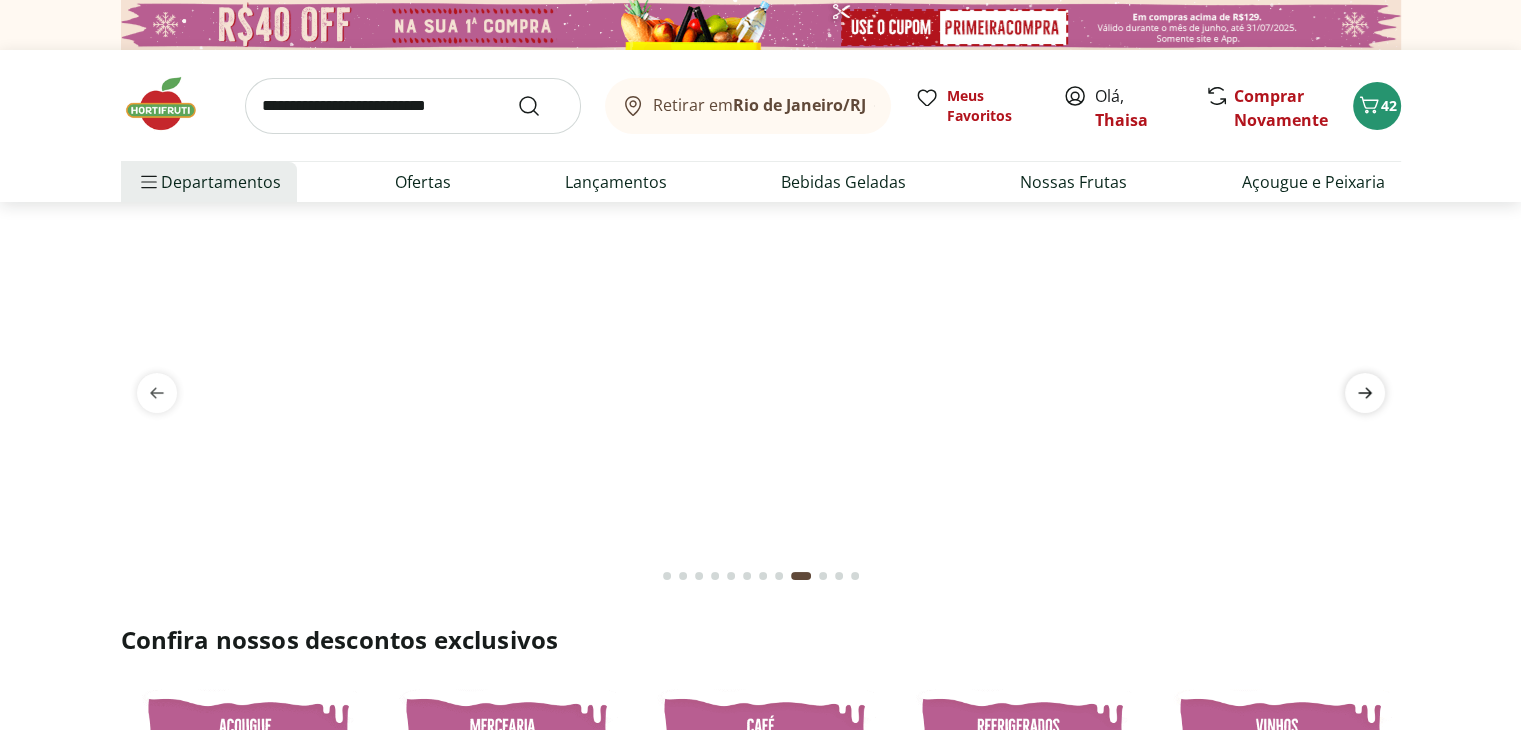 click 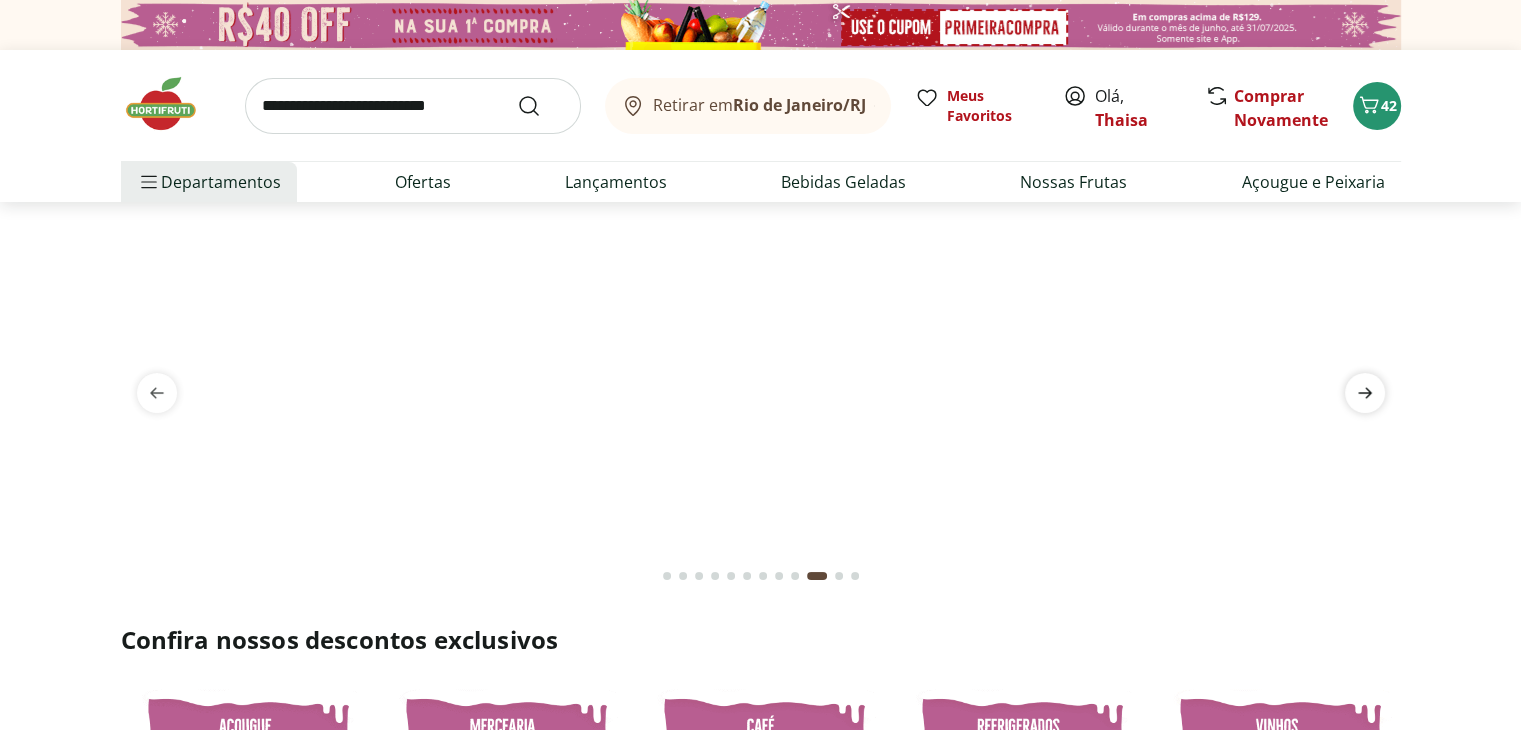 click 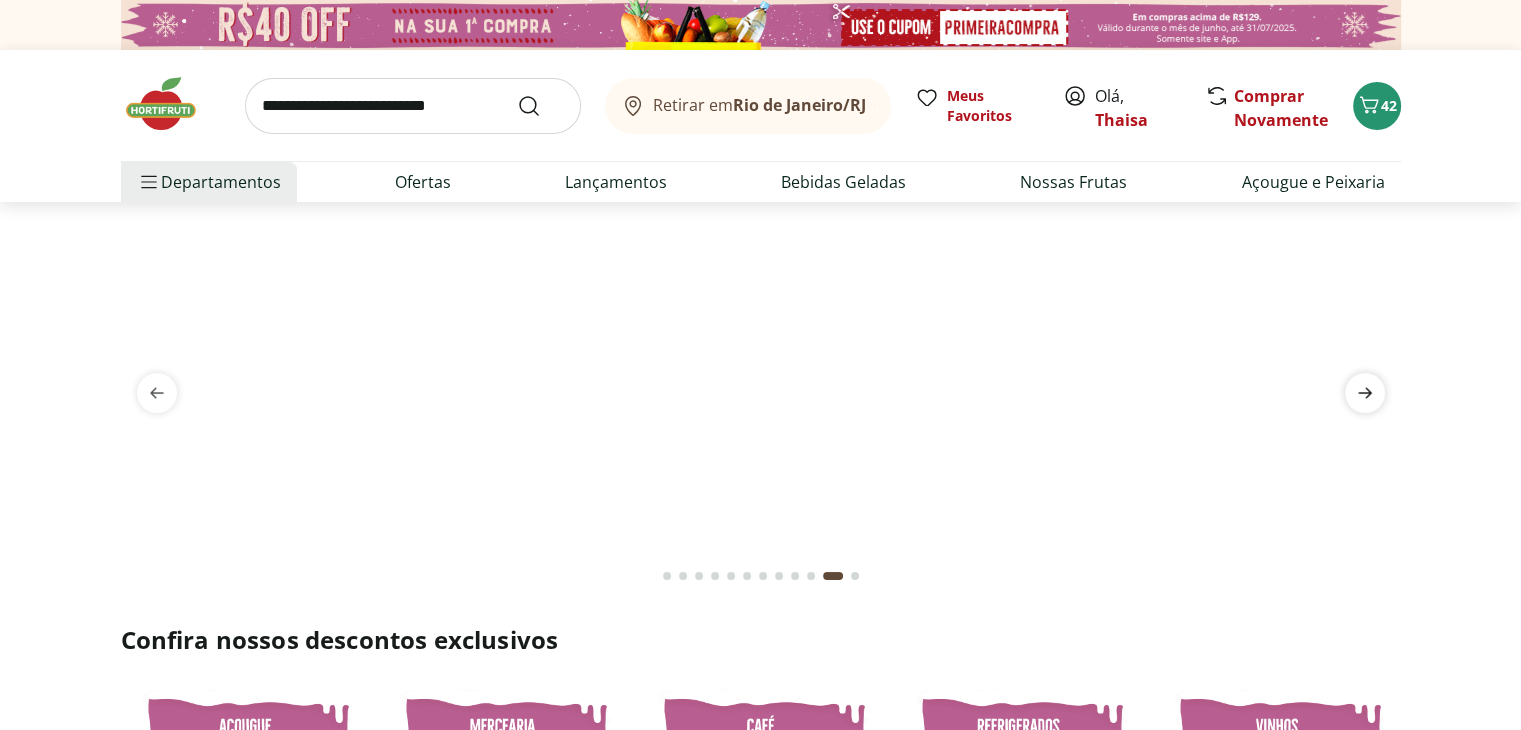 click 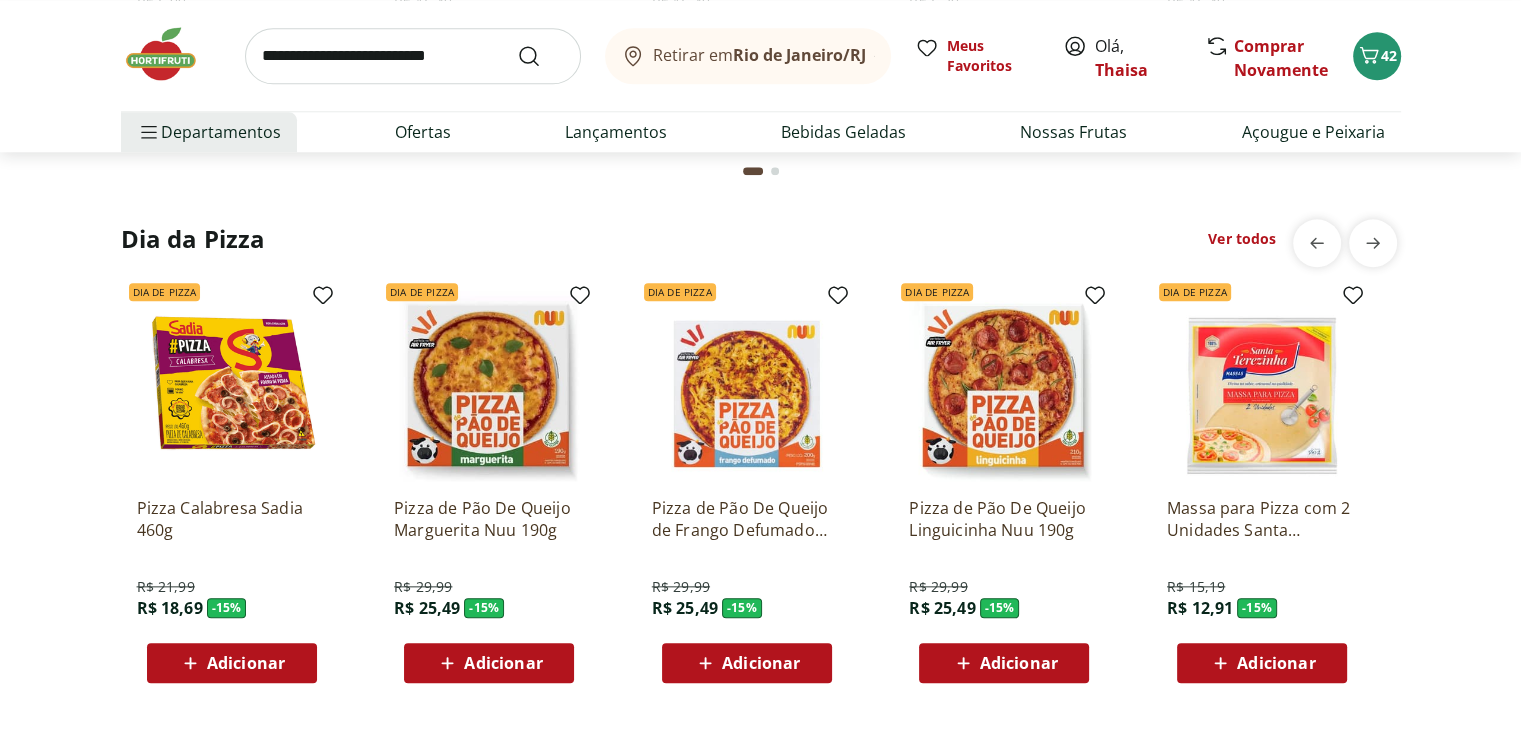 scroll, scrollTop: 2100, scrollLeft: 0, axis: vertical 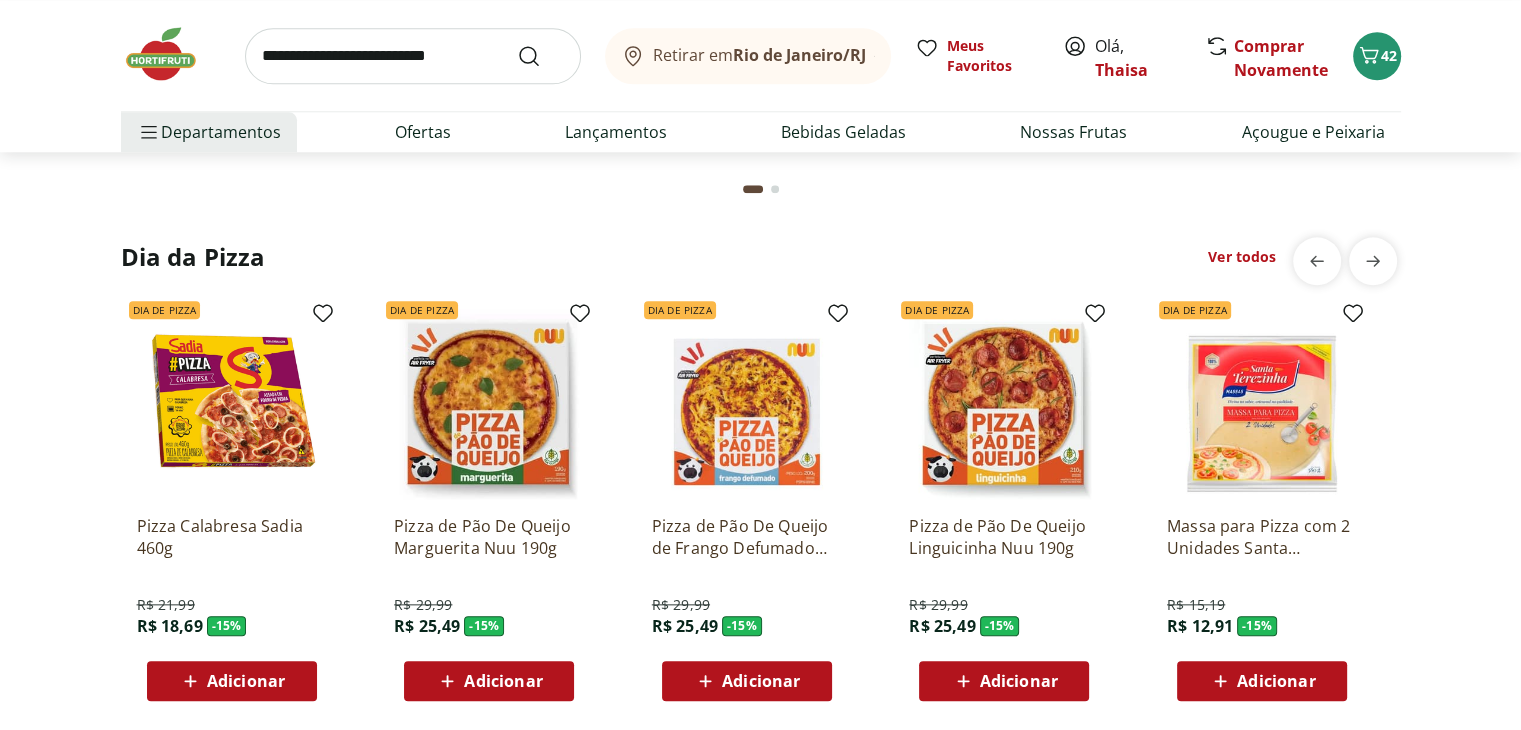 click at bounding box center [413, 56] 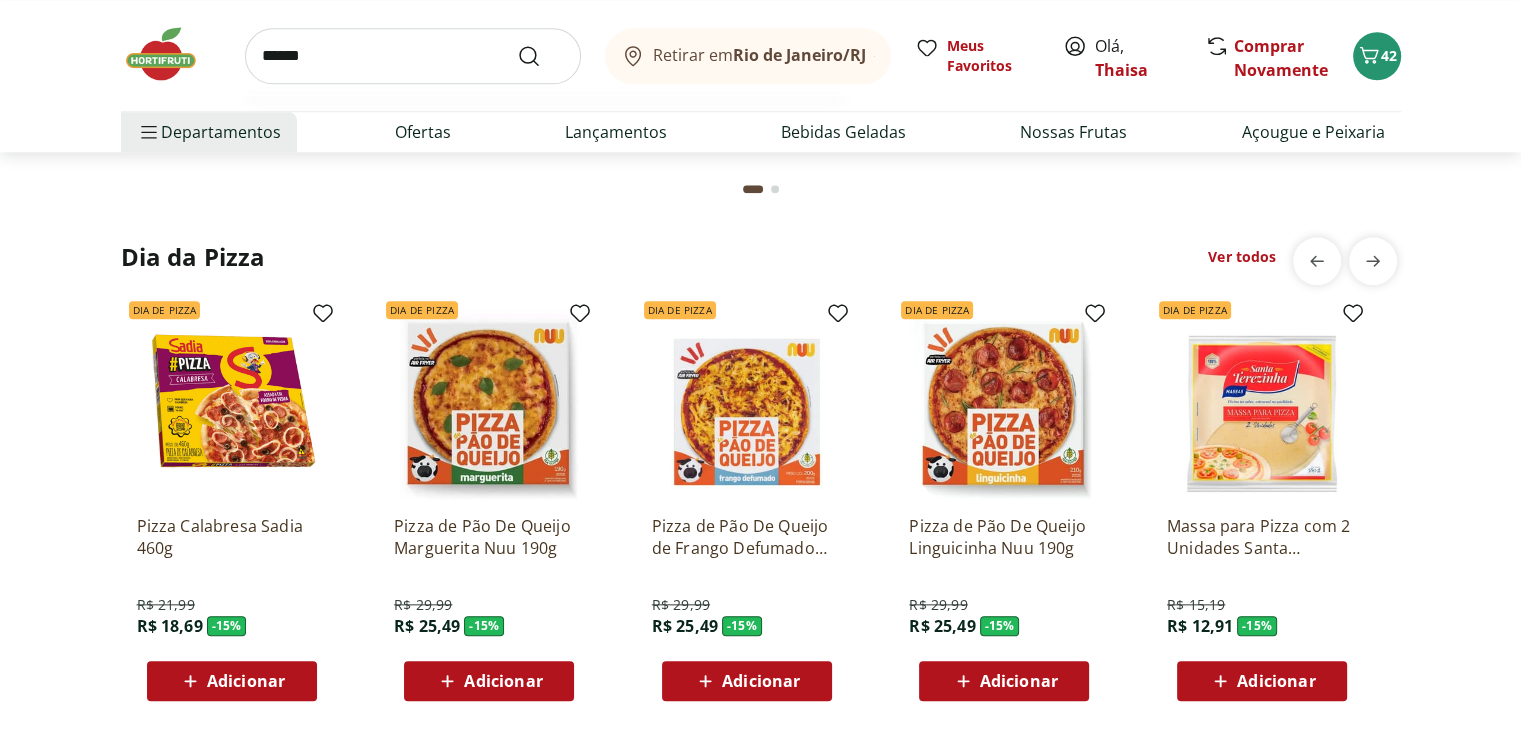 type on "******" 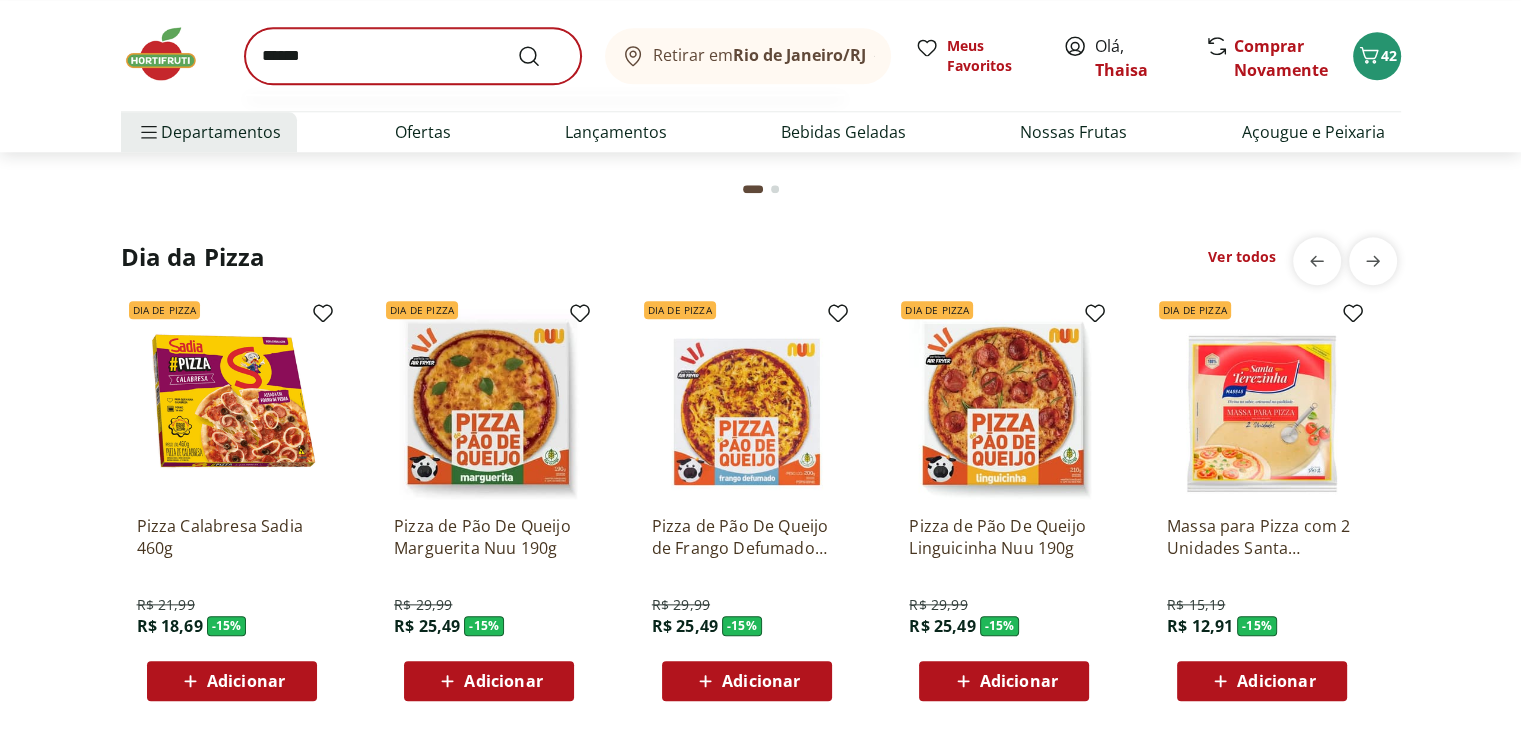 scroll, scrollTop: 0, scrollLeft: 0, axis: both 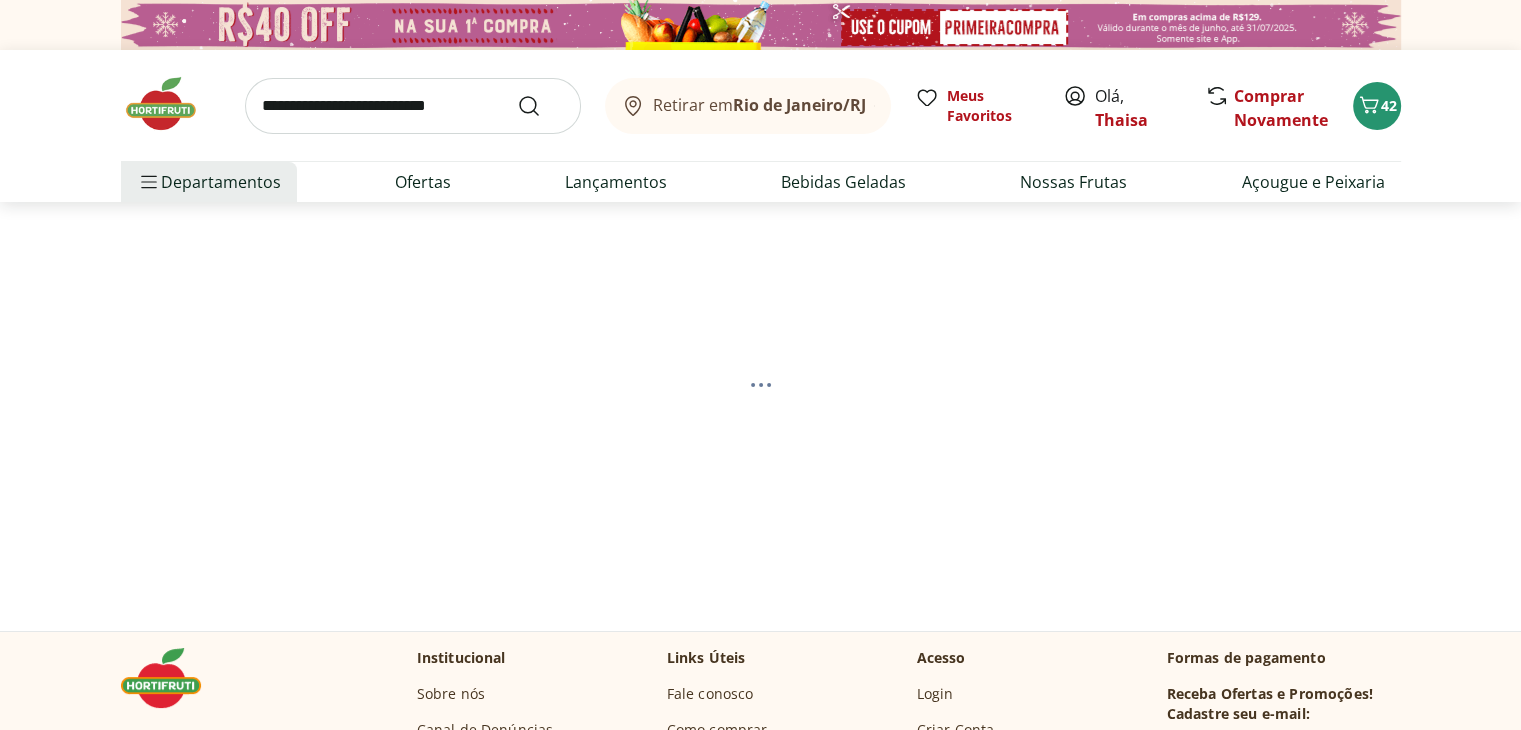 select on "**********" 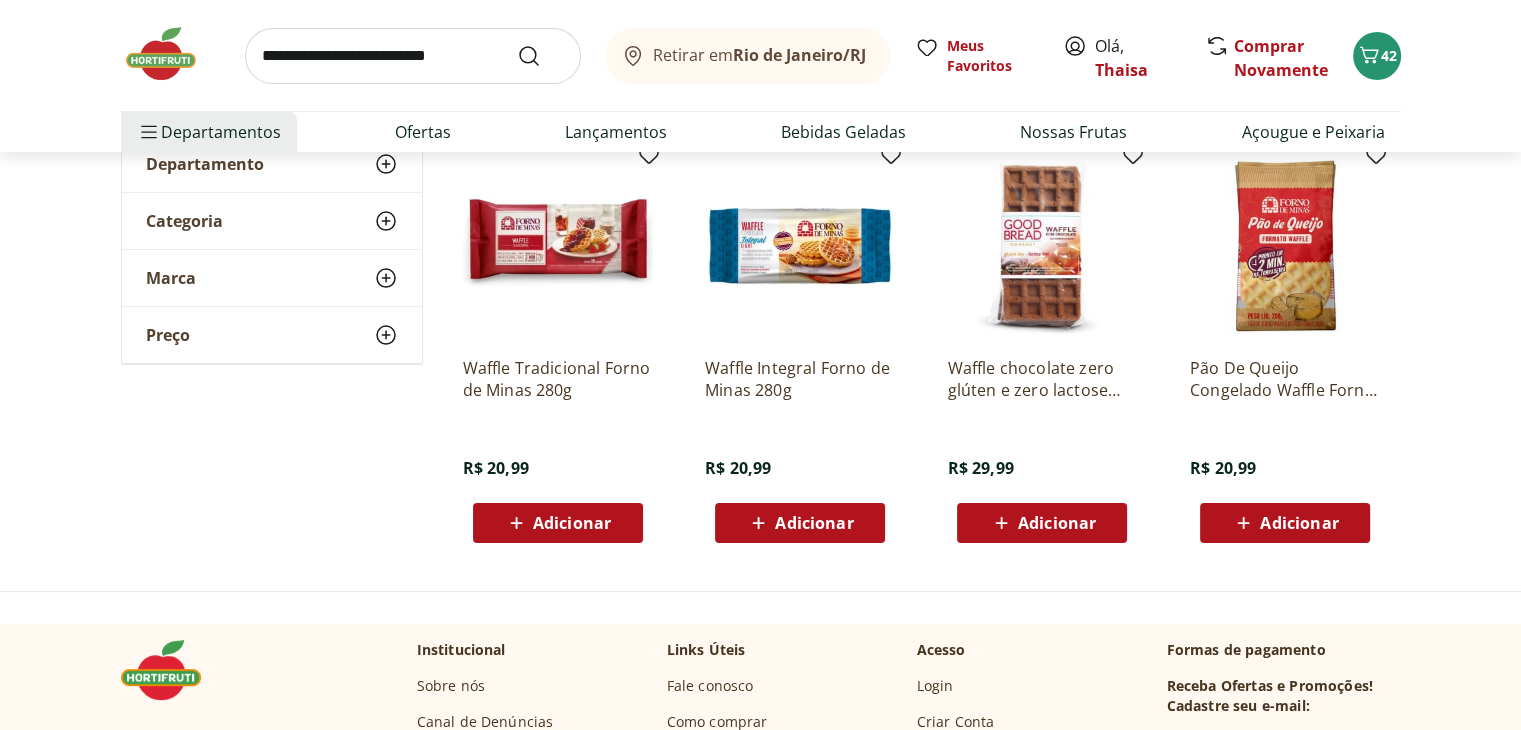scroll, scrollTop: 300, scrollLeft: 0, axis: vertical 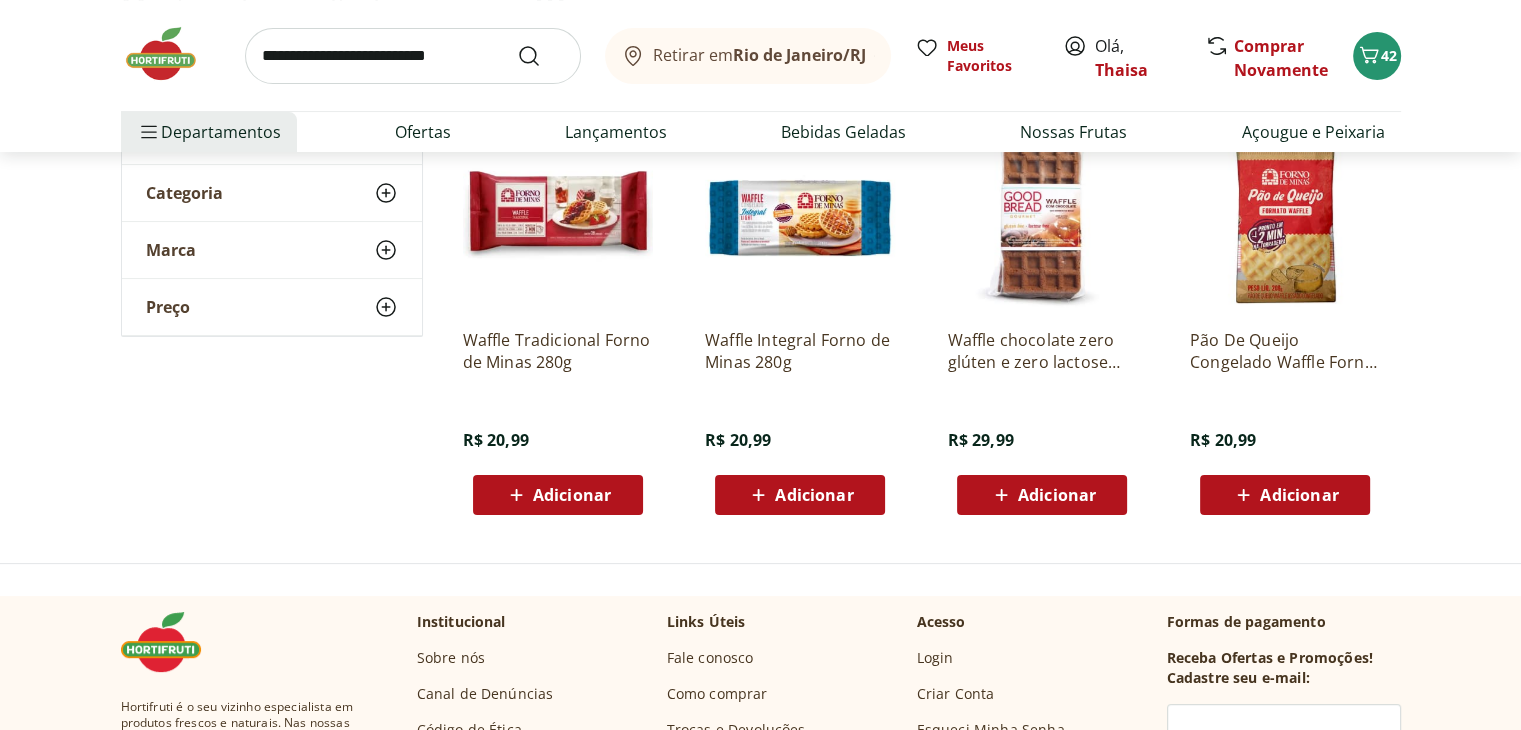 click on "Adicionar" at bounding box center [1285, 495] 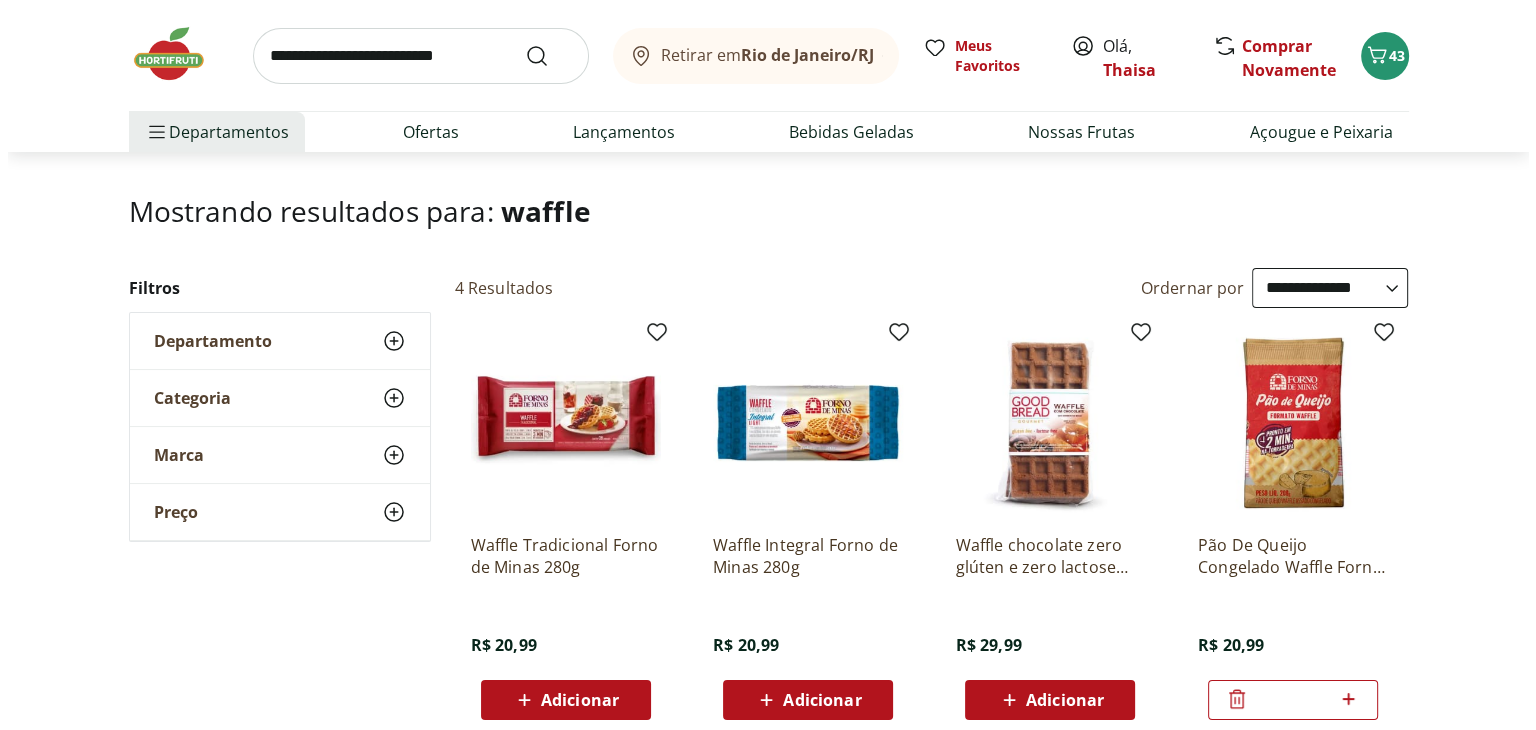 scroll, scrollTop: 0, scrollLeft: 0, axis: both 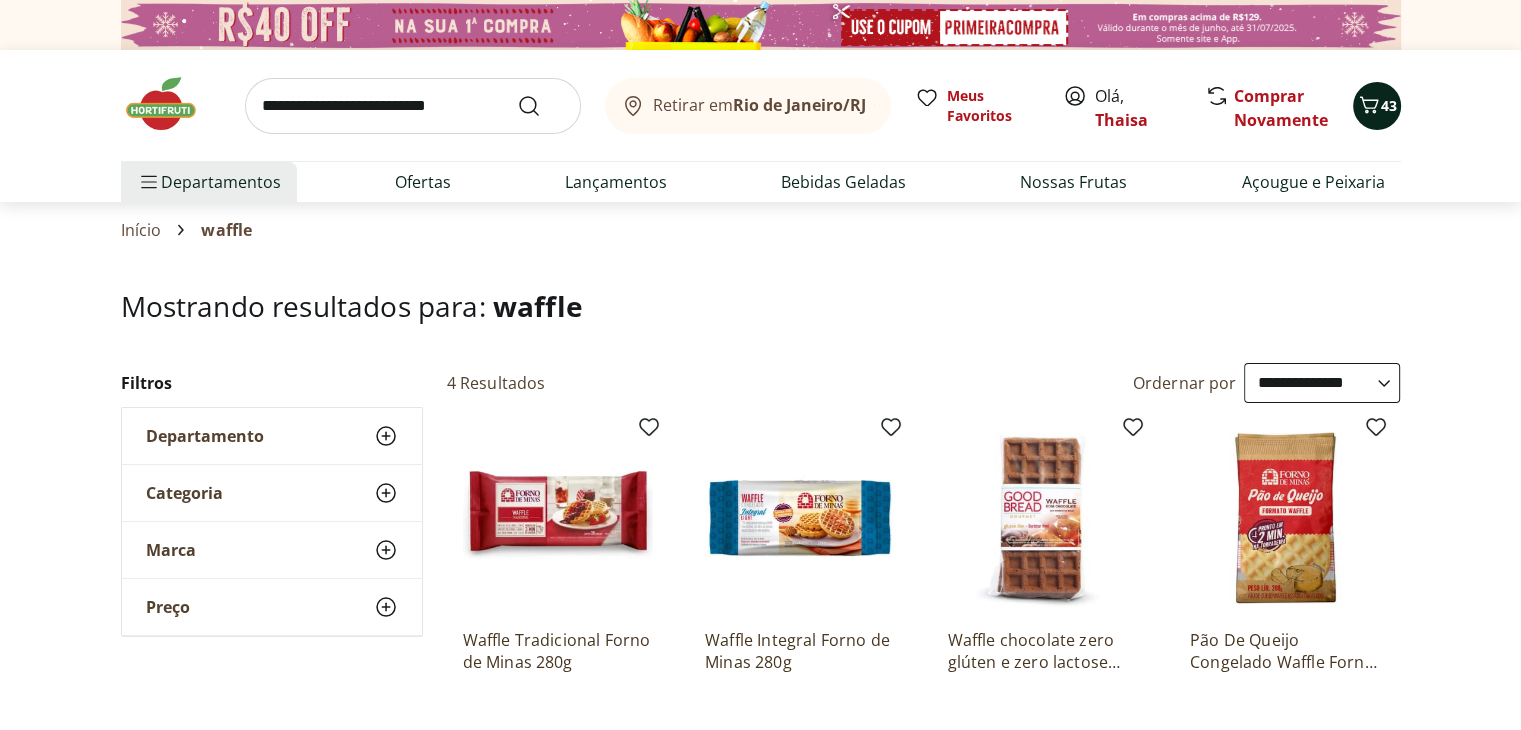 click on "43" at bounding box center [1389, 105] 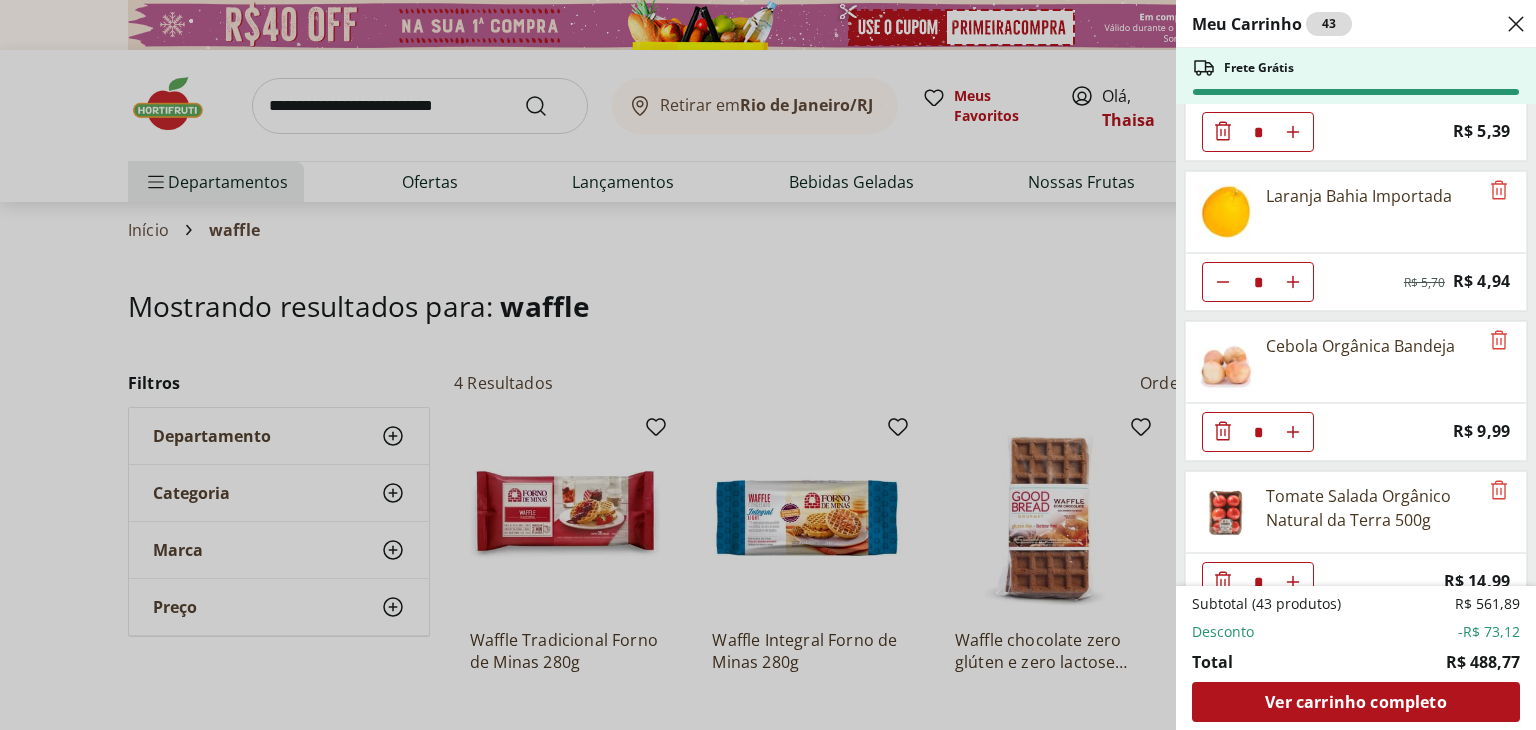 scroll, scrollTop: 1441, scrollLeft: 0, axis: vertical 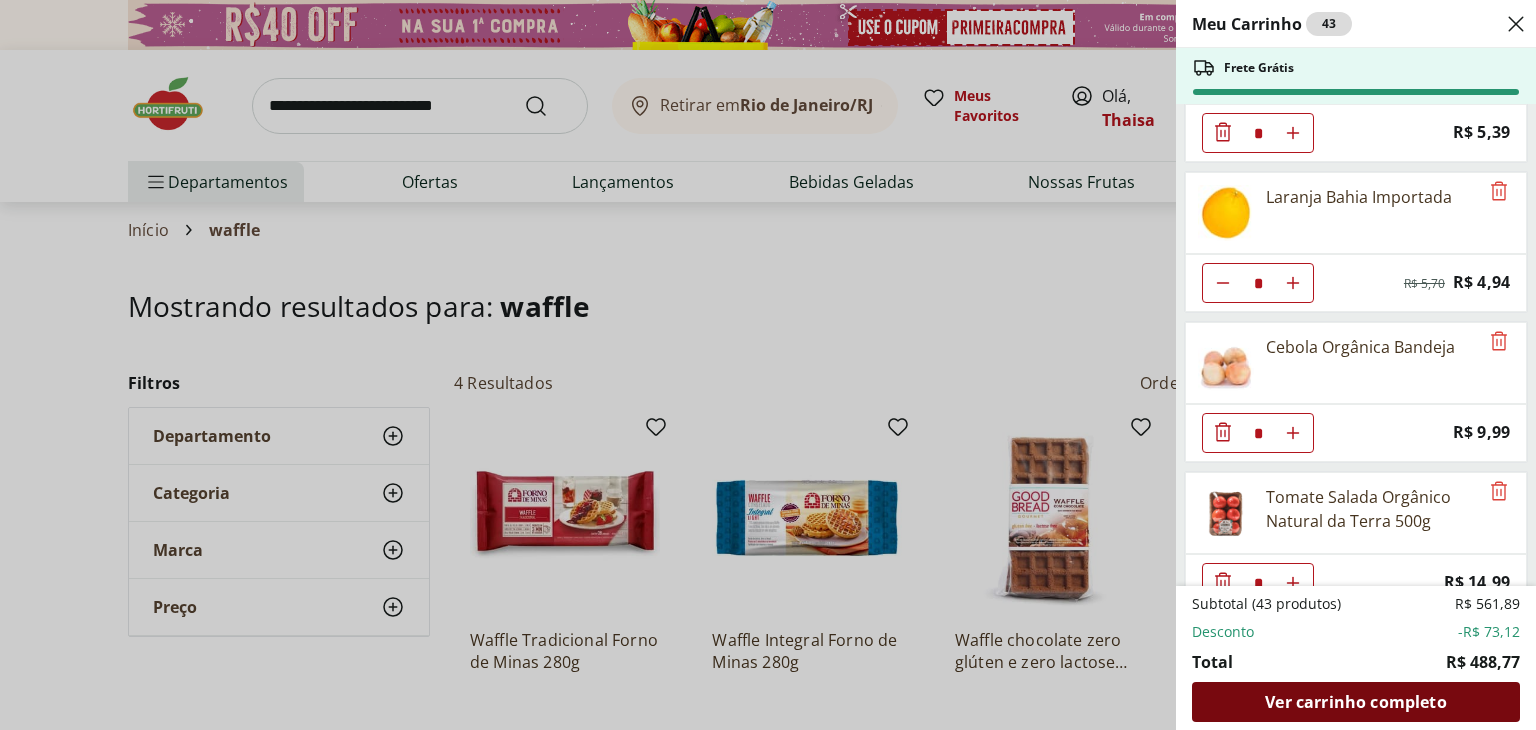 click on "Ver carrinho completo" at bounding box center (1355, 702) 